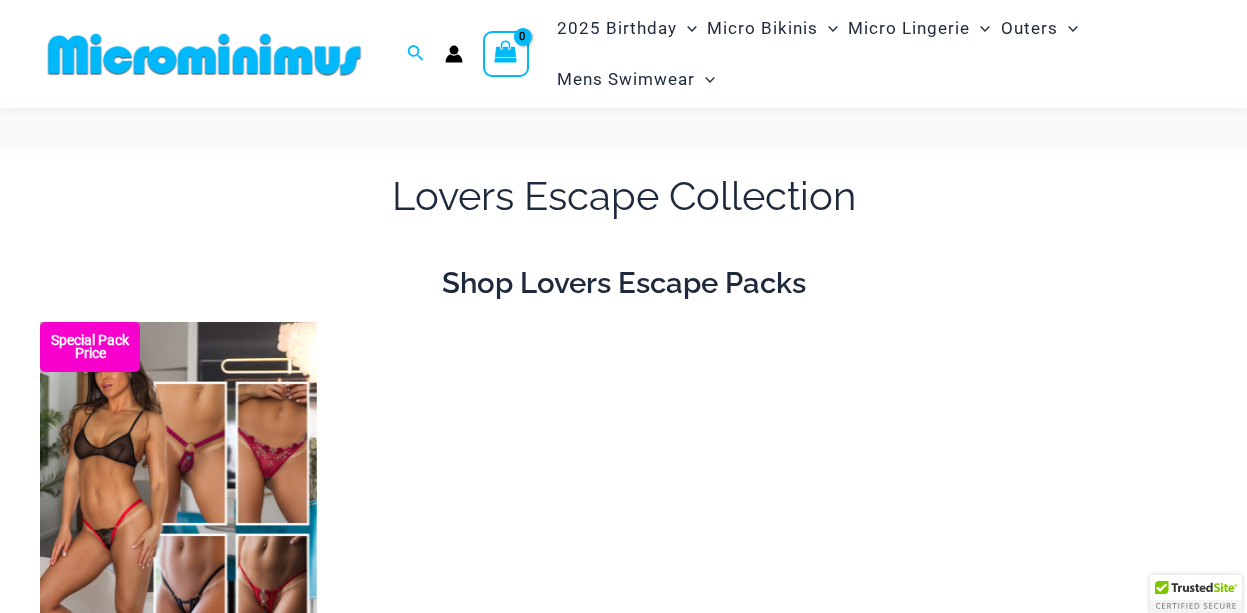 scroll, scrollTop: 384, scrollLeft: 0, axis: vertical 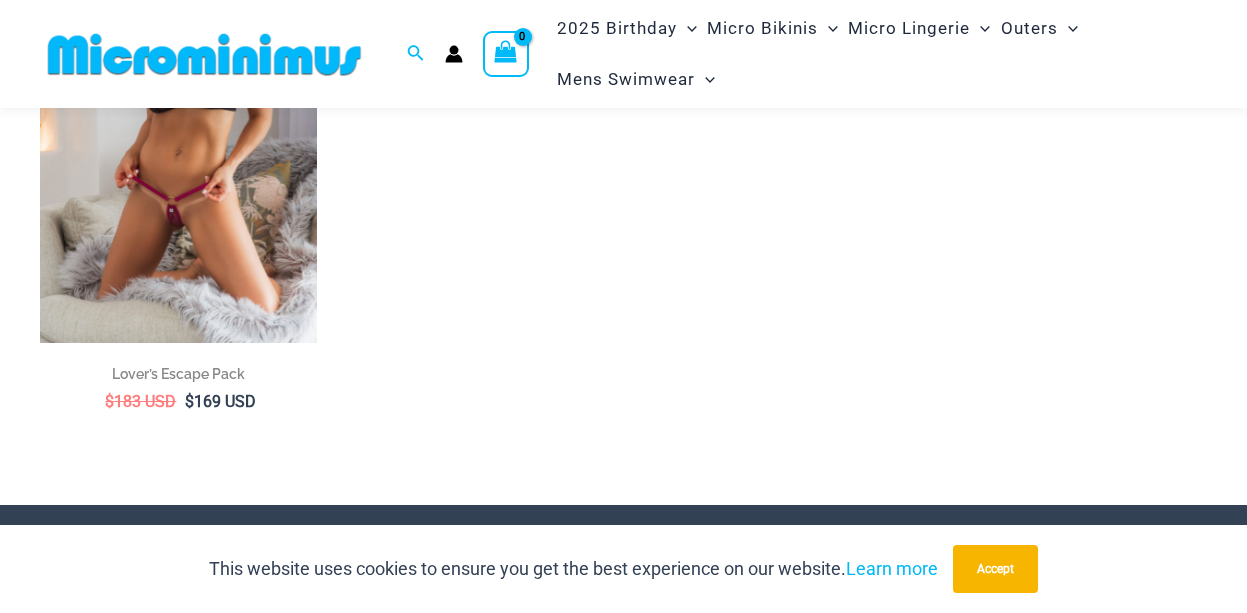 click at bounding box center (178, 135) 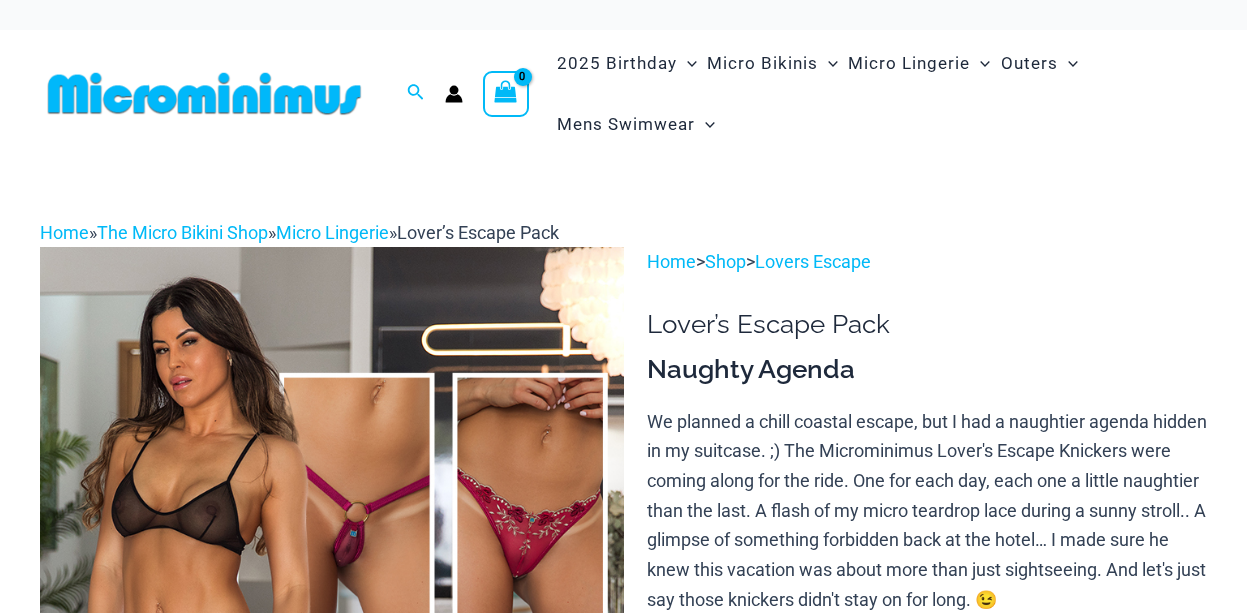 scroll, scrollTop: 300, scrollLeft: 0, axis: vertical 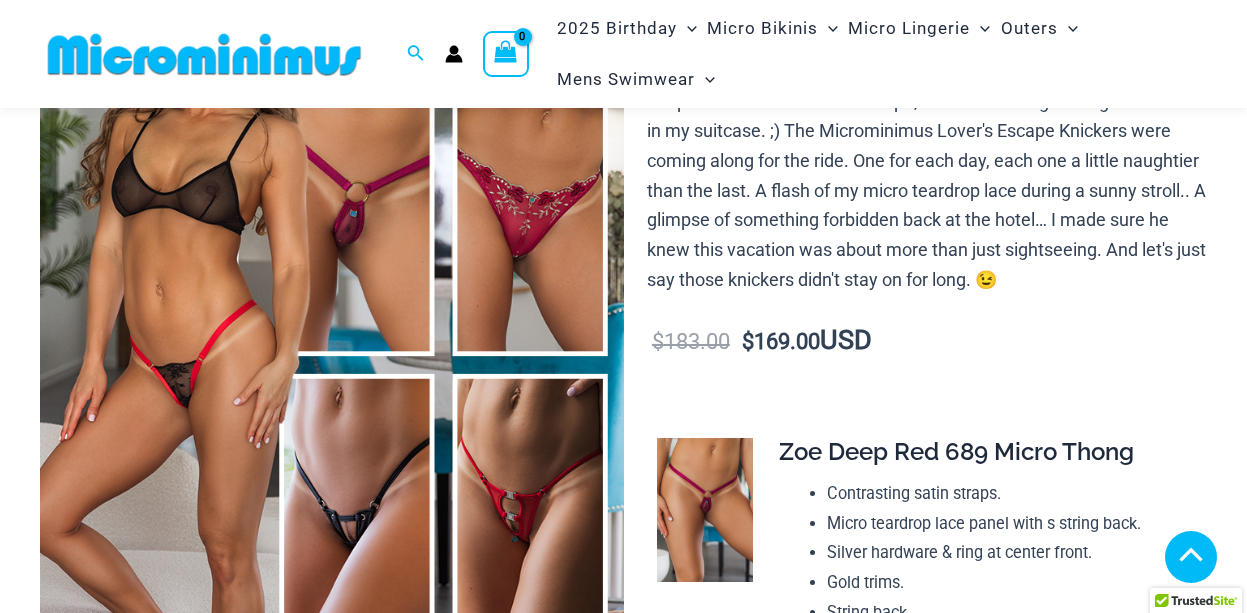 click at bounding box center (130, 959) 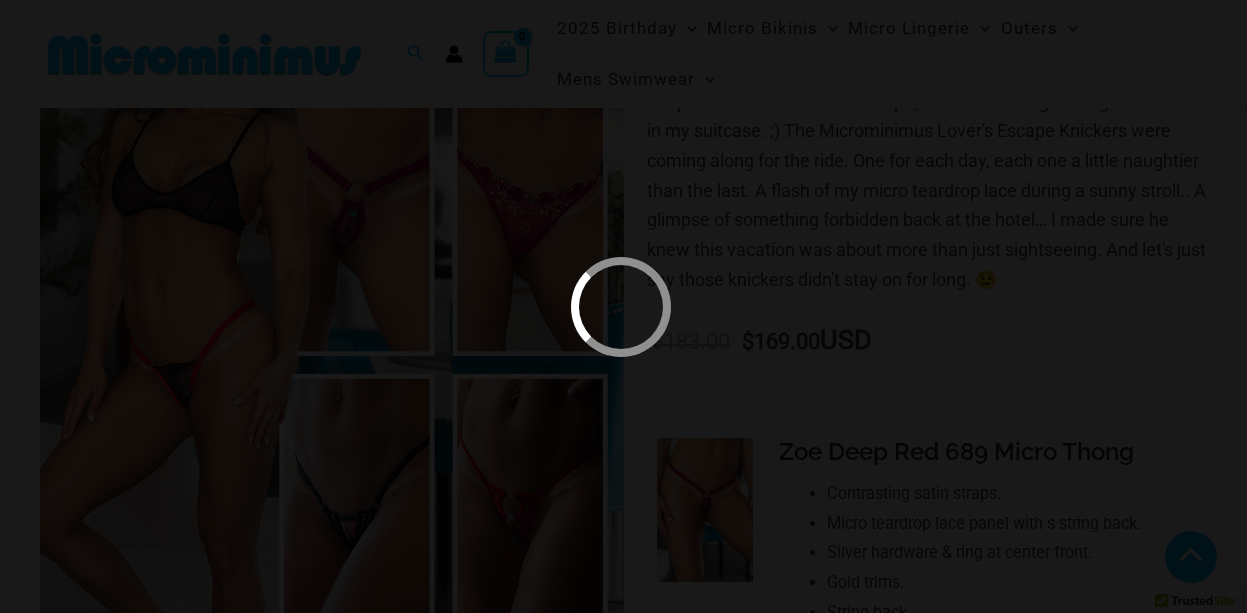 scroll, scrollTop: 1000, scrollLeft: 0, axis: vertical 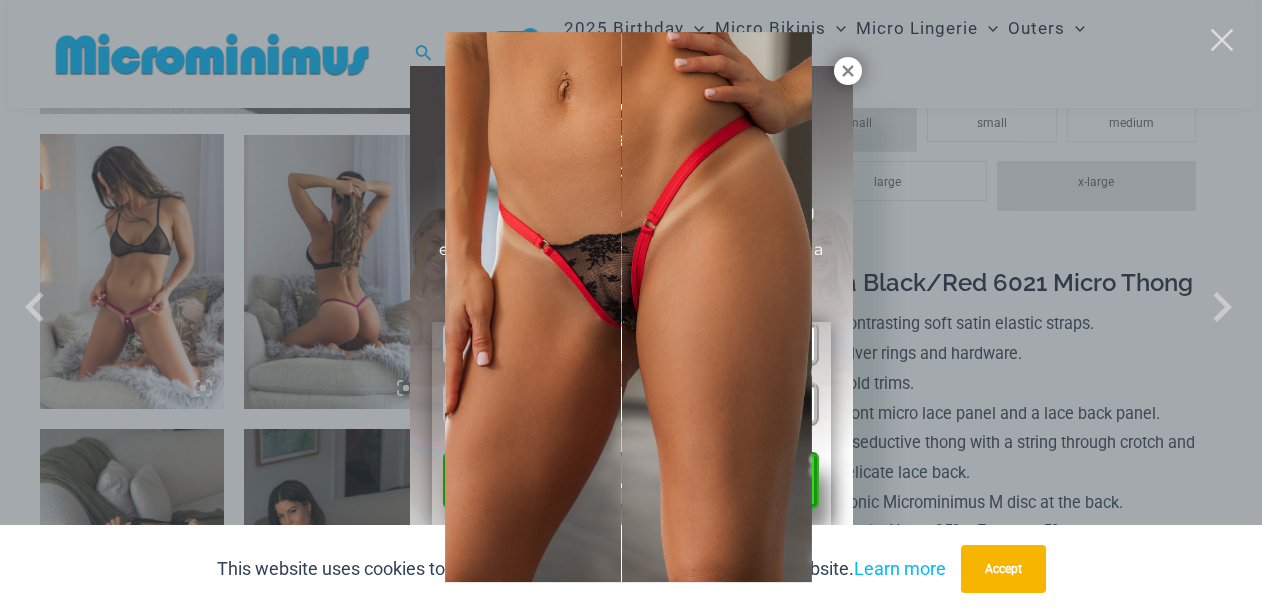 click at bounding box center (628, 306) 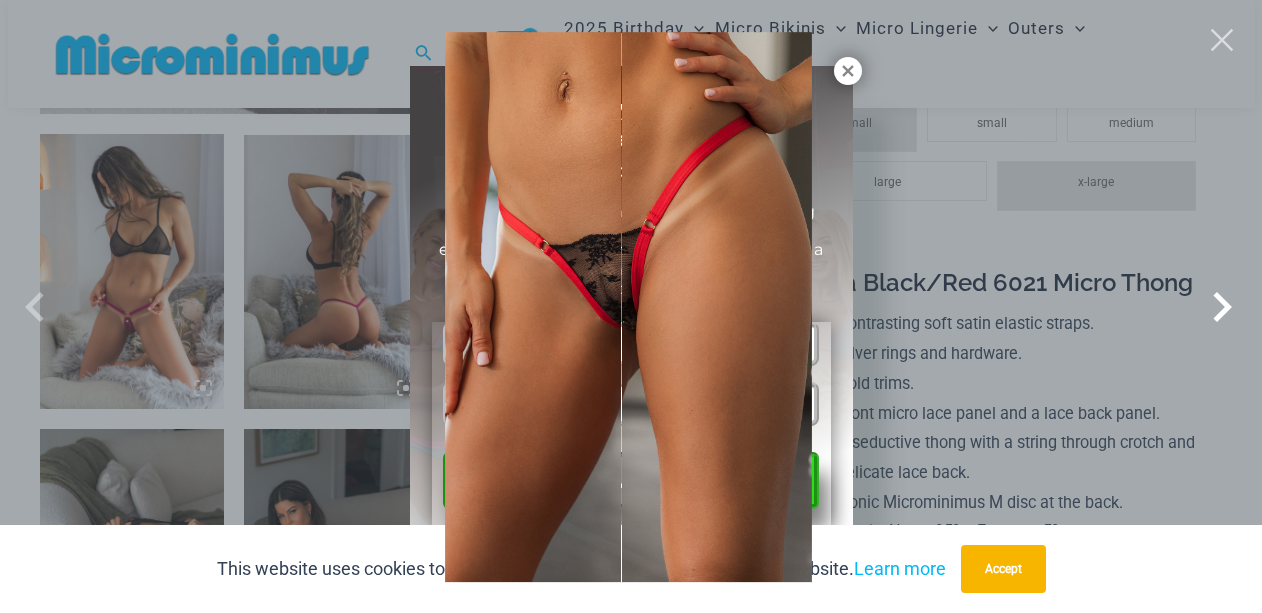 click at bounding box center (753, 378) 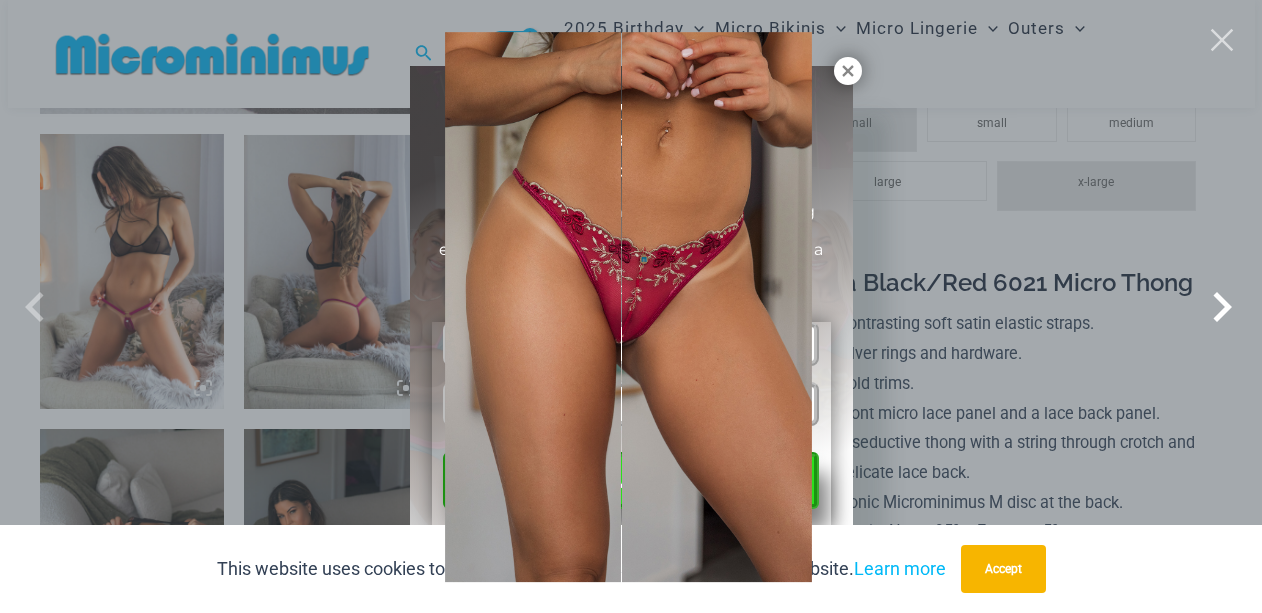 click at bounding box center (753, 378) 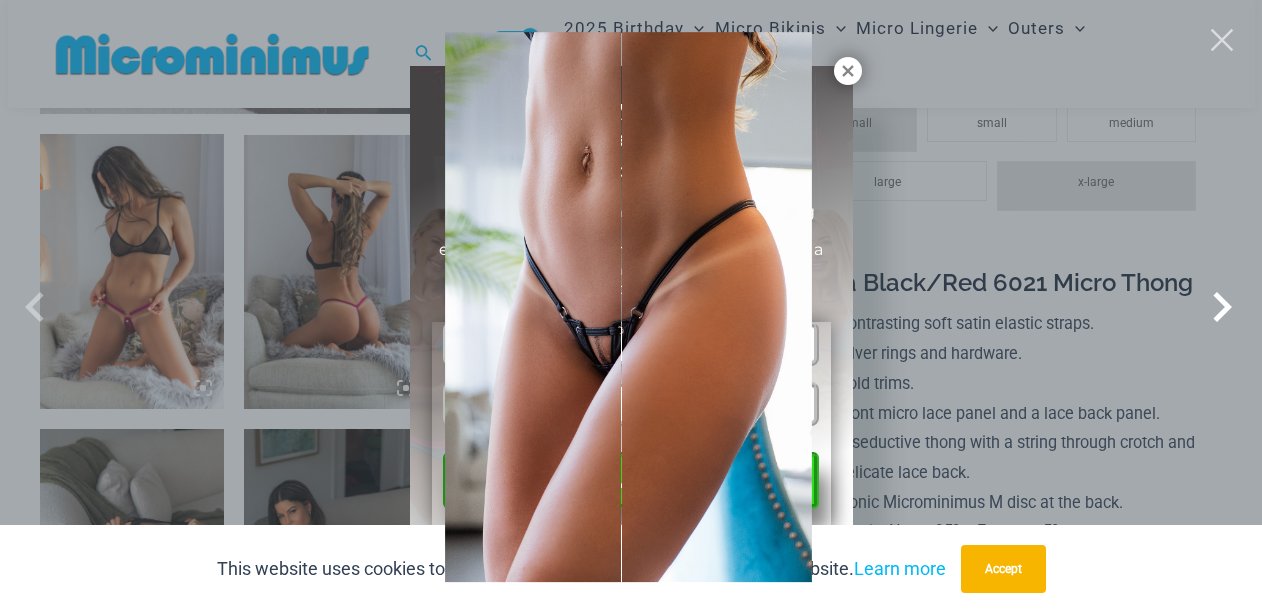 click at bounding box center (765, 351) 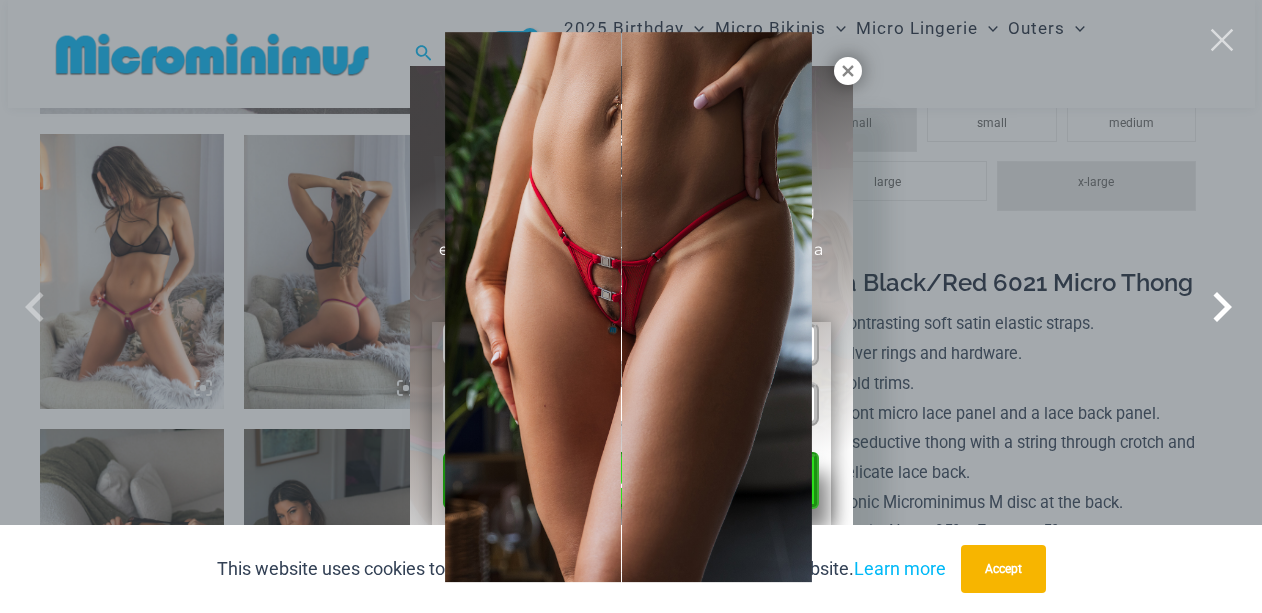 click at bounding box center [497, 364] 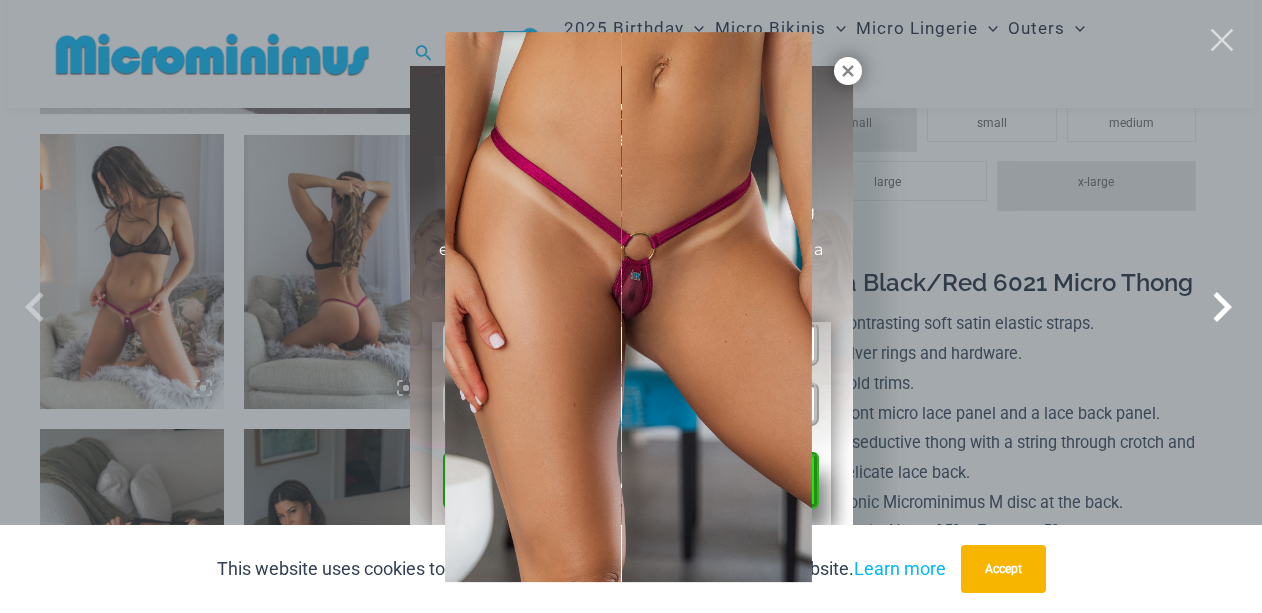 click at bounding box center (745, 391) 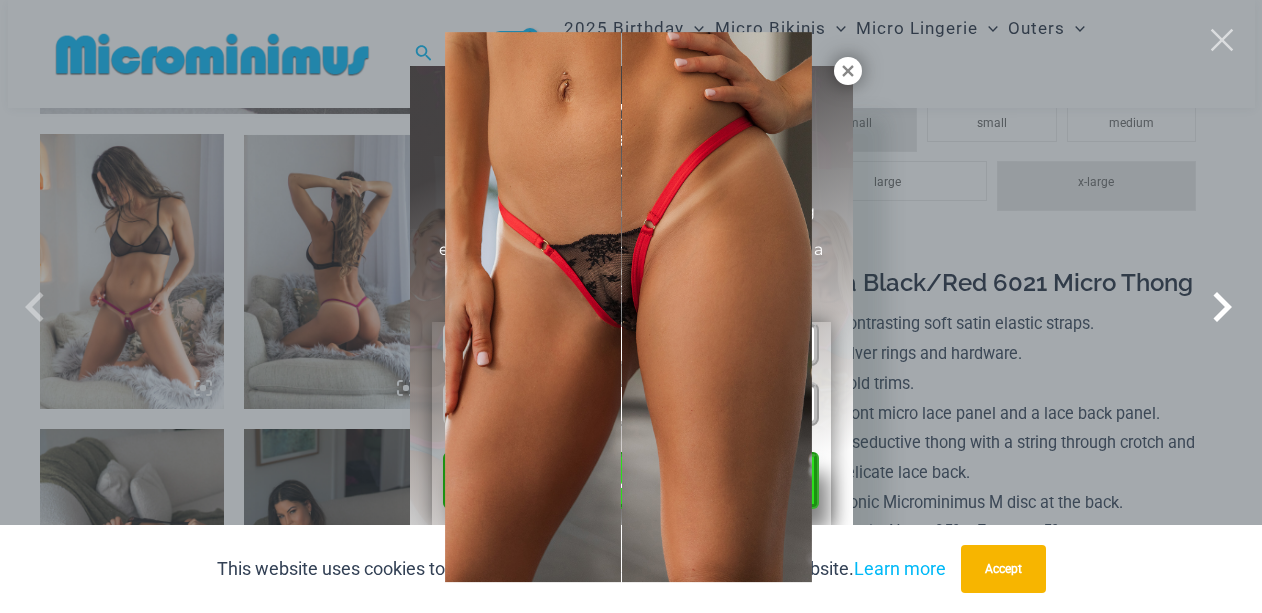 click at bounding box center (686, 437) 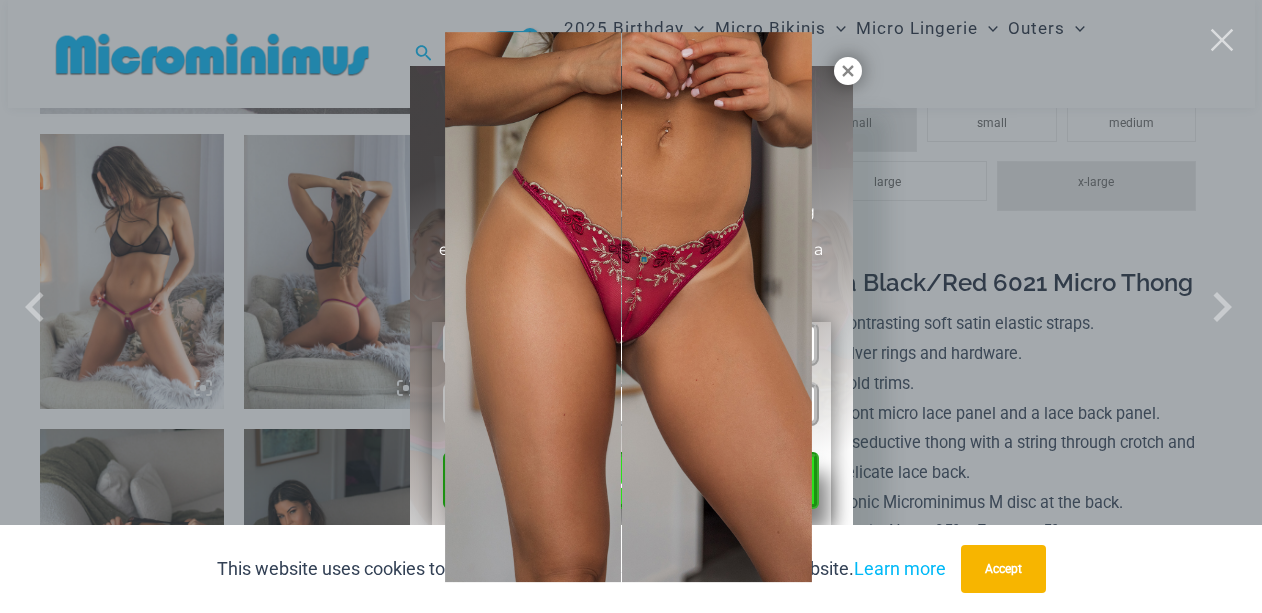 click at bounding box center (631, 306) 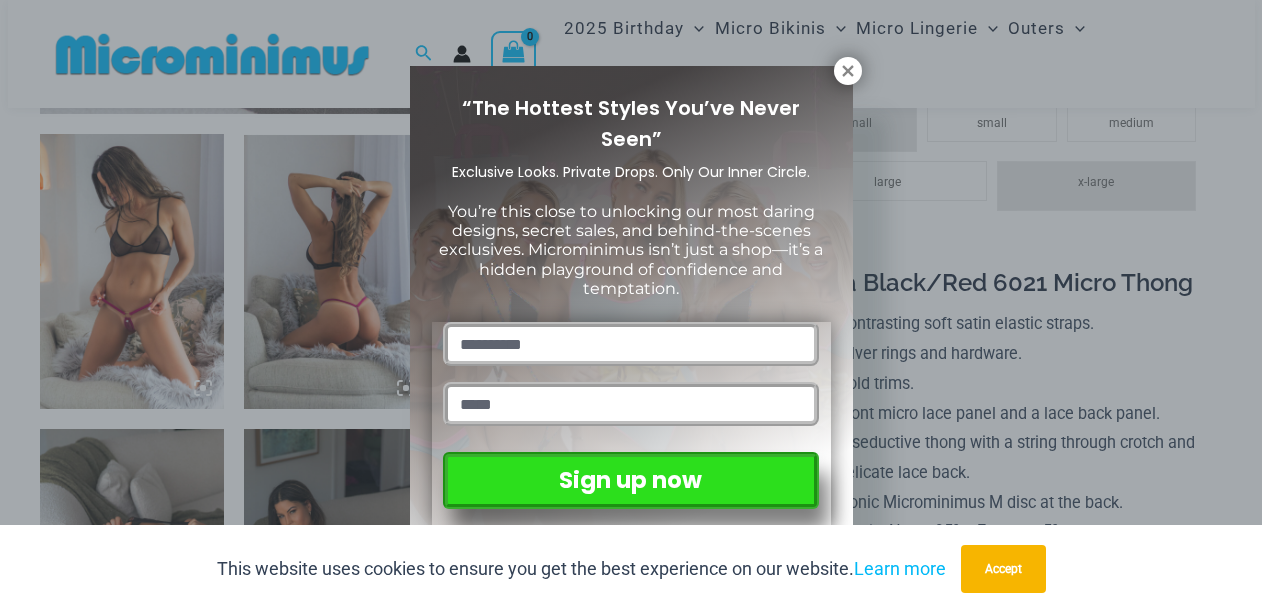 click on "“The Hottest Styles You’ve Never Seen” Exclusive Looks. Private Drops. Only Our Inner Circle. You’re this close to unlocking our most daring designs, secret sales, and behind-the-scenes exclusives. Microminimus isn’t just a shop—it’s a hidden playground of confidence and temptation. Sign up now" at bounding box center (631, 308) 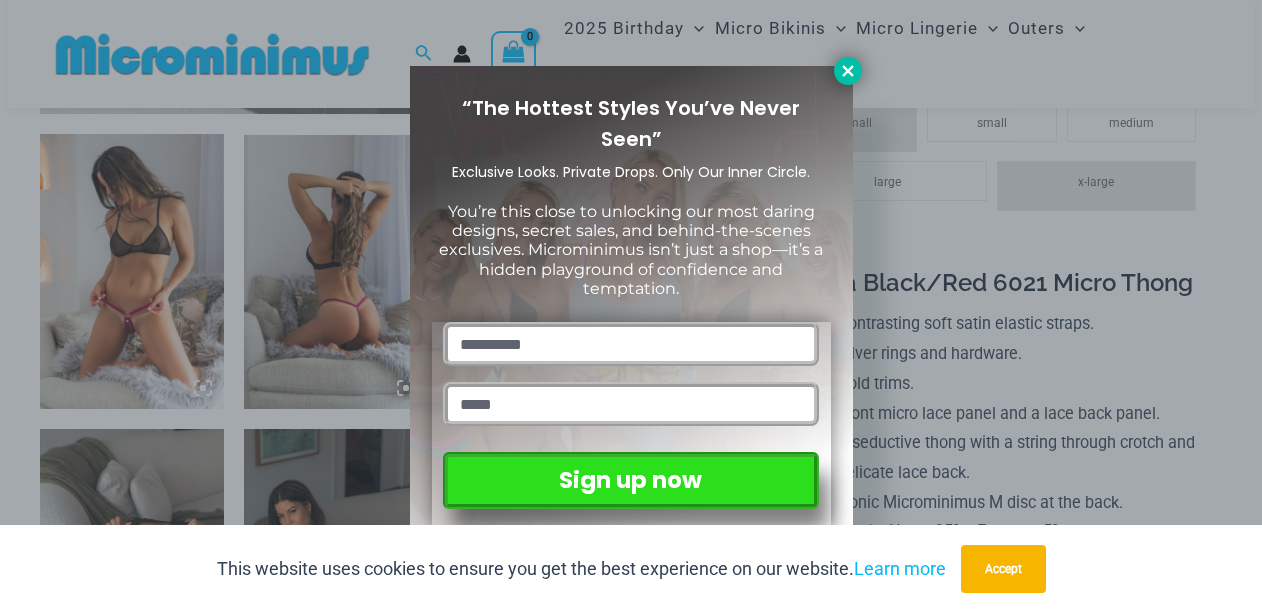 click 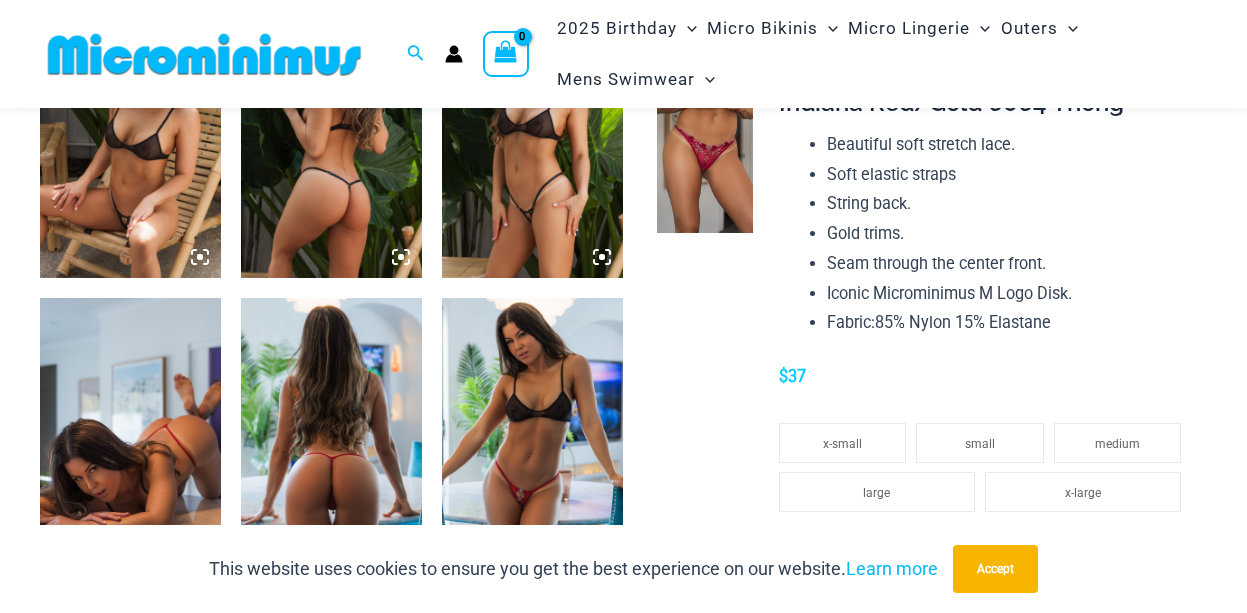 scroll, scrollTop: 1800, scrollLeft: 0, axis: vertical 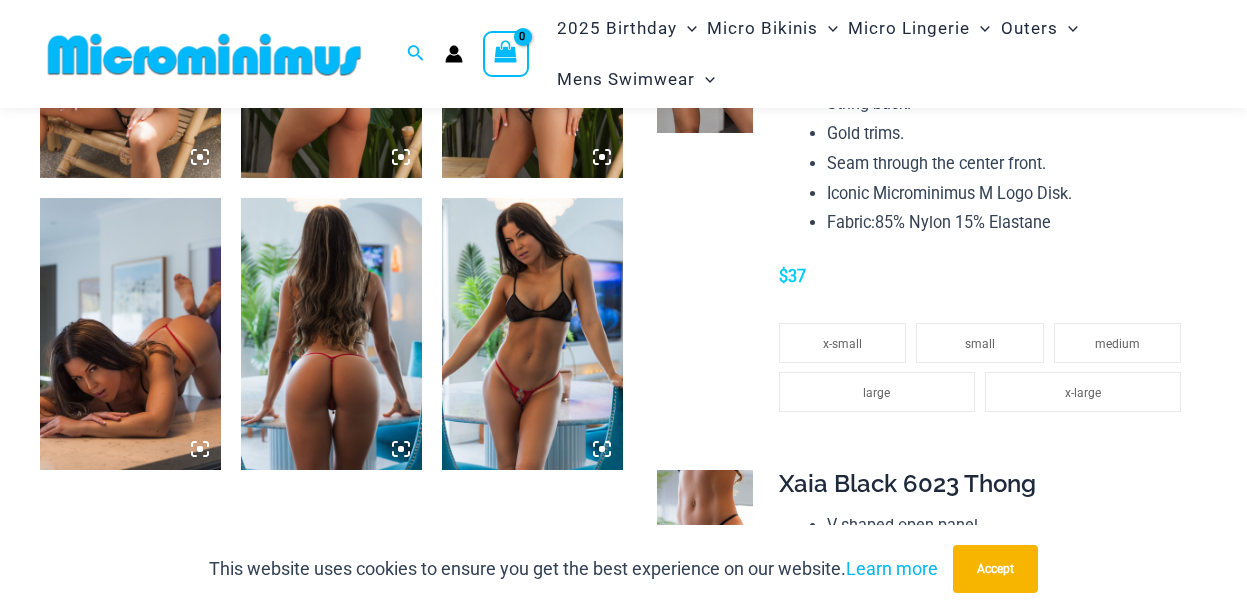 click at bounding box center (331, 334) 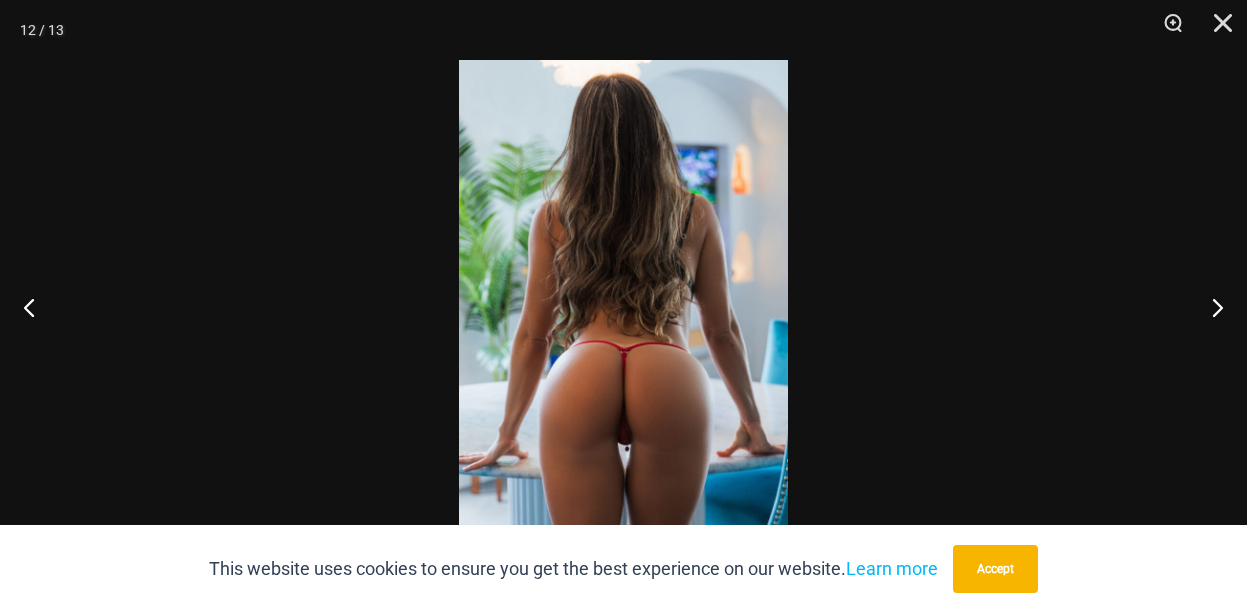 click at bounding box center [623, 306] 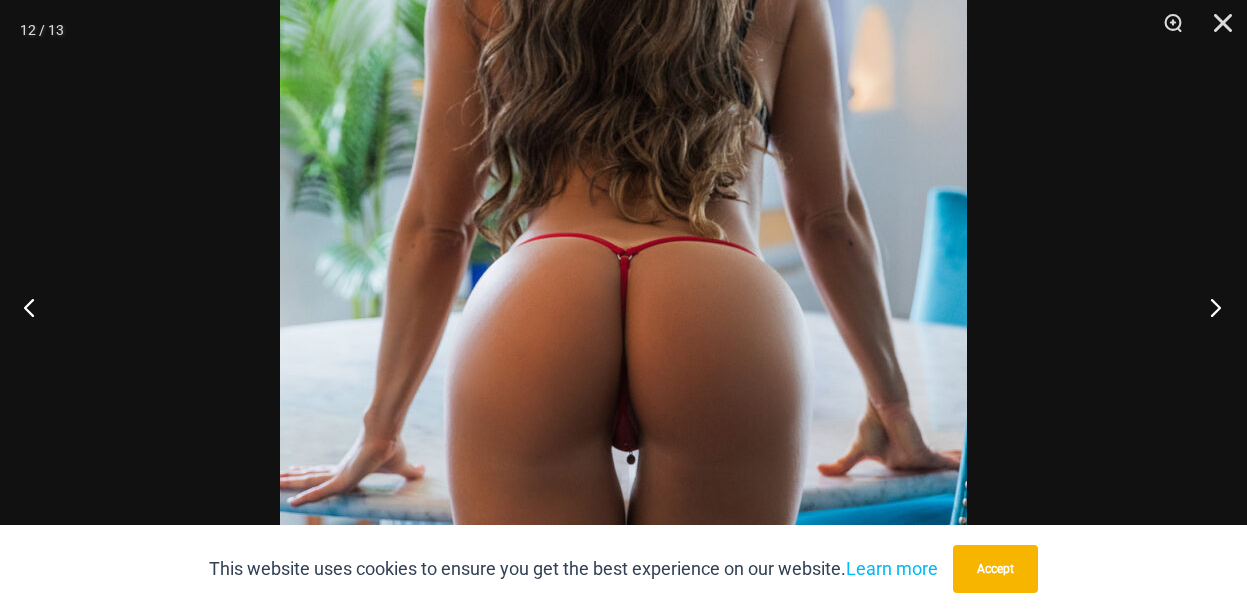 click at bounding box center [1209, 307] 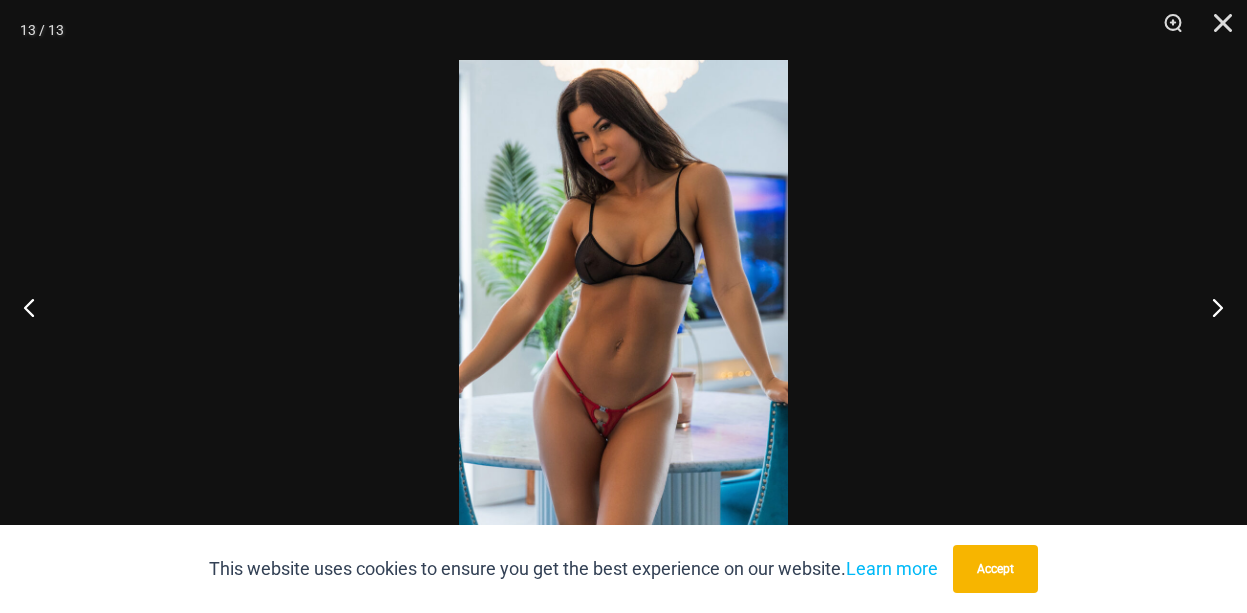 click at bounding box center [623, 306] 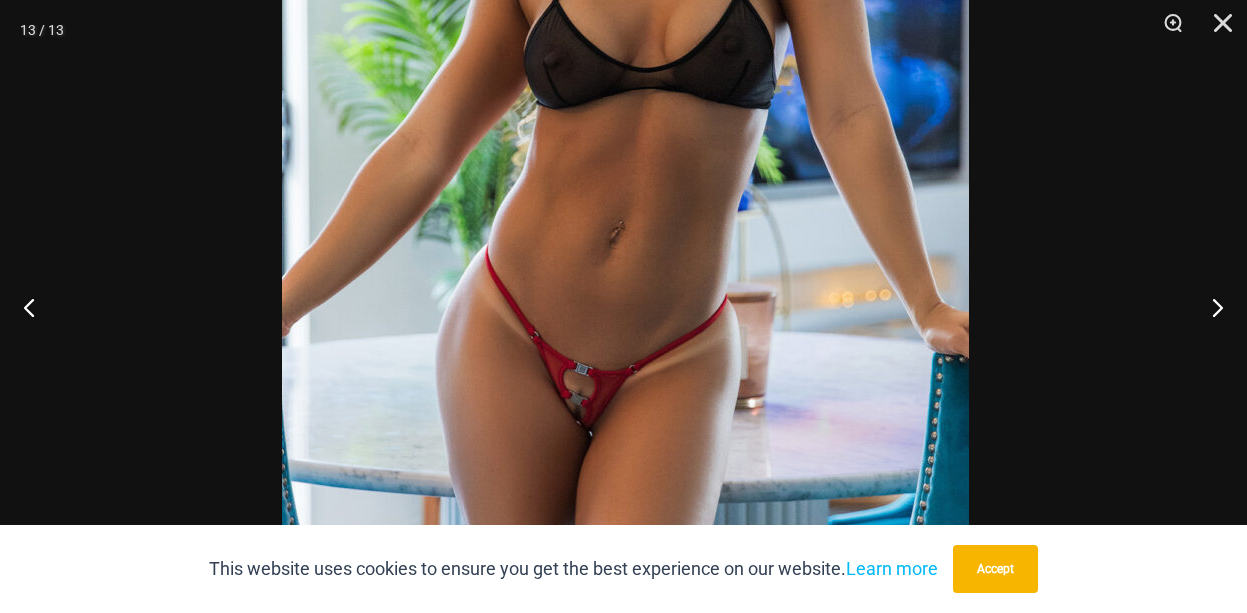 click at bounding box center [625, 155] 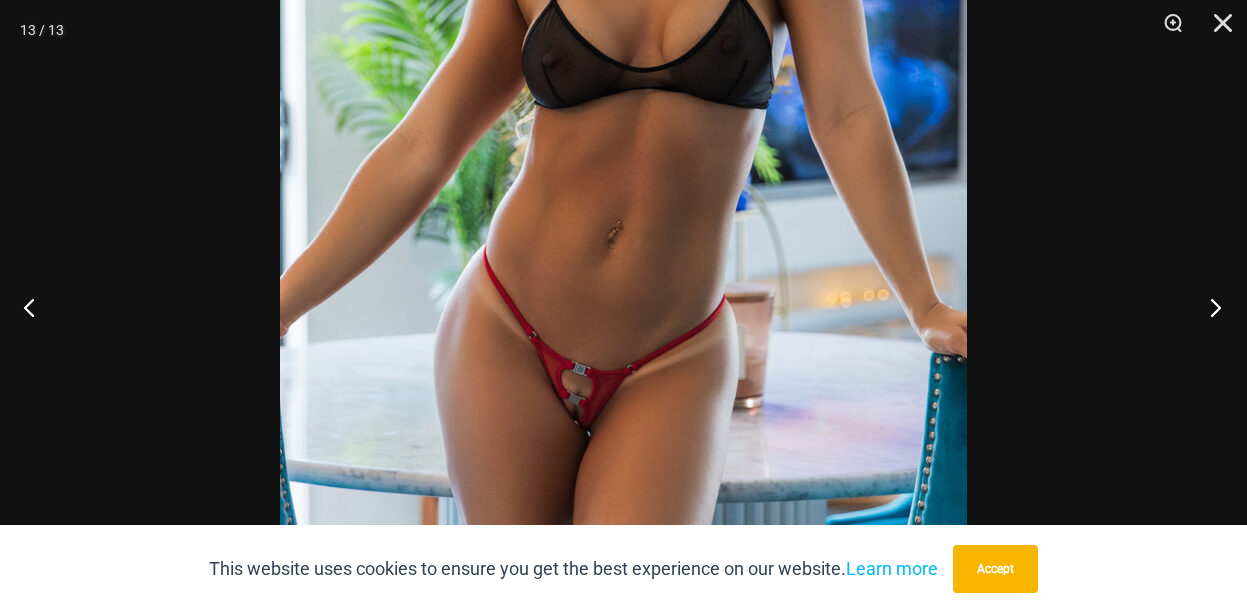 click at bounding box center (1209, 307) 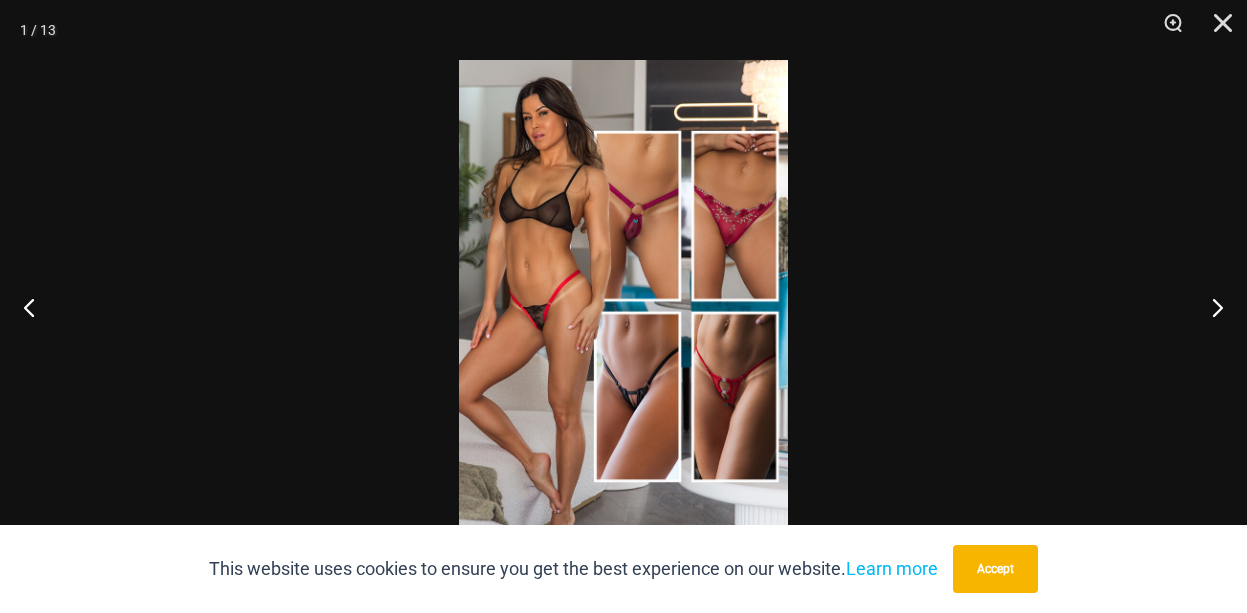click at bounding box center [623, 306] 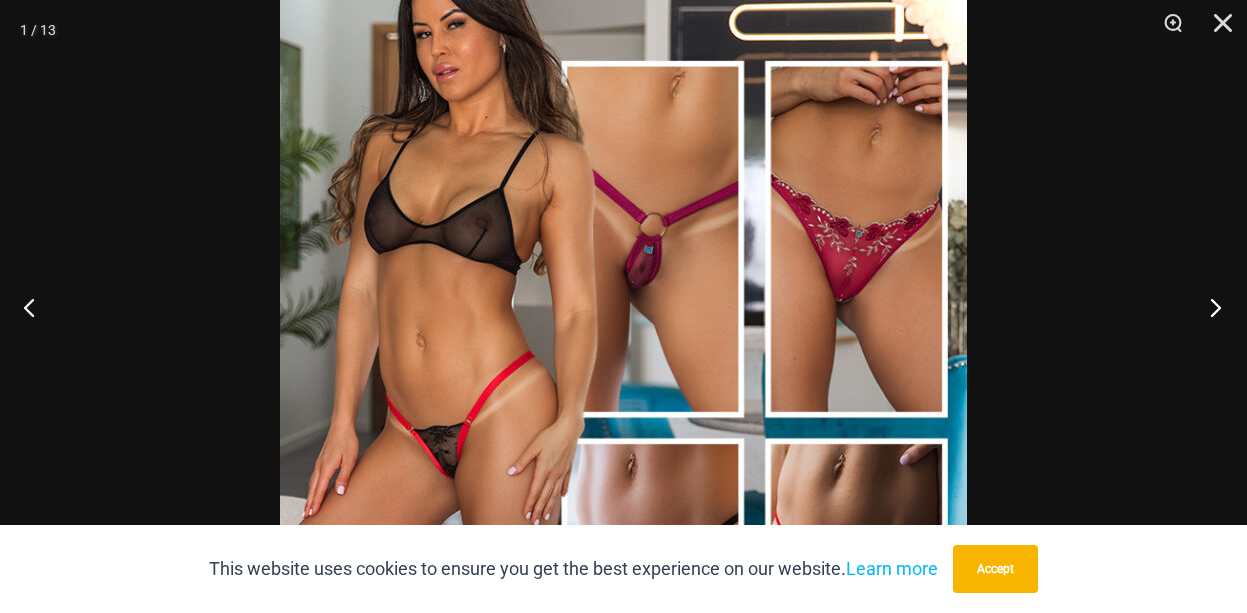click at bounding box center [1209, 307] 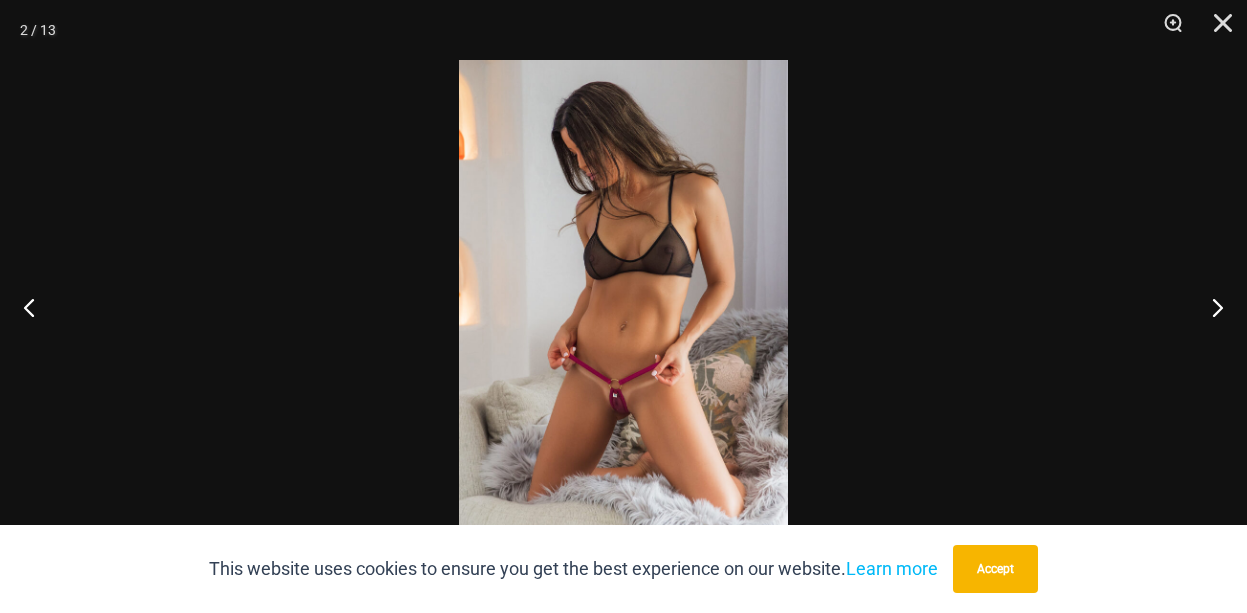click at bounding box center [623, 306] 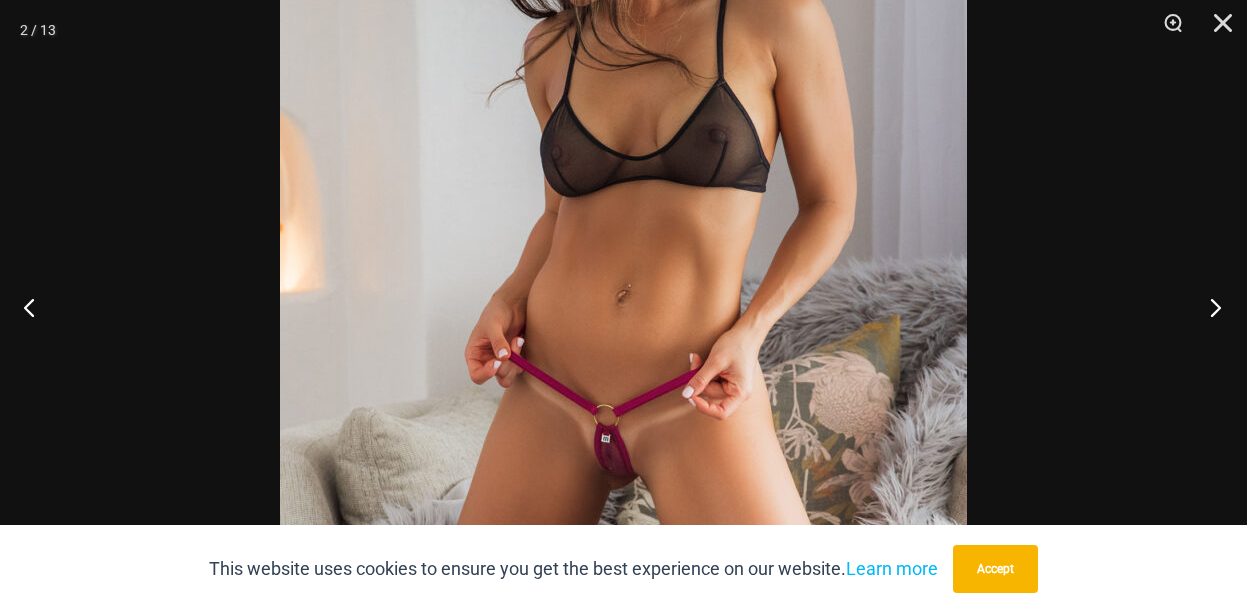 click at bounding box center [1209, 307] 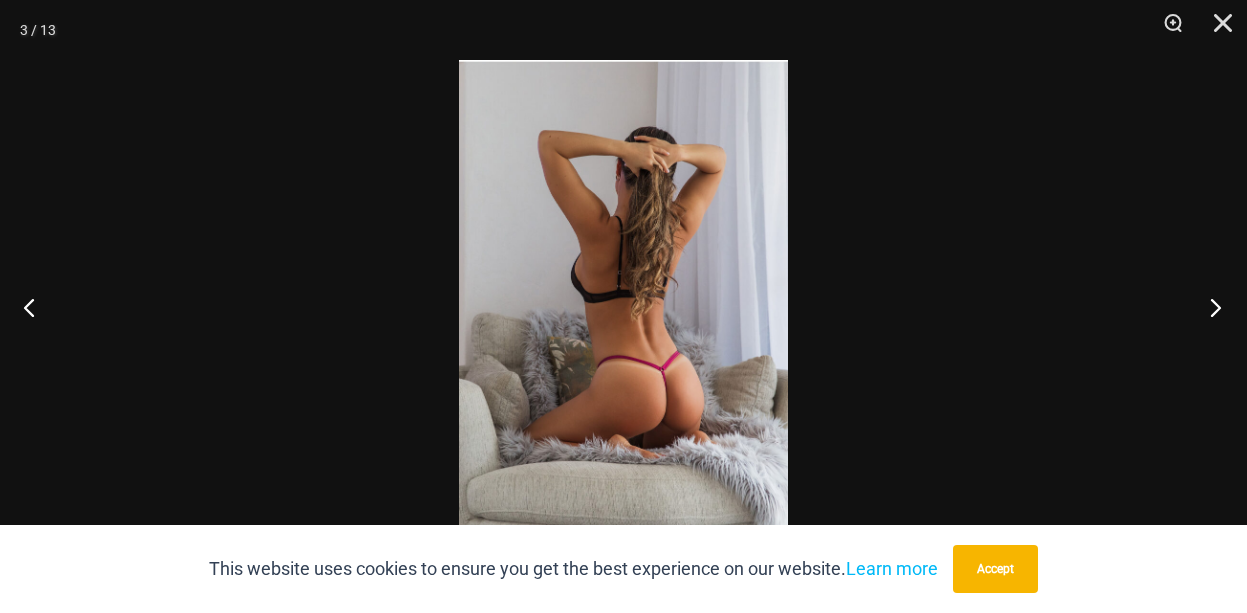 click at bounding box center [1209, 307] 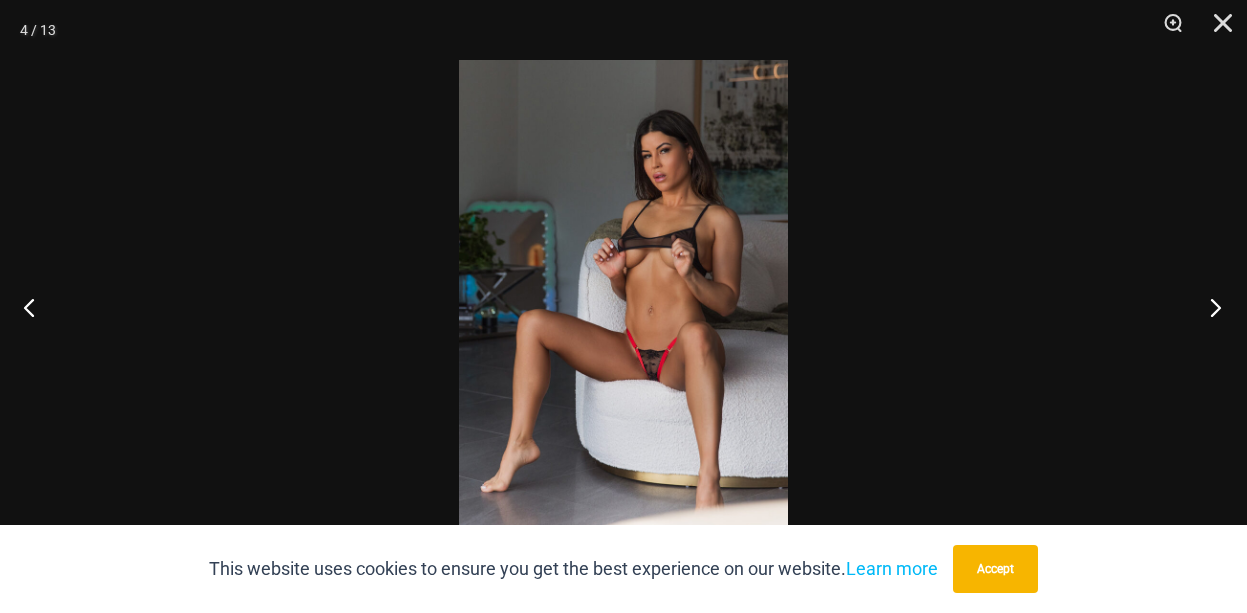 click at bounding box center [1209, 307] 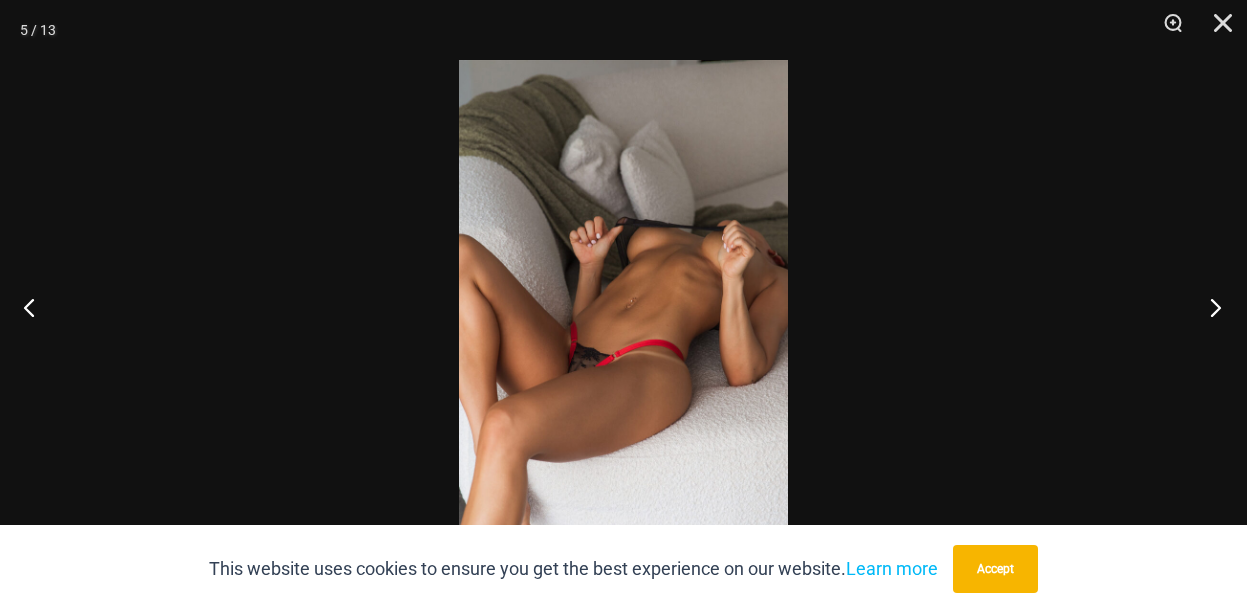 click at bounding box center [1209, 307] 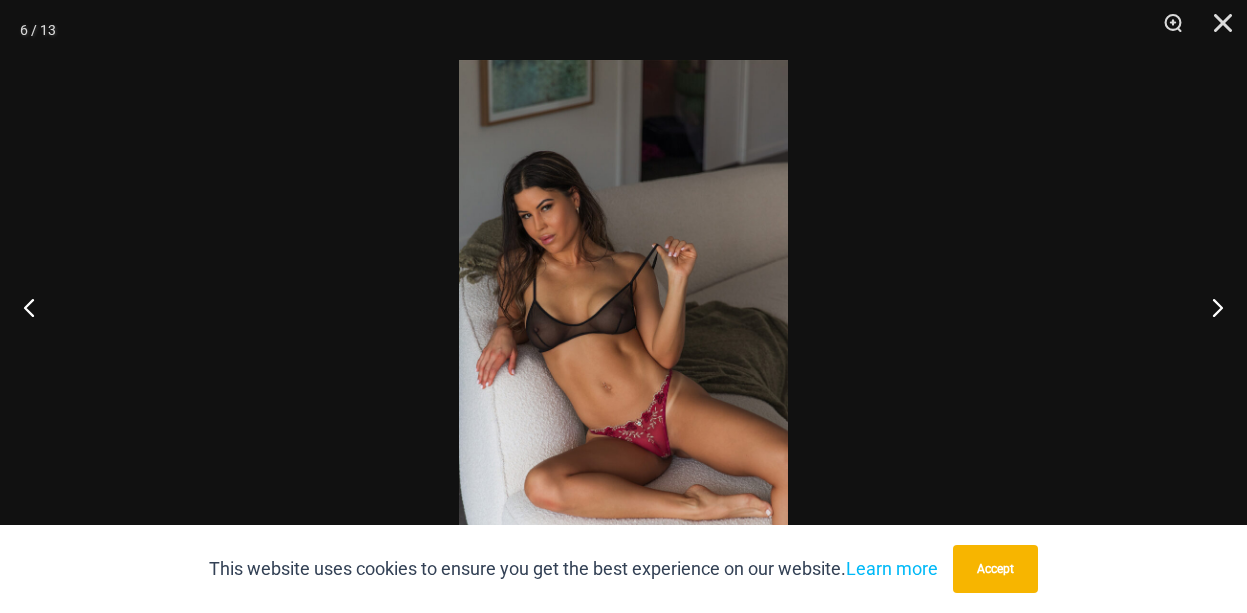 click at bounding box center [623, 306] 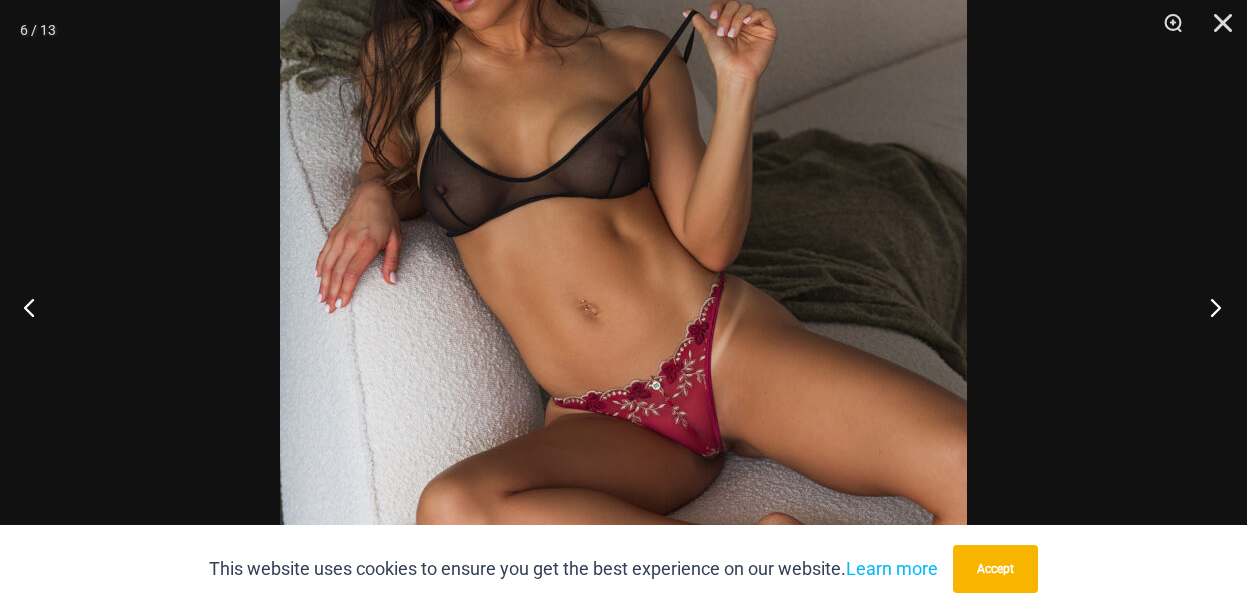 click at bounding box center (1209, 307) 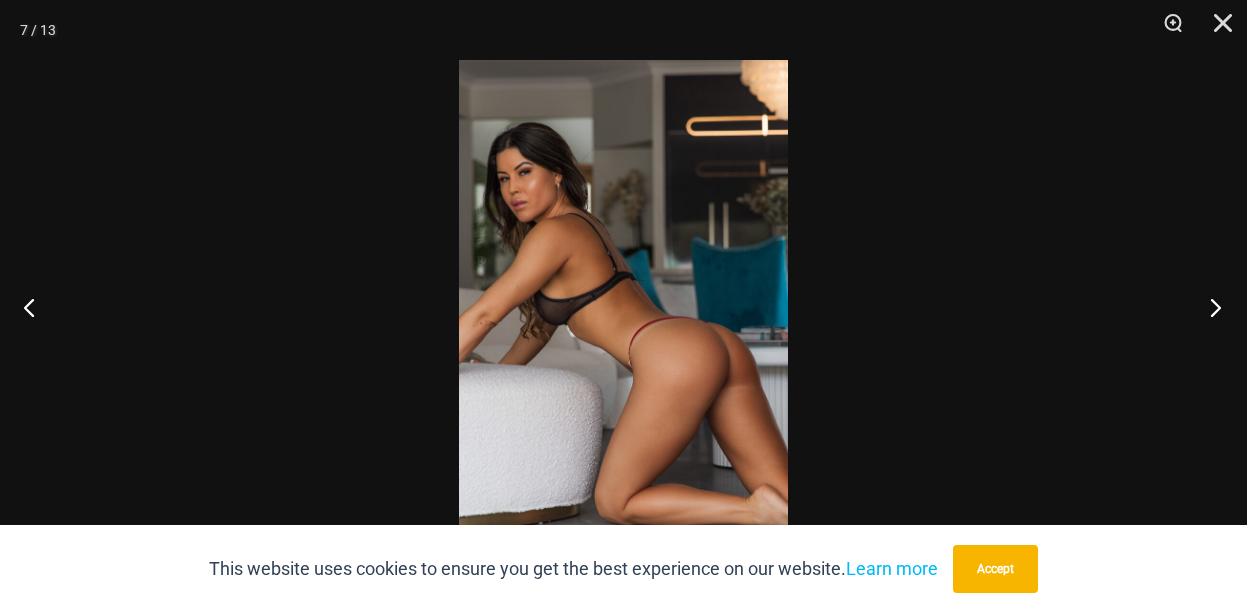 click at bounding box center (1209, 307) 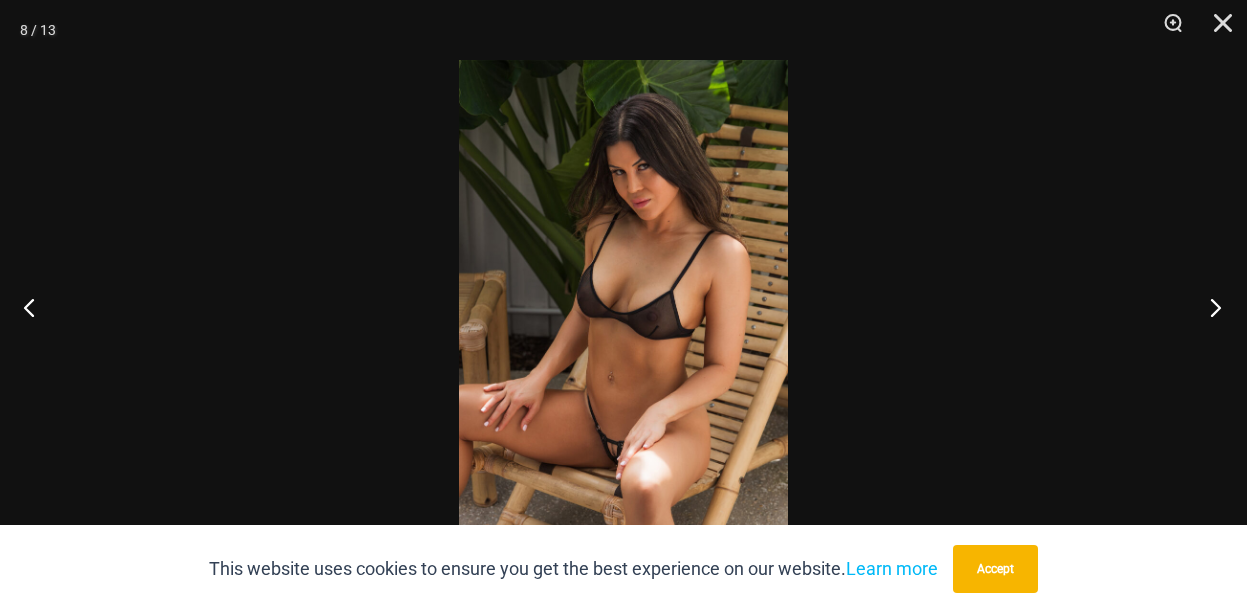 click at bounding box center (1209, 307) 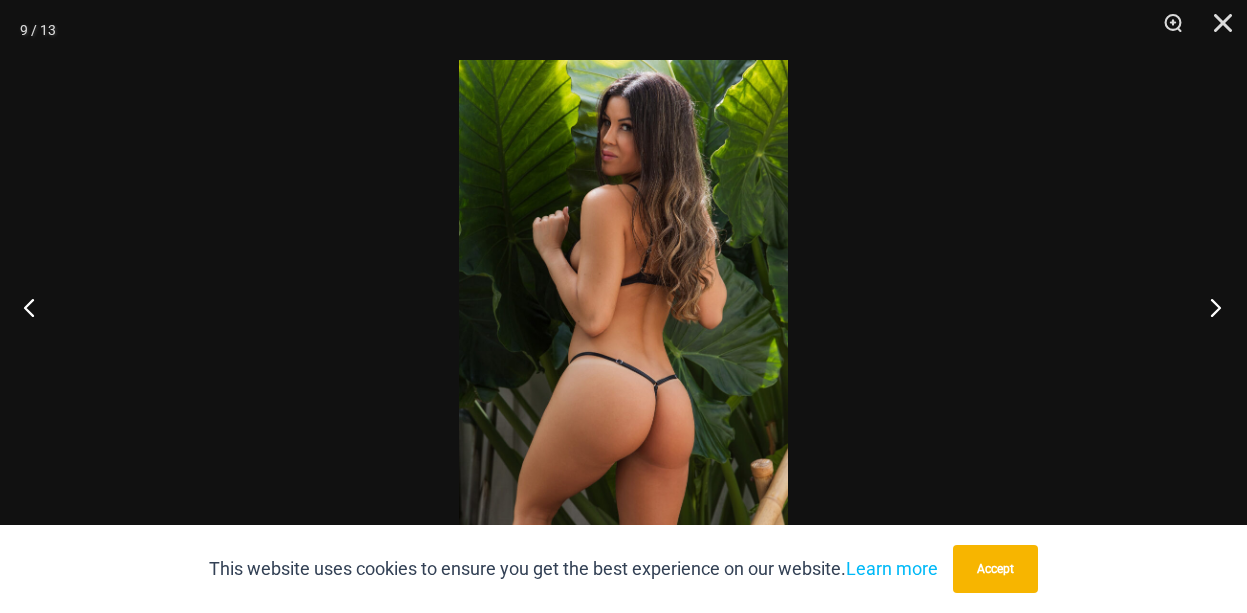 click at bounding box center (1209, 307) 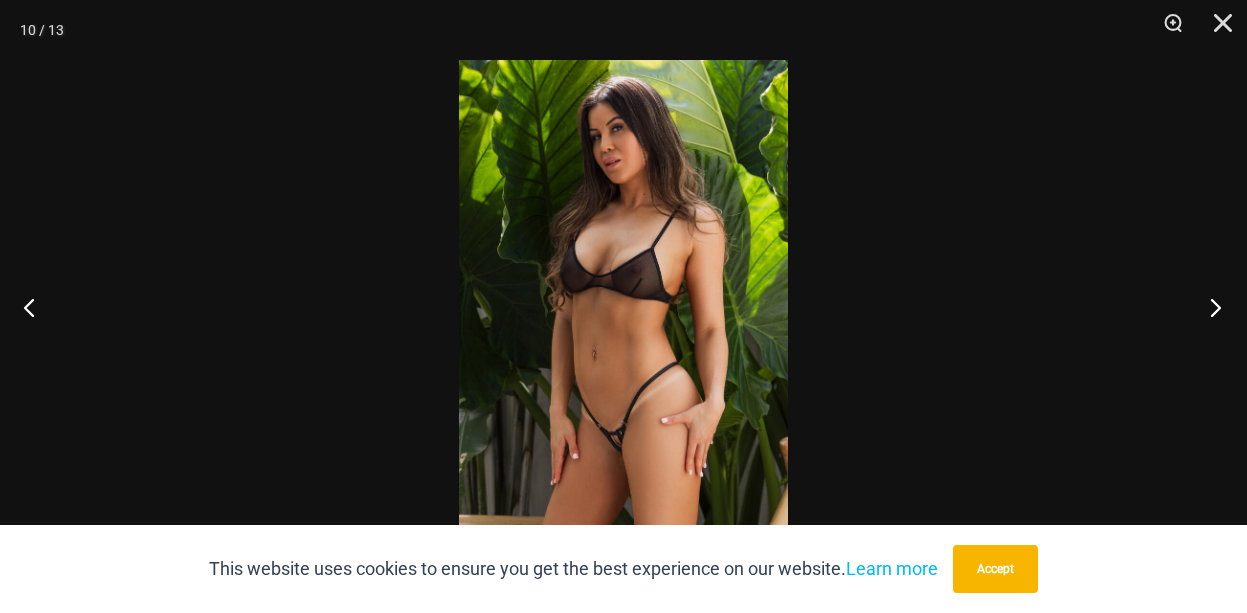 click at bounding box center (1209, 307) 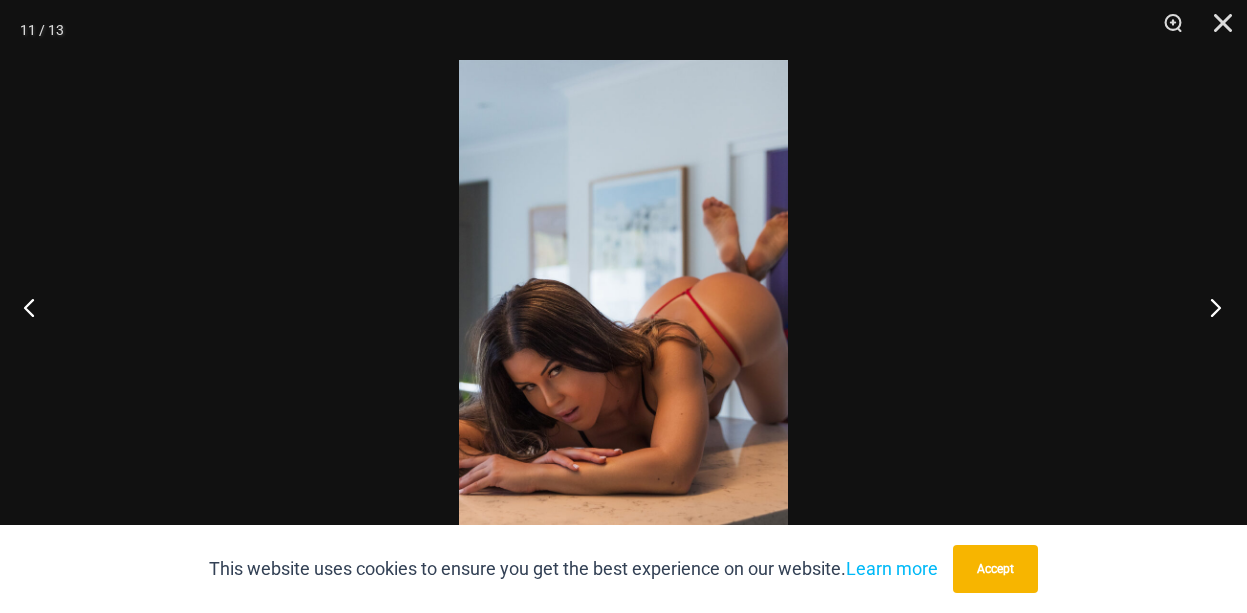 click at bounding box center [1209, 307] 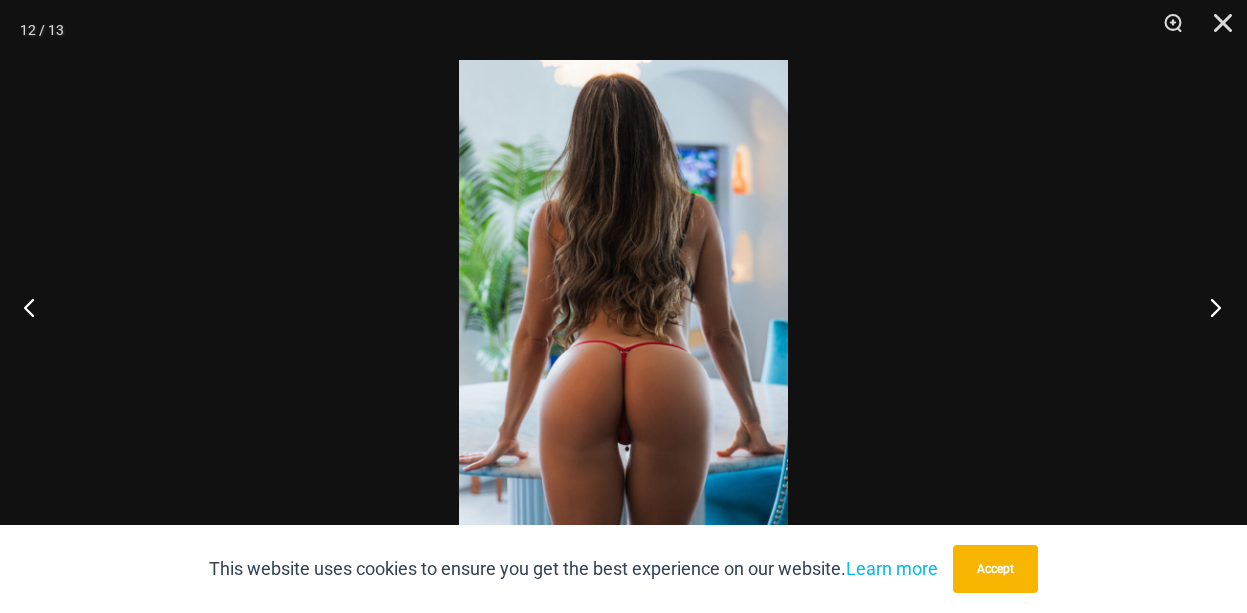 click at bounding box center [1209, 307] 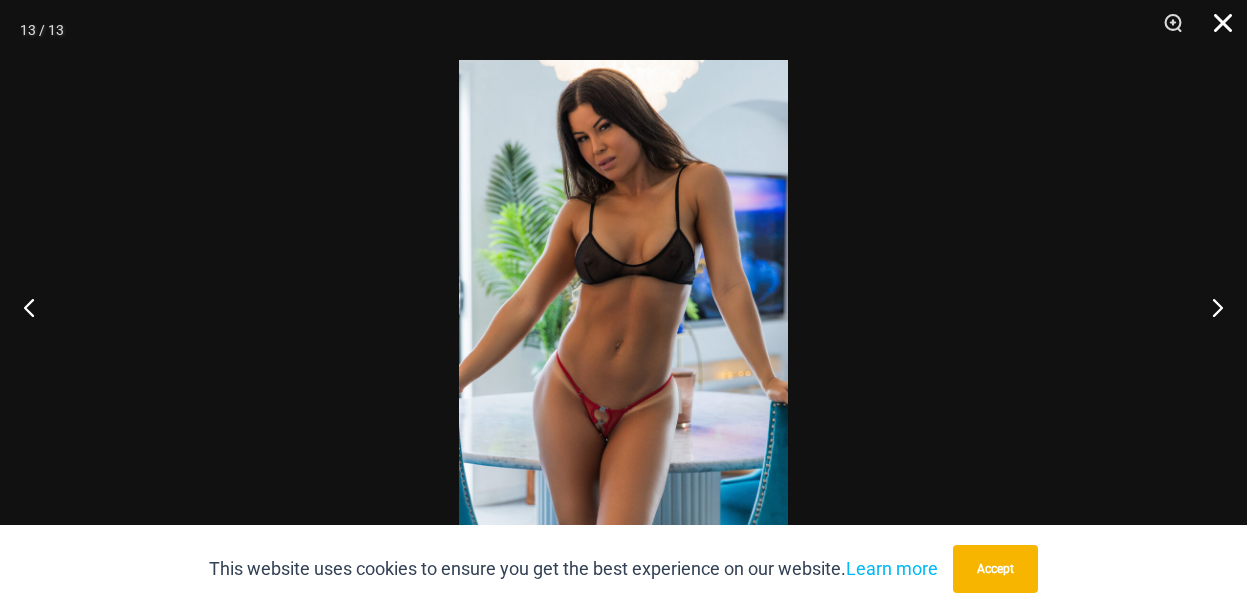 click at bounding box center [1216, 30] 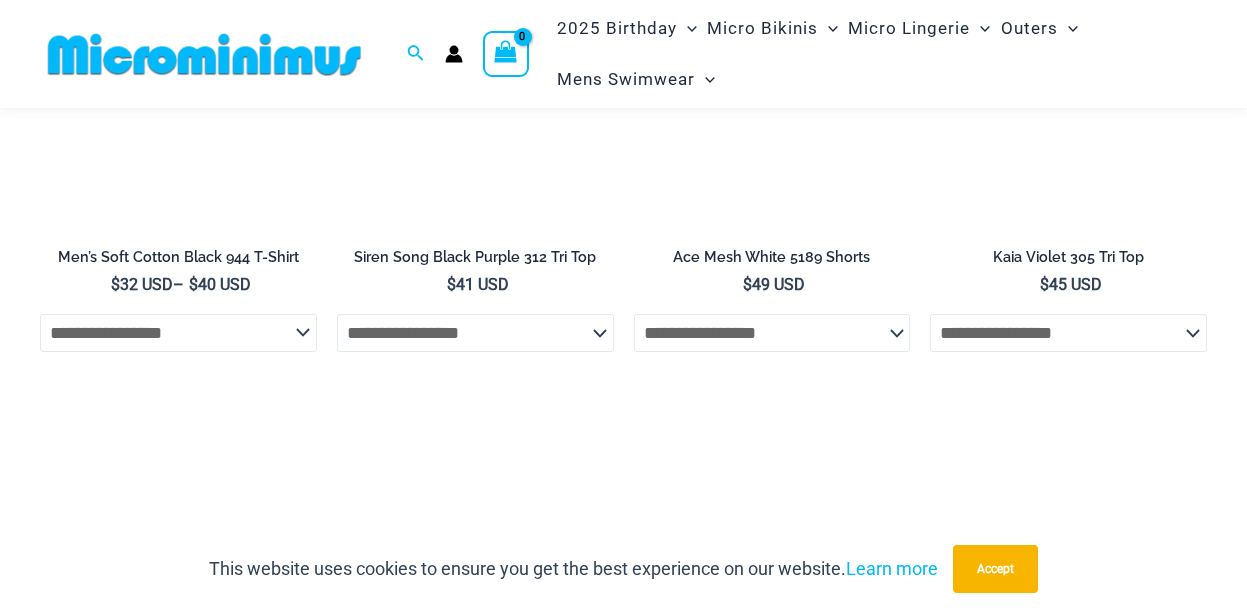 scroll, scrollTop: 6600, scrollLeft: 0, axis: vertical 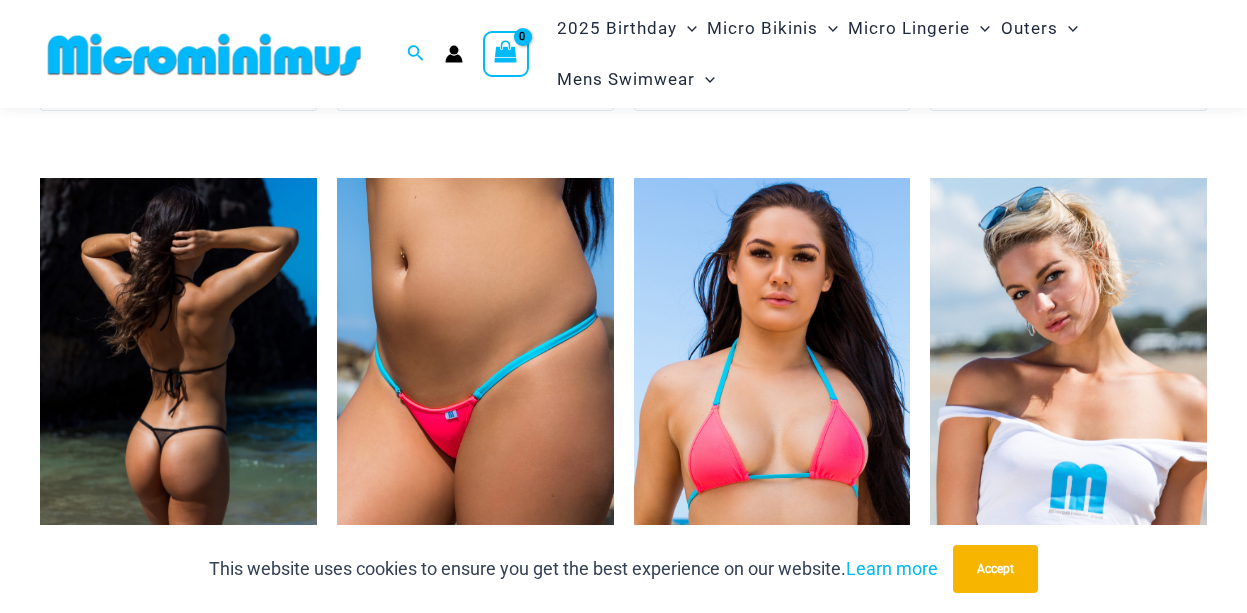 click at bounding box center [178, 383] 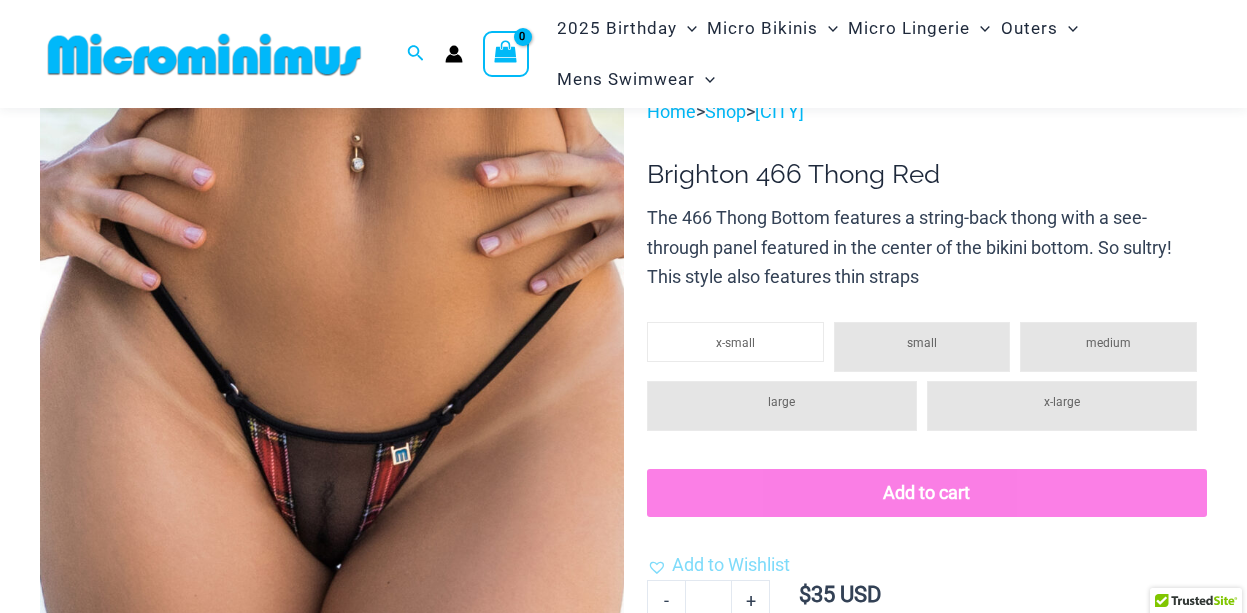 scroll, scrollTop: 780, scrollLeft: 0, axis: vertical 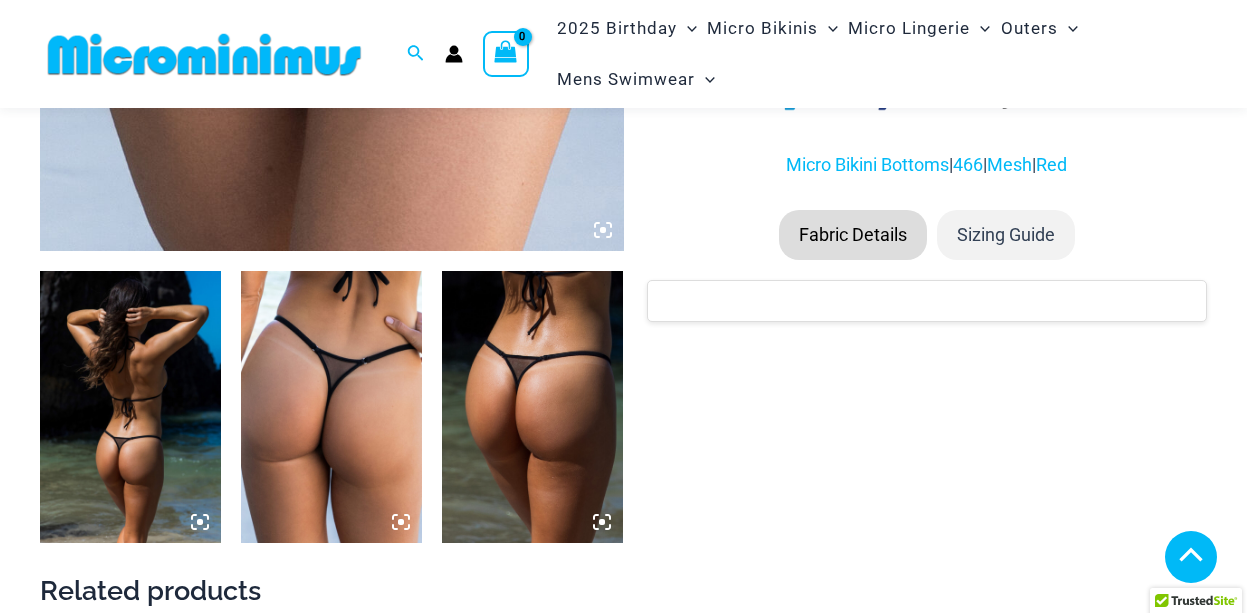 click at bounding box center (475, 834) 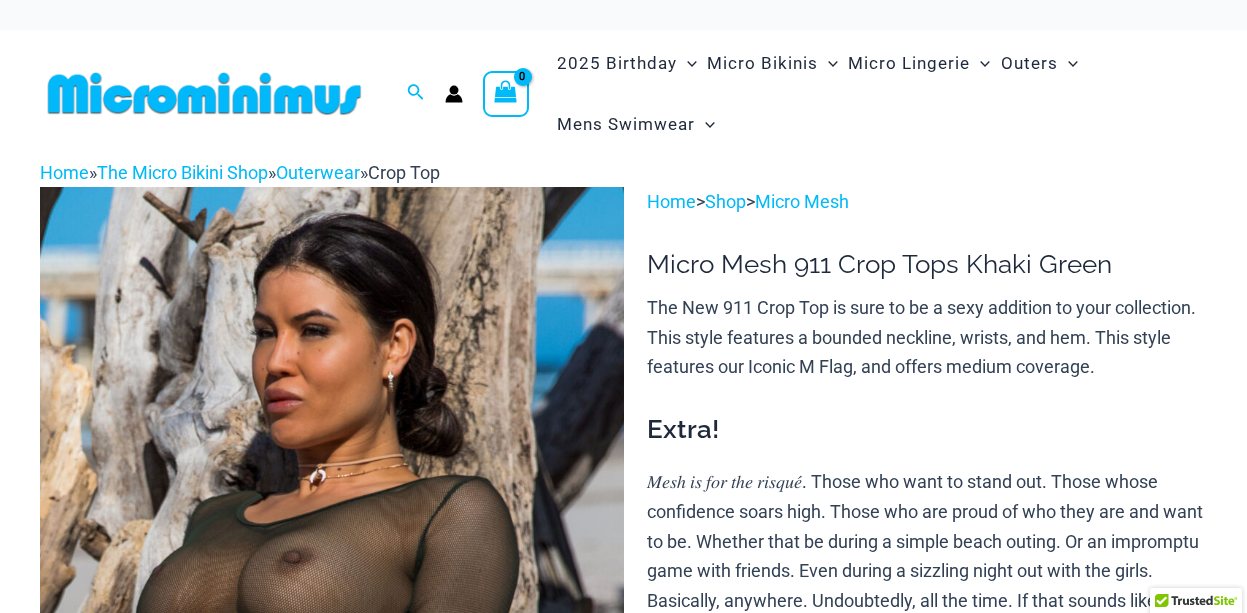 scroll, scrollTop: 300, scrollLeft: 0, axis: vertical 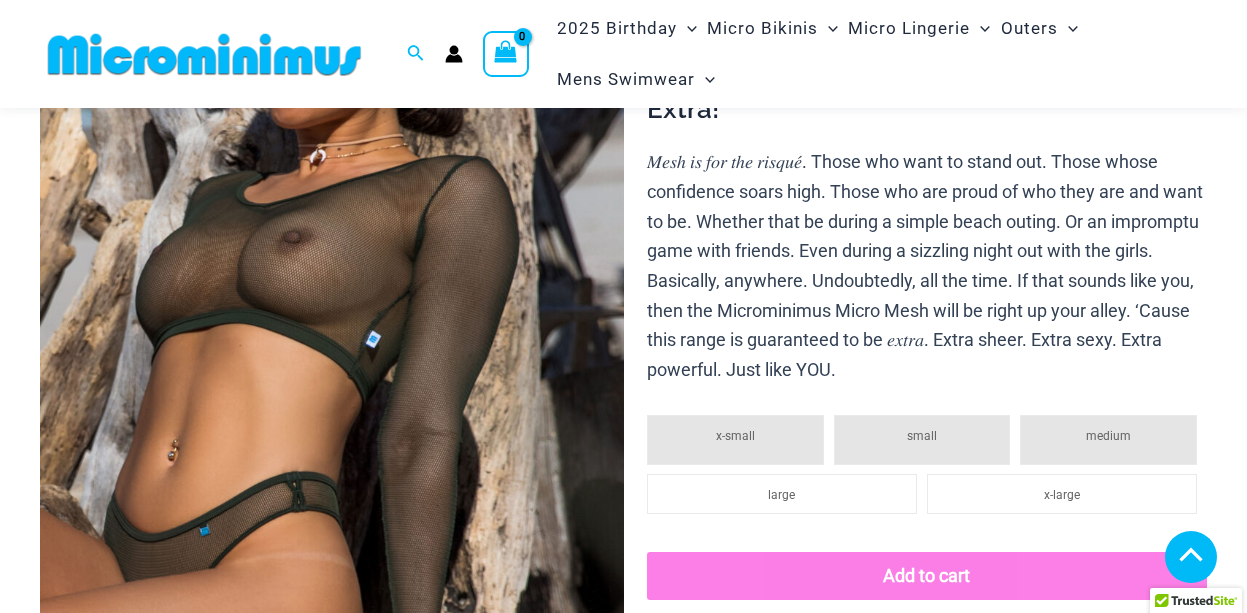 click at bounding box center (331, 899) 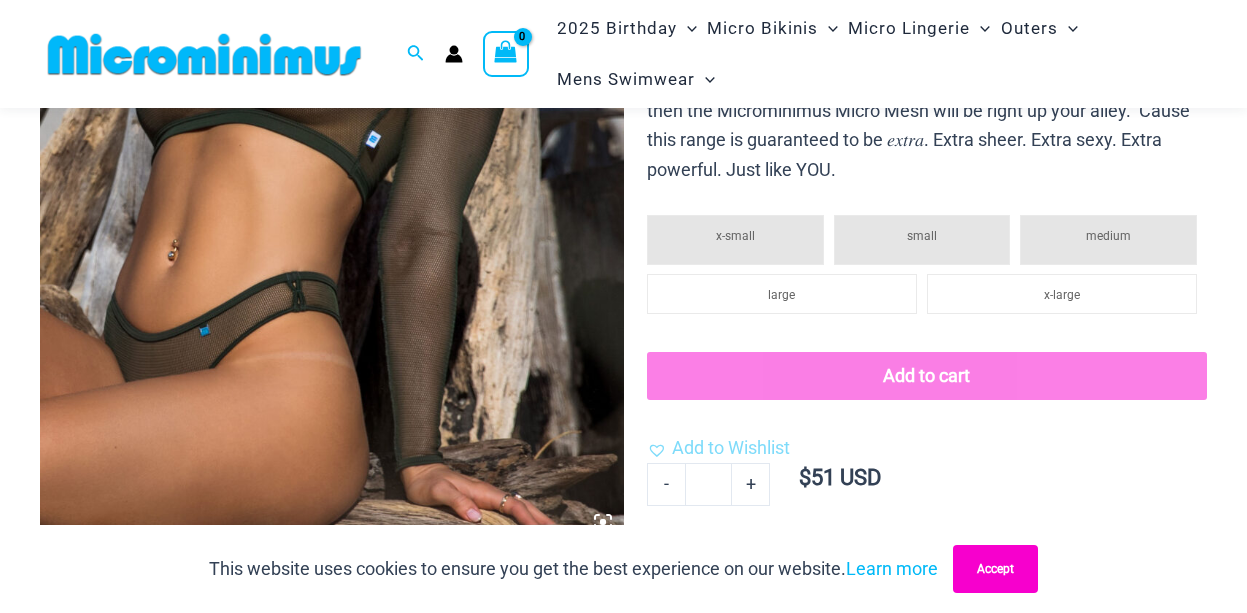 click on "Accept" at bounding box center (995, 569) 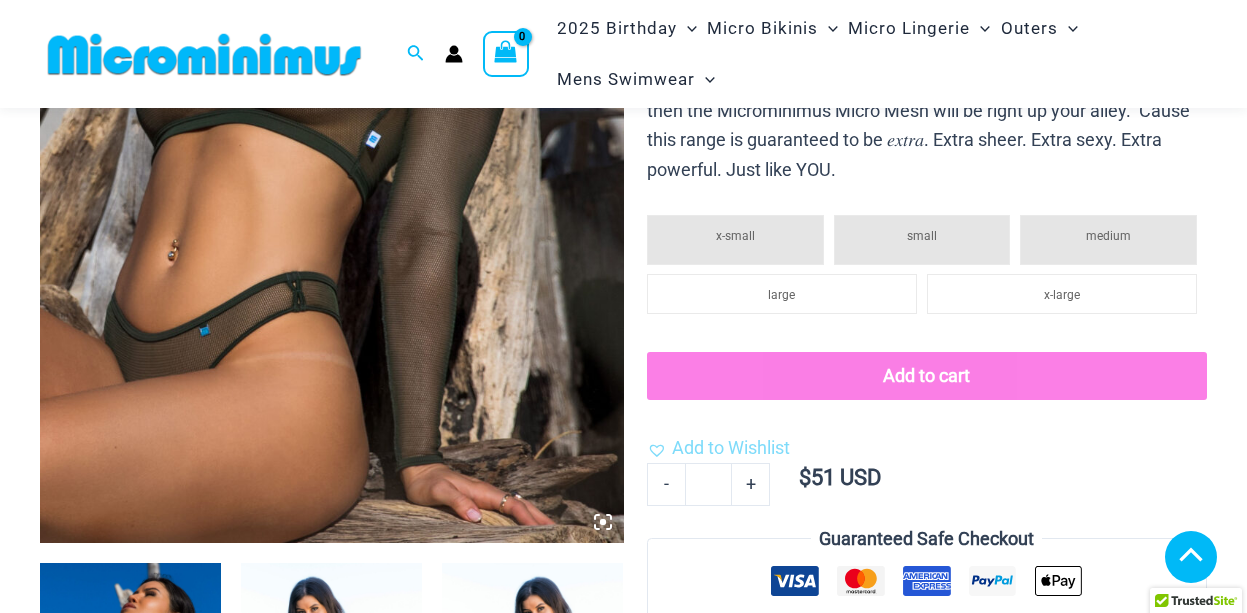 click 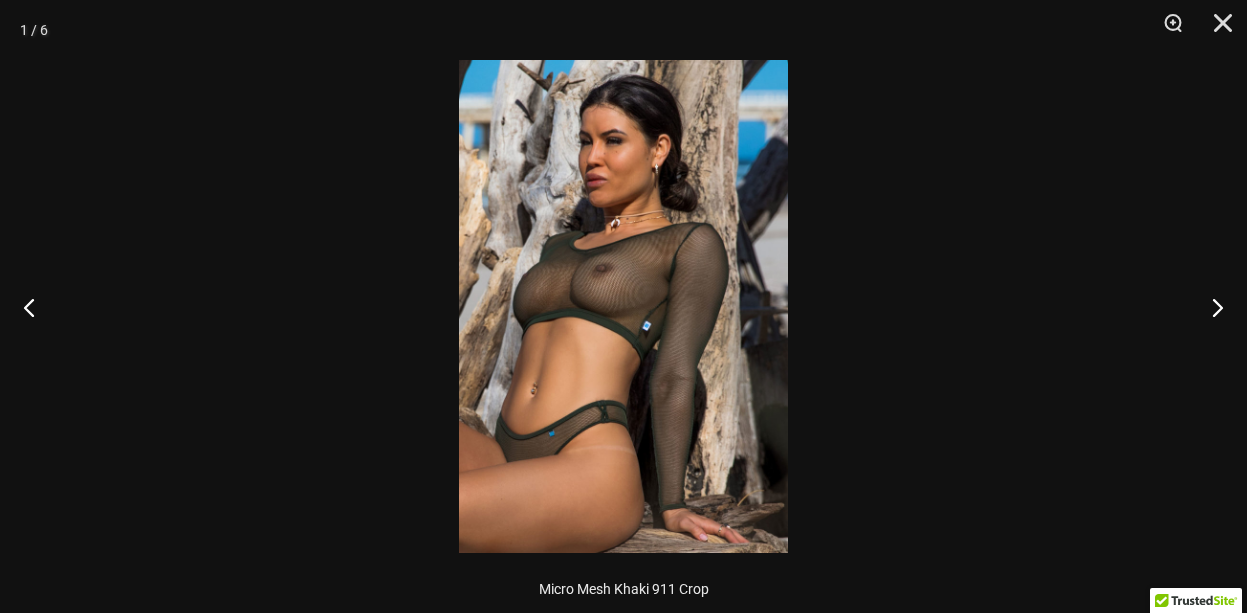 click at bounding box center (623, 306) 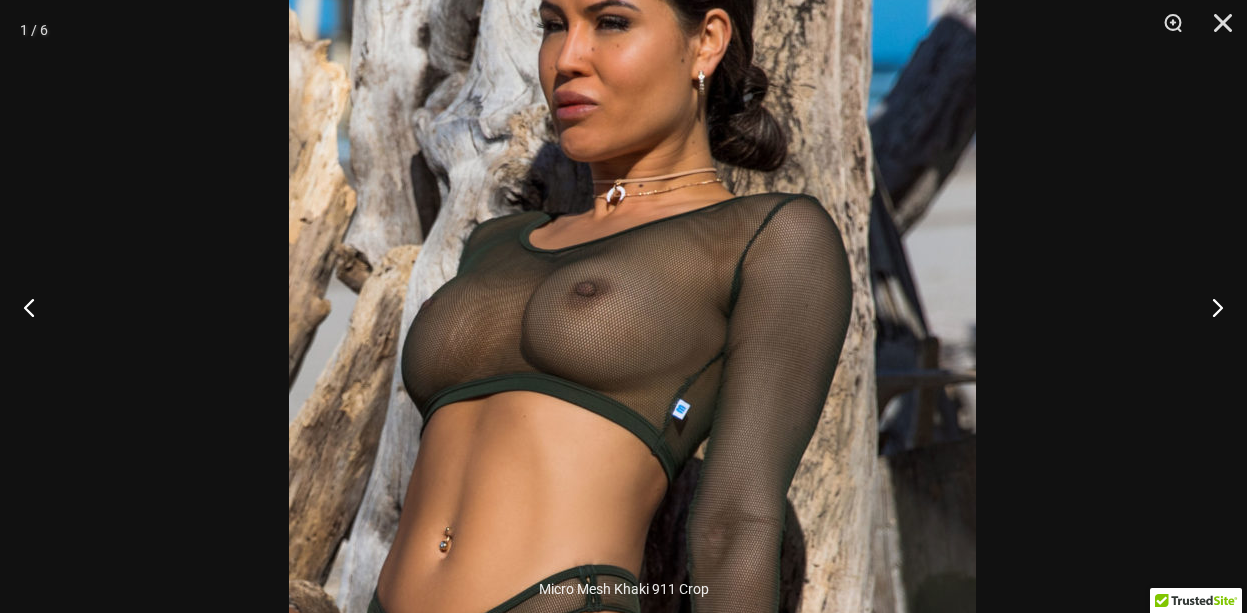 click at bounding box center [632, 369] 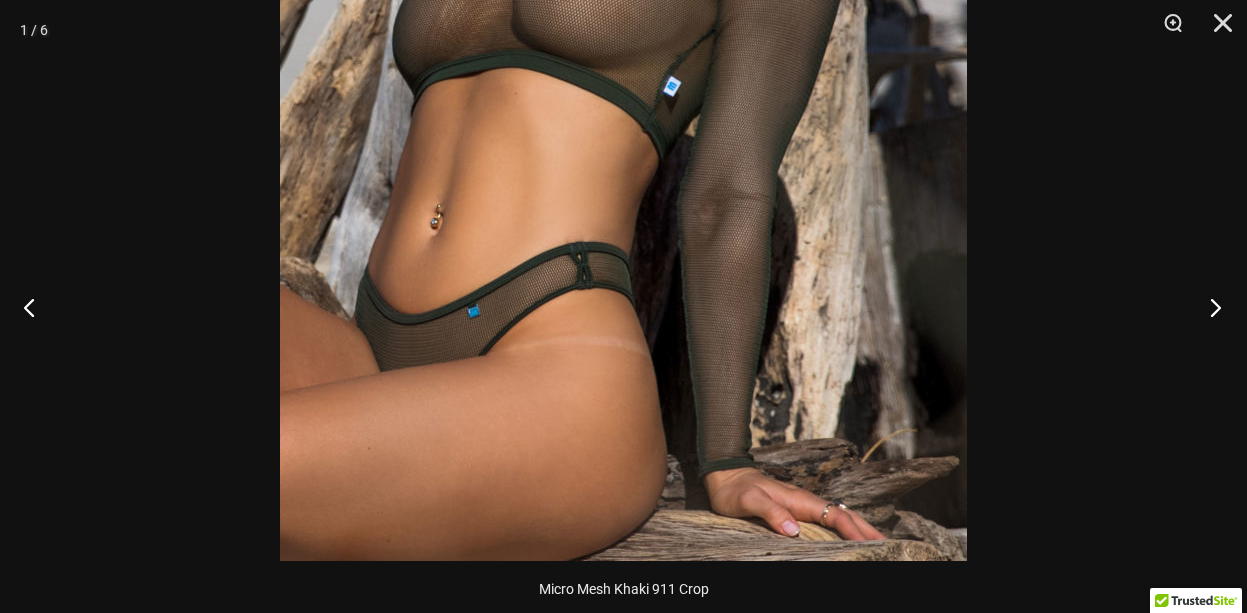 click at bounding box center [1209, 307] 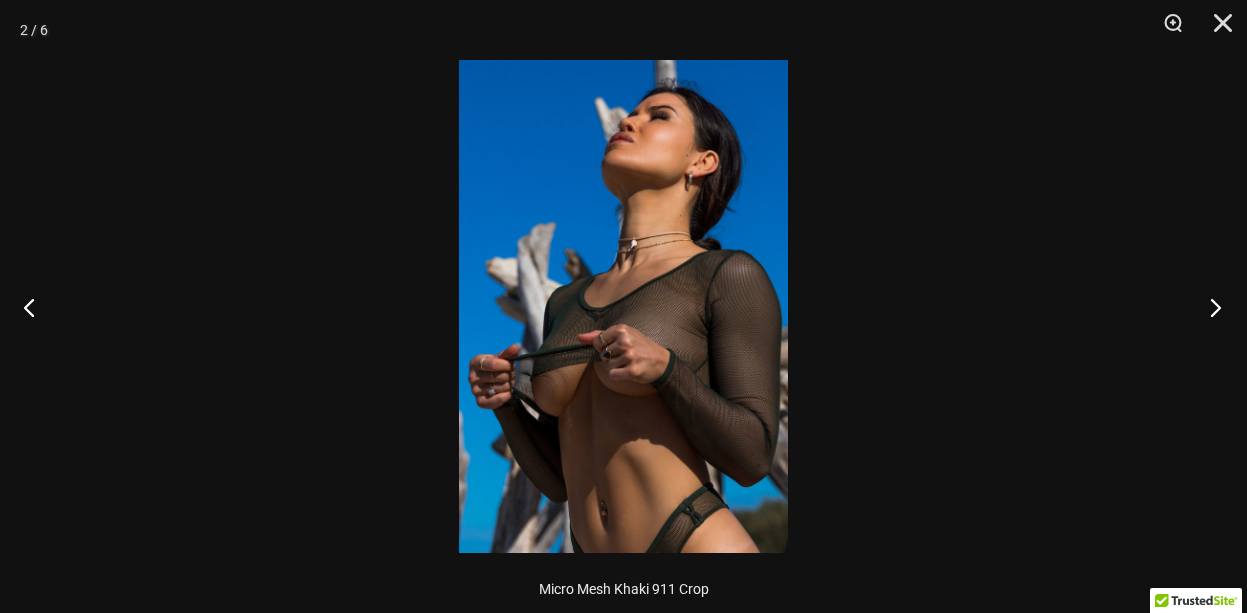click at bounding box center [1209, 307] 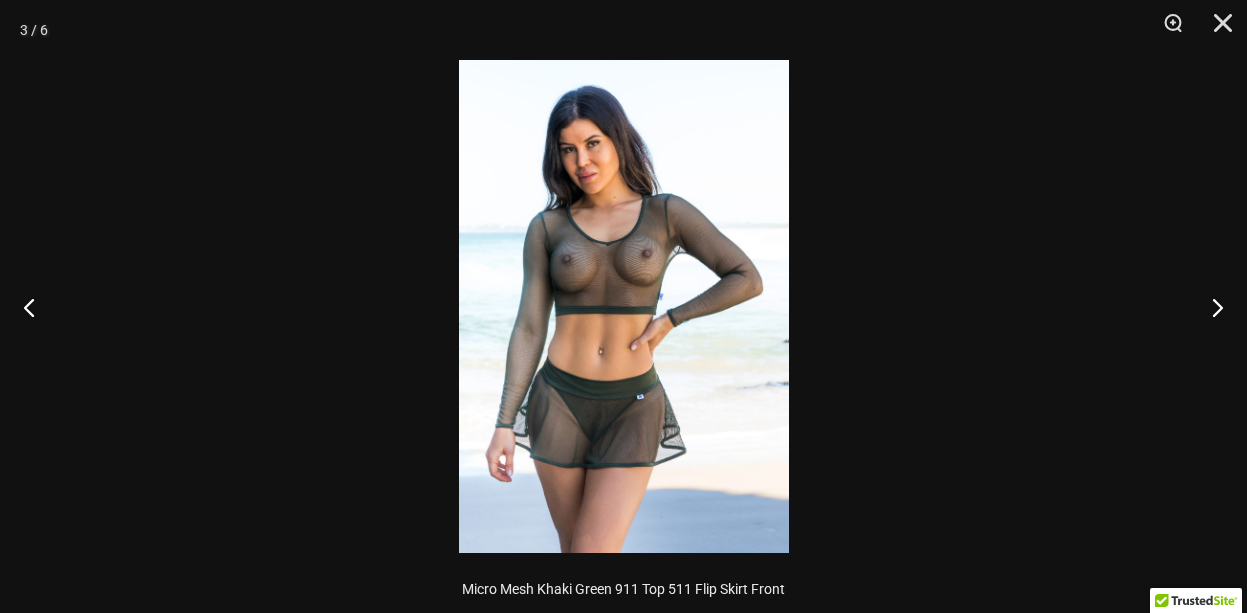 click at bounding box center [624, 306] 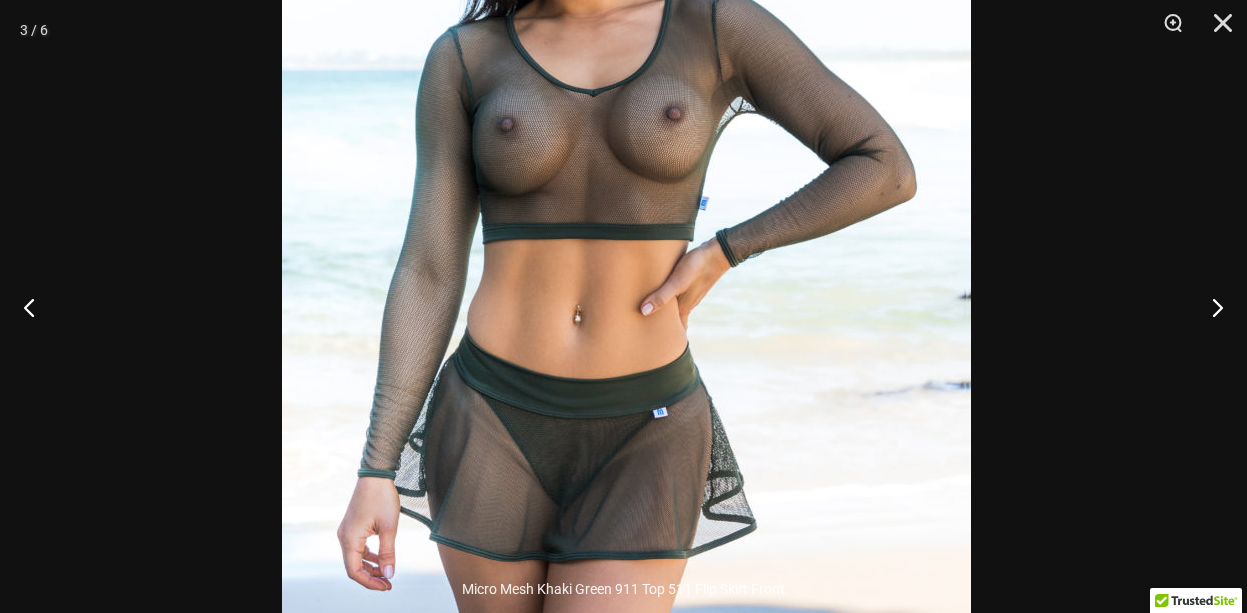 click at bounding box center [626, 224] 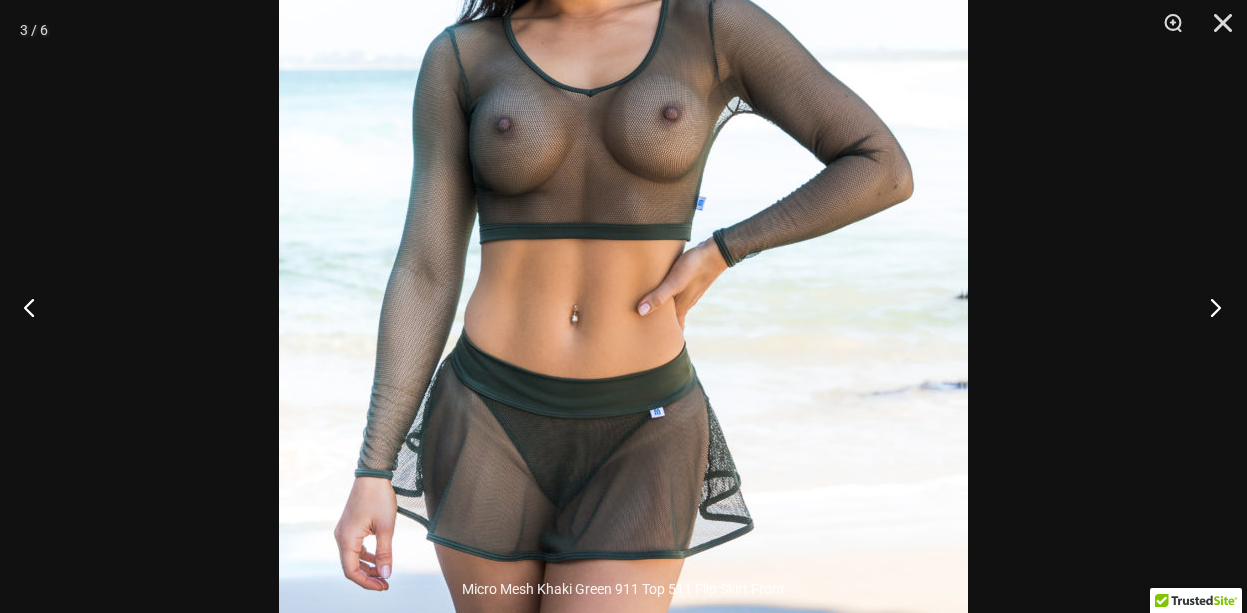 click at bounding box center [1209, 307] 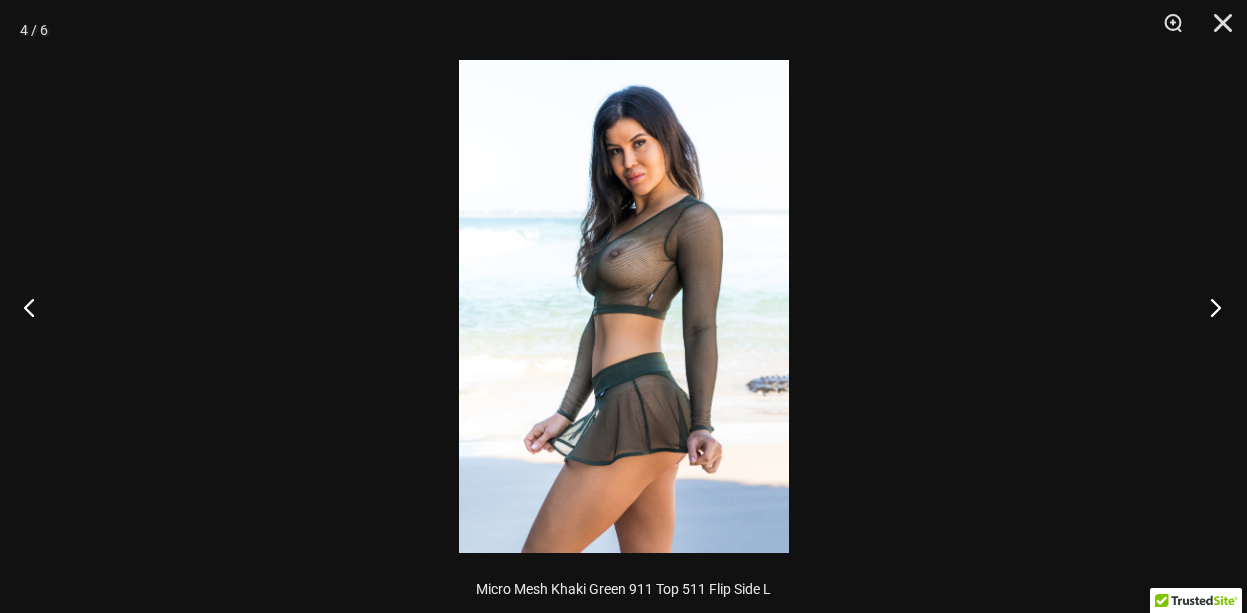 click at bounding box center (1209, 307) 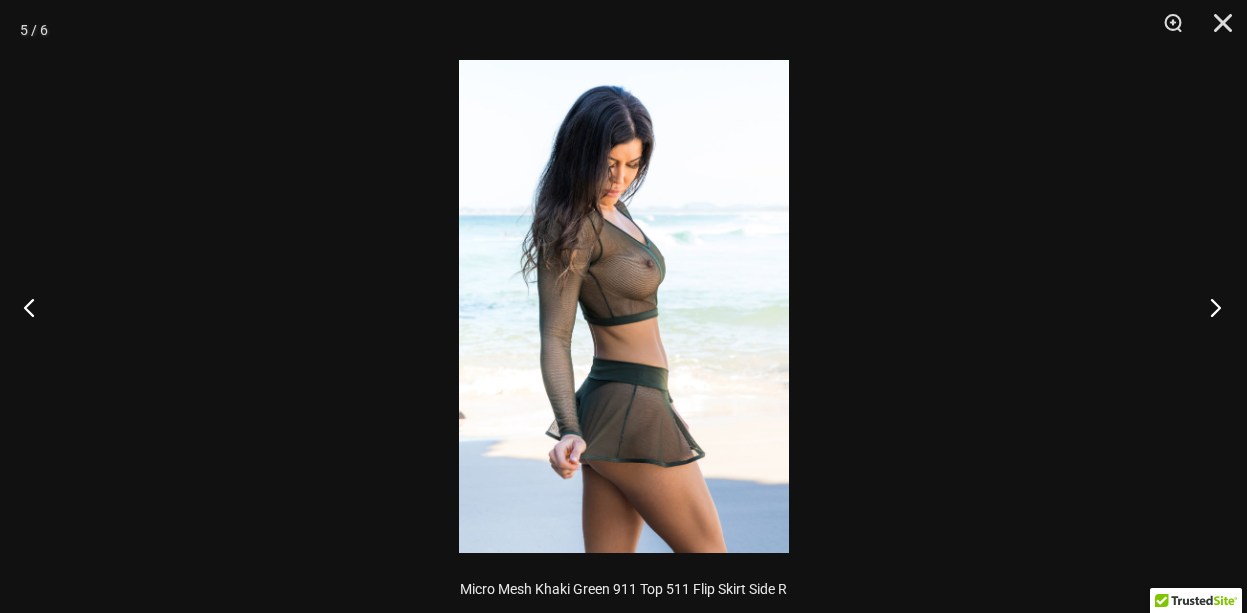 click at bounding box center (1209, 307) 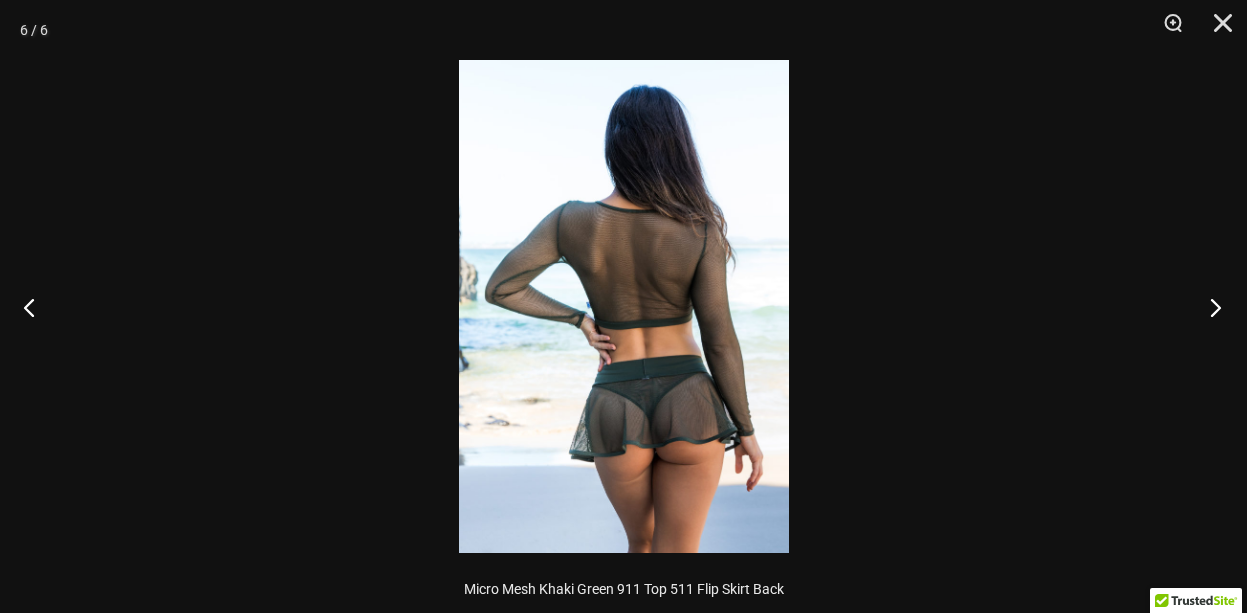 click at bounding box center [1209, 307] 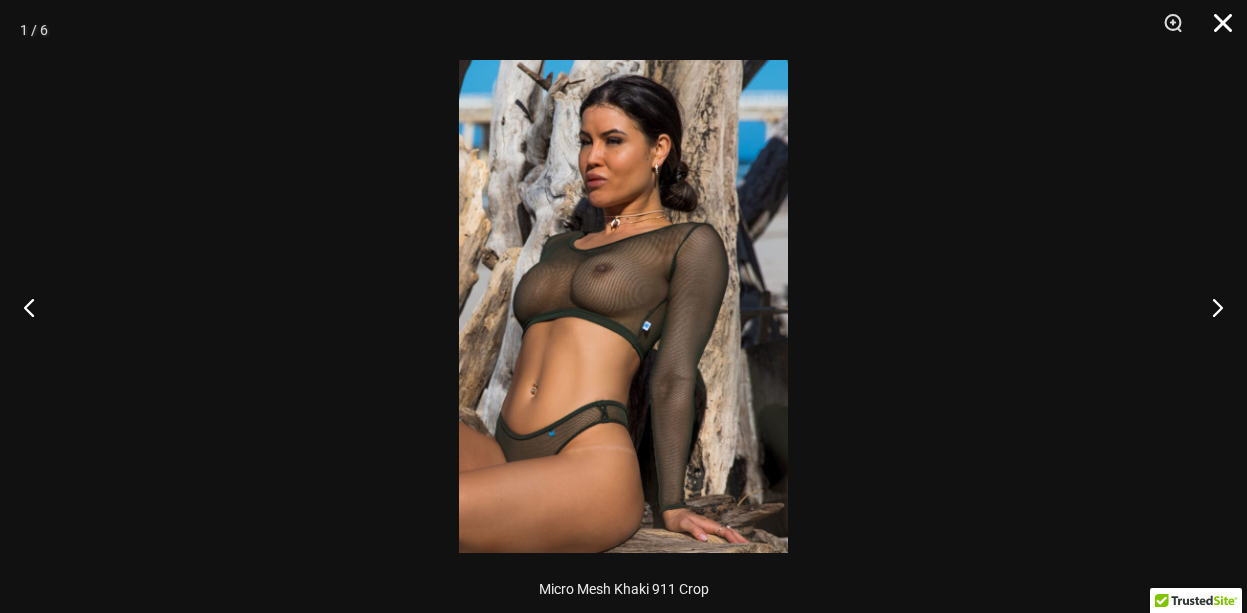click at bounding box center (1216, 30) 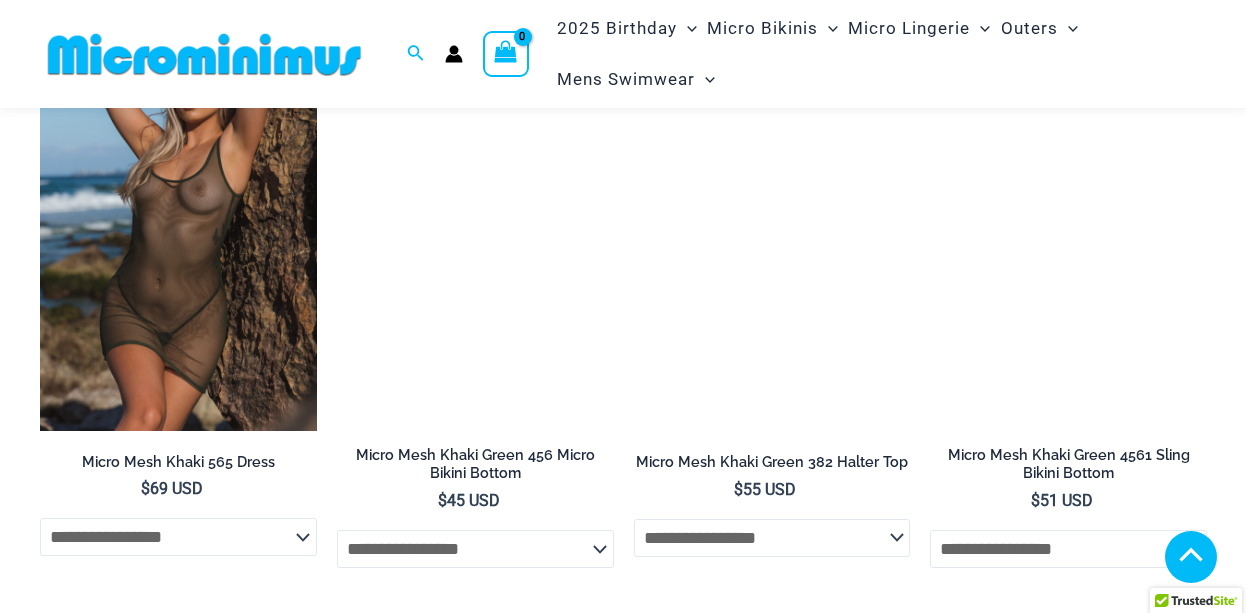 scroll, scrollTop: 1500, scrollLeft: 0, axis: vertical 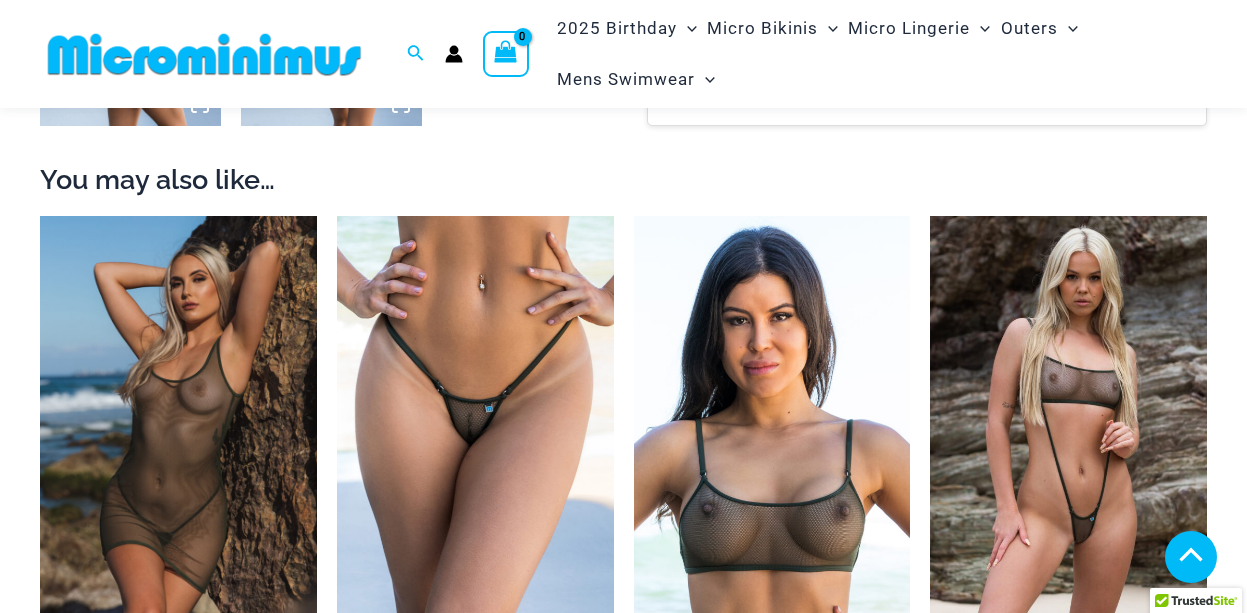 click at bounding box center [475, 423] 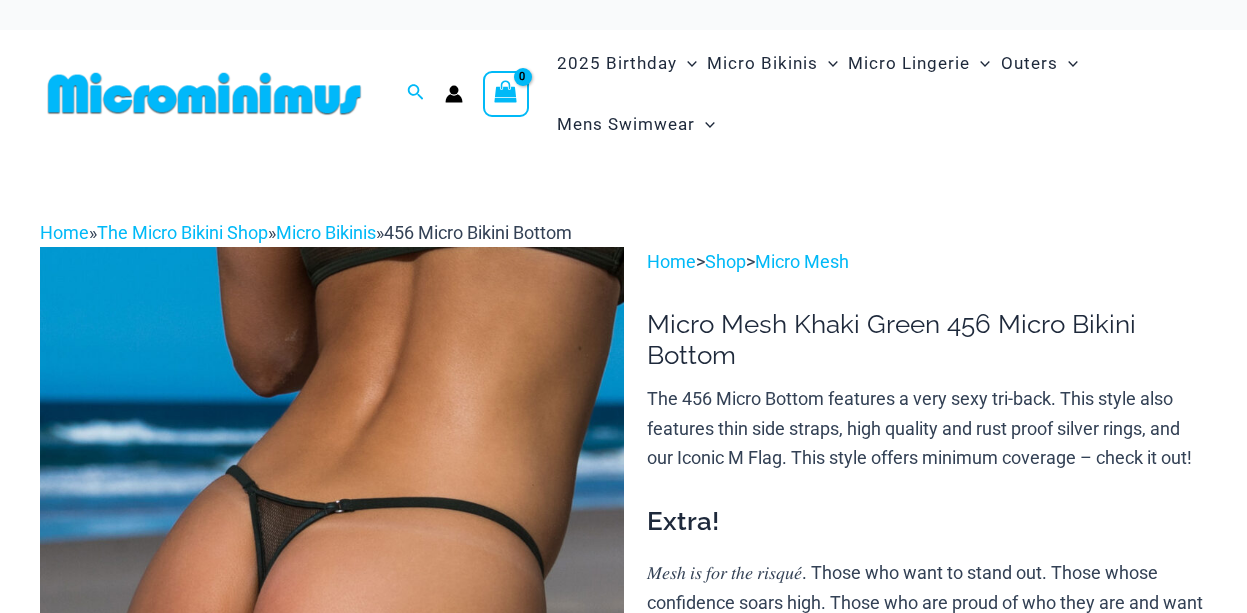 scroll, scrollTop: 399, scrollLeft: 0, axis: vertical 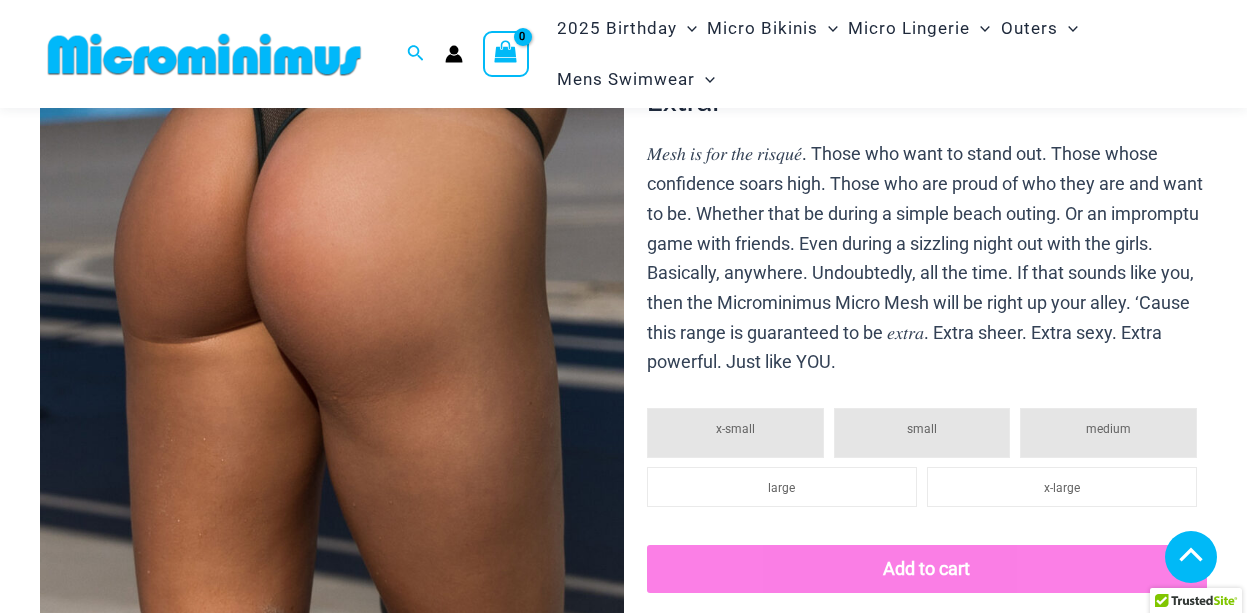 click 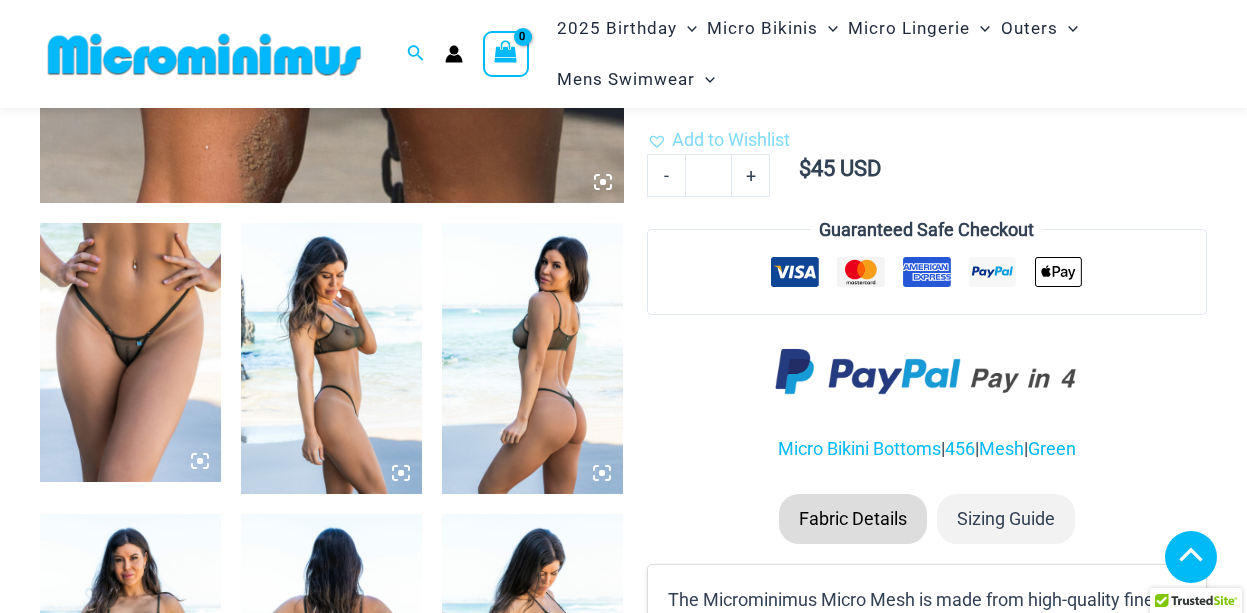 scroll, scrollTop: 700, scrollLeft: 0, axis: vertical 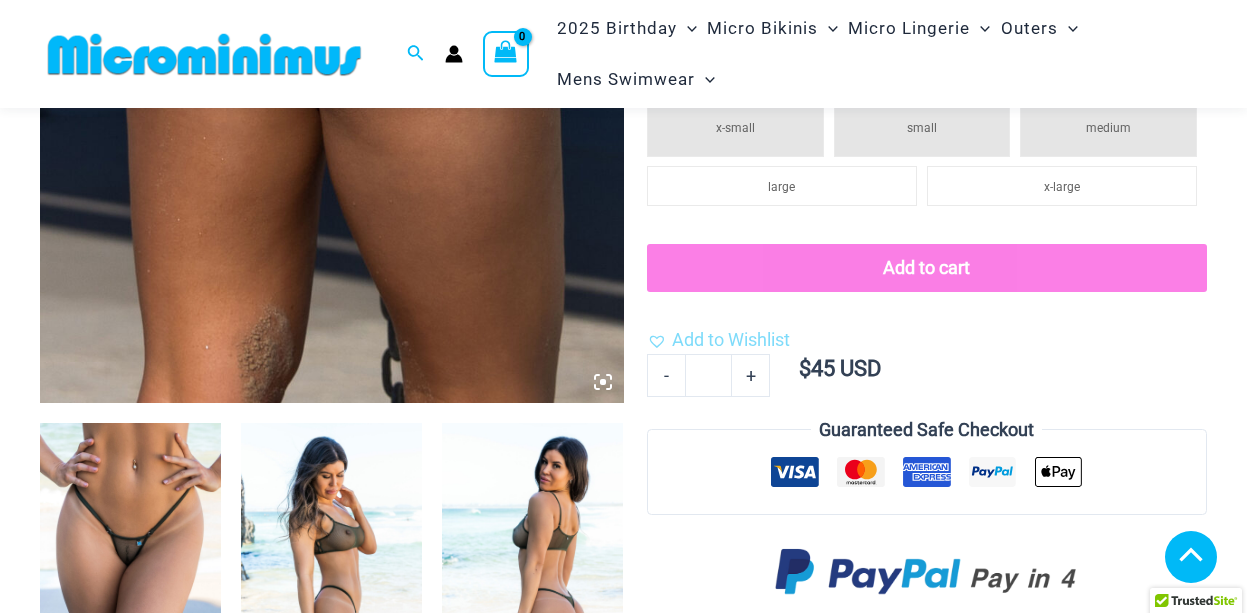 click 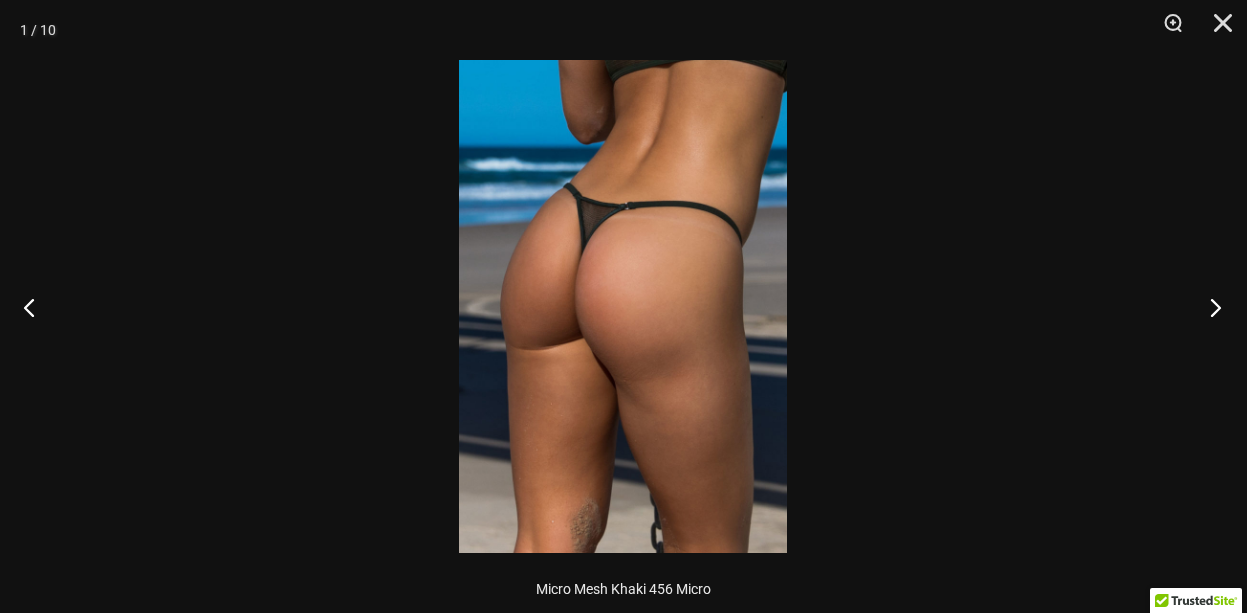 click at bounding box center [1209, 307] 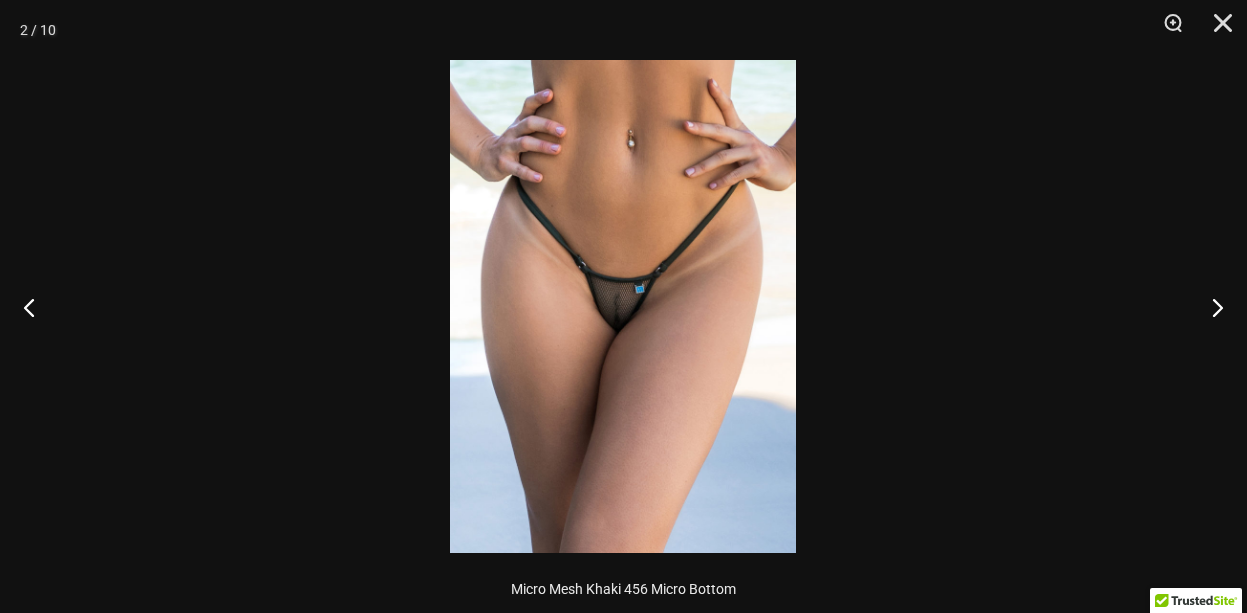 click at bounding box center [623, 306] 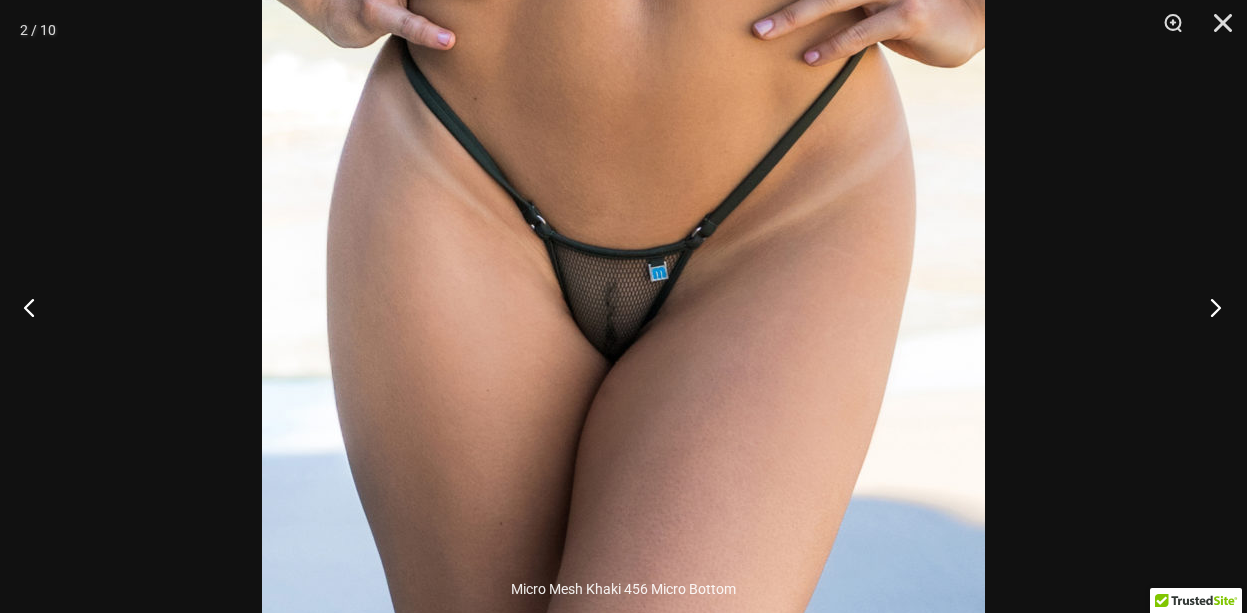 click at bounding box center (1209, 307) 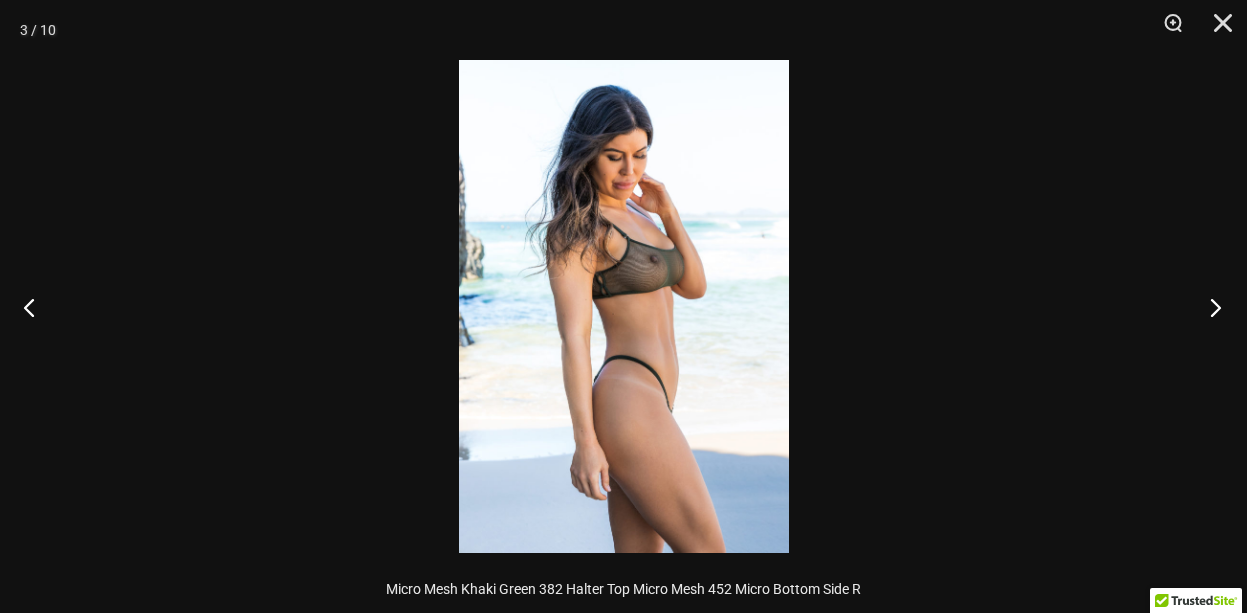click at bounding box center [1209, 307] 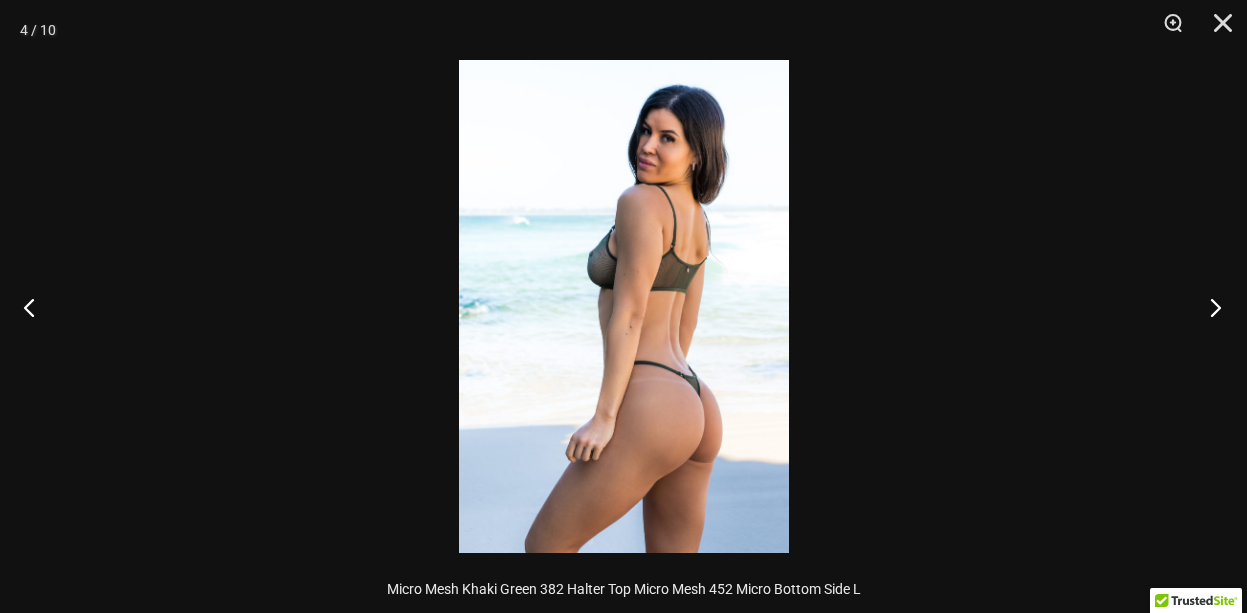 click at bounding box center (1209, 307) 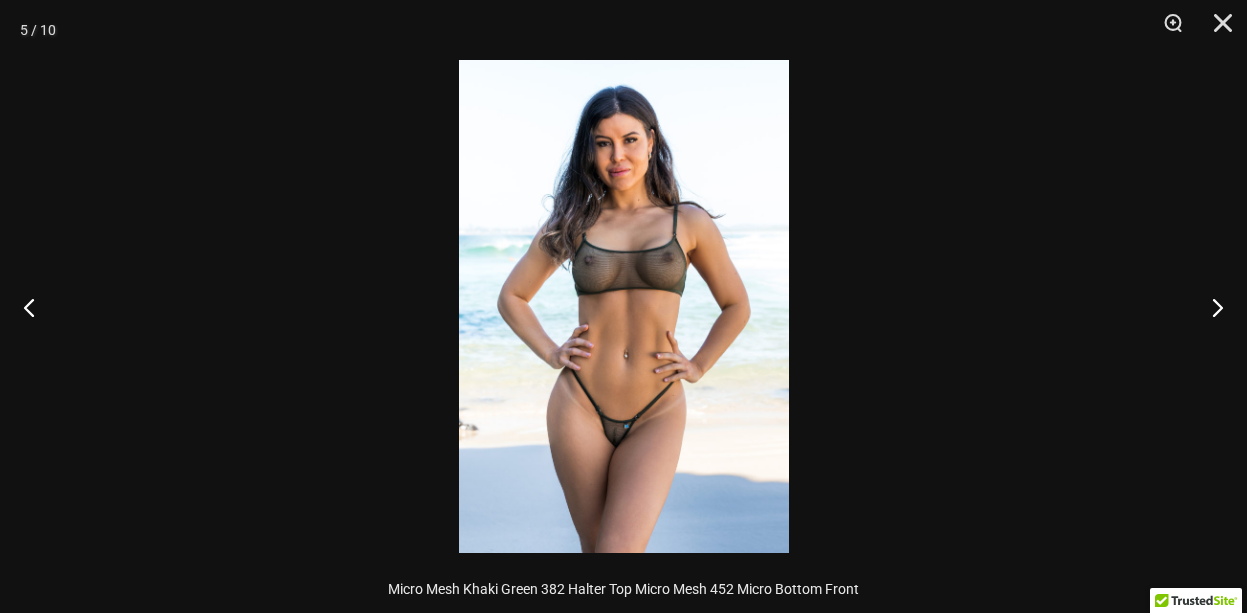 click at bounding box center [624, 306] 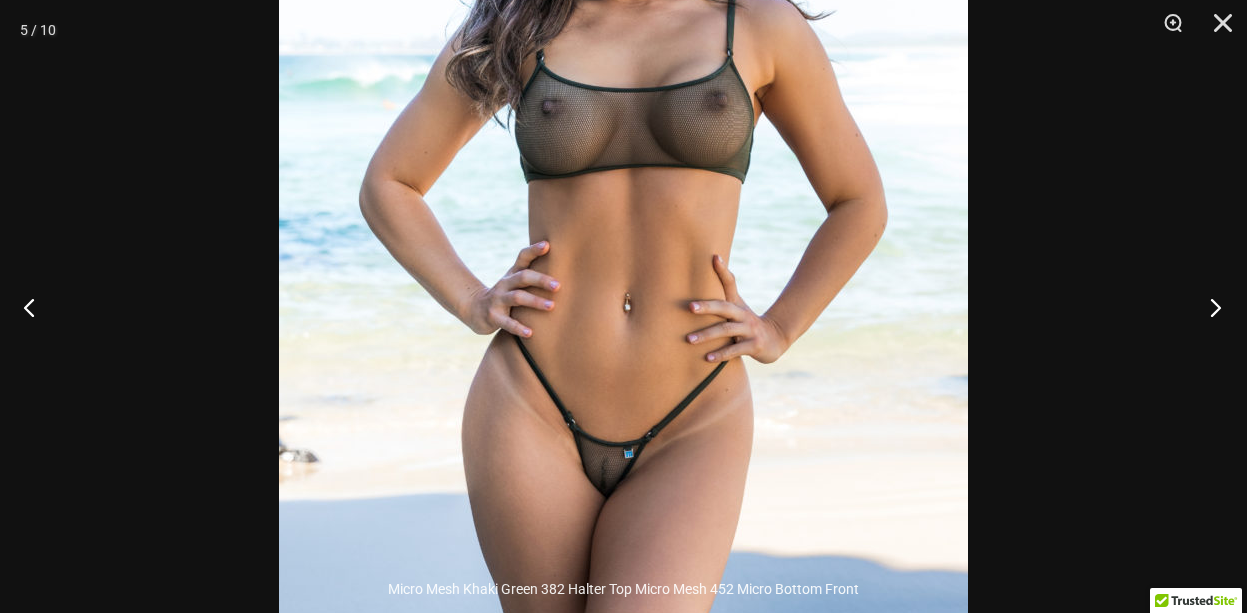click at bounding box center (1209, 307) 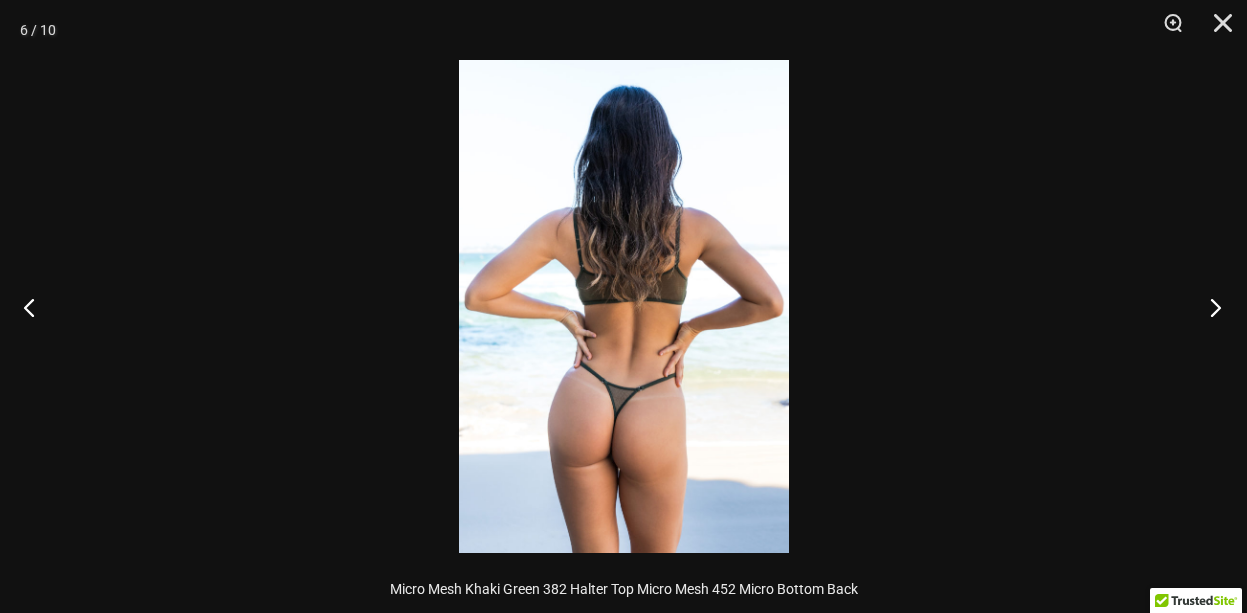 click at bounding box center (1209, 307) 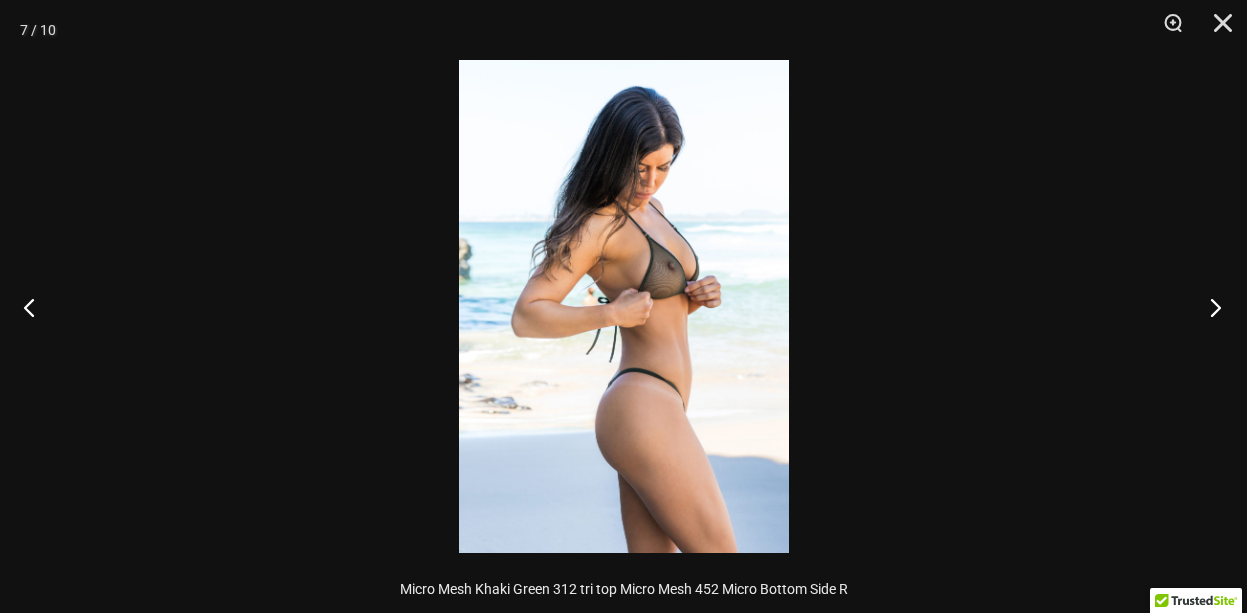 click at bounding box center (1209, 307) 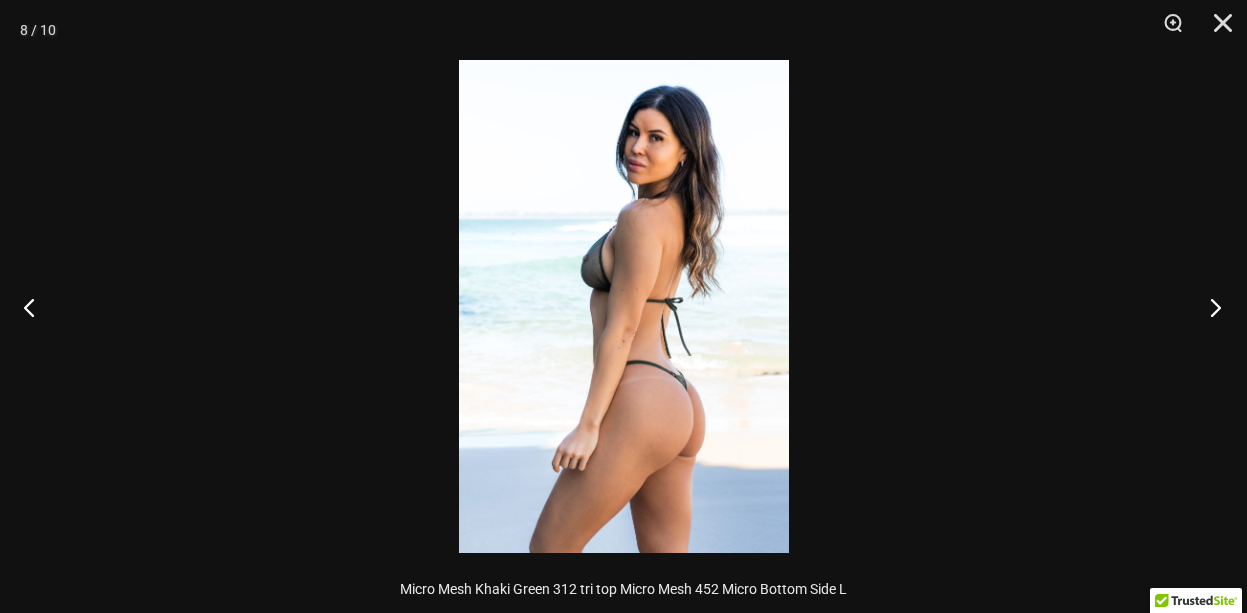 click at bounding box center (1209, 307) 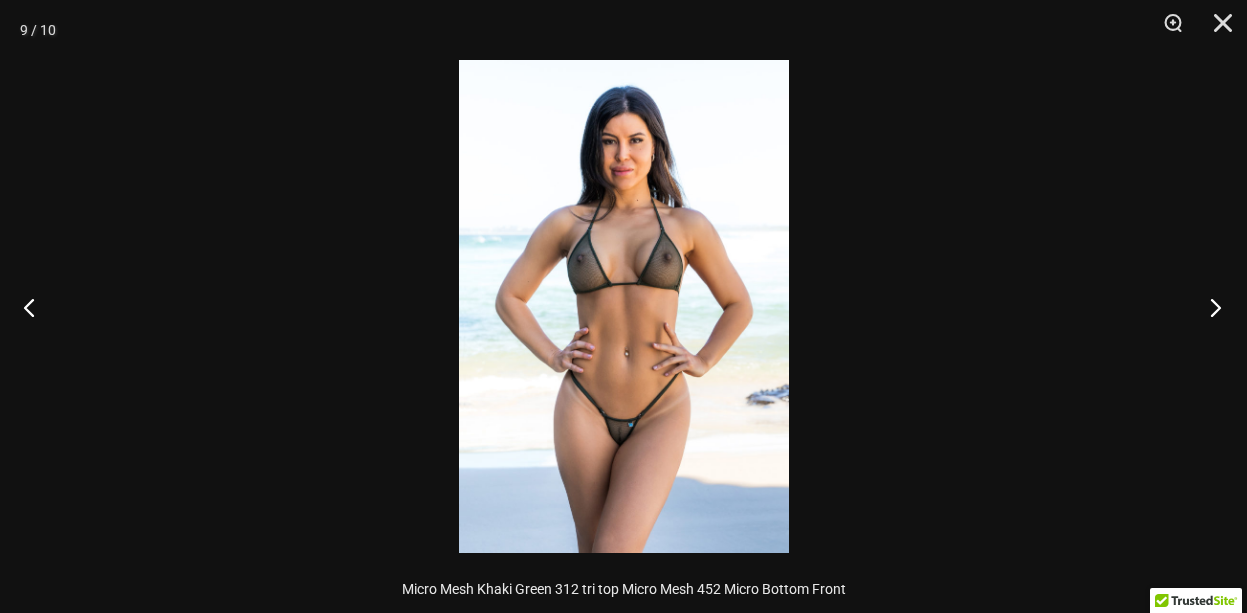 click at bounding box center (1209, 307) 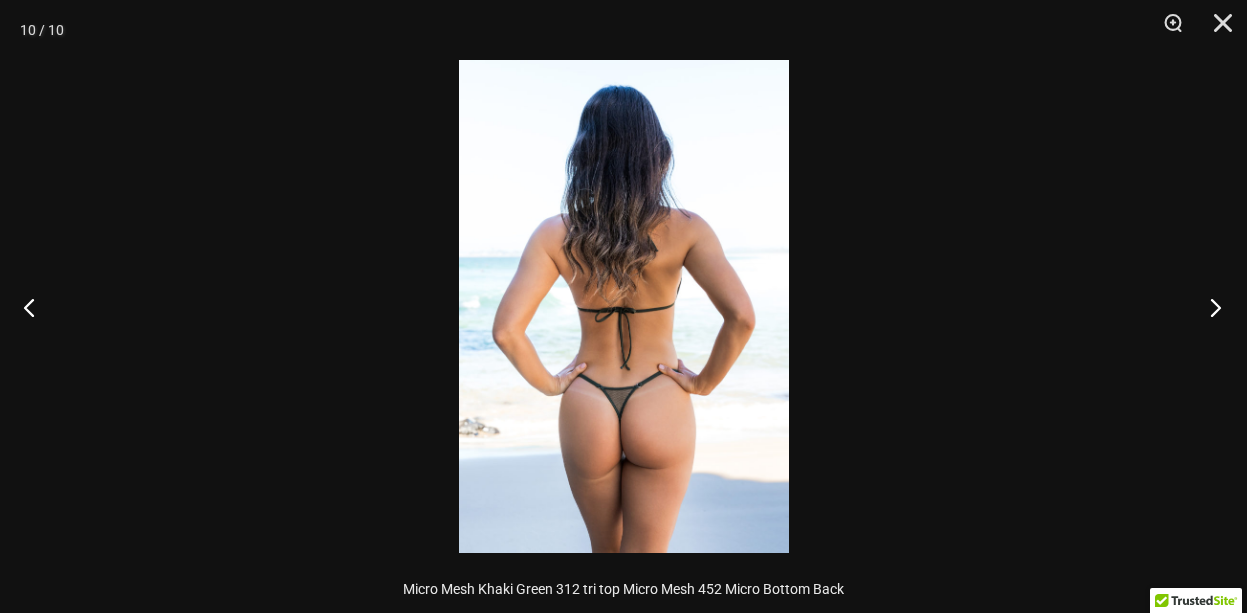 click at bounding box center (1209, 307) 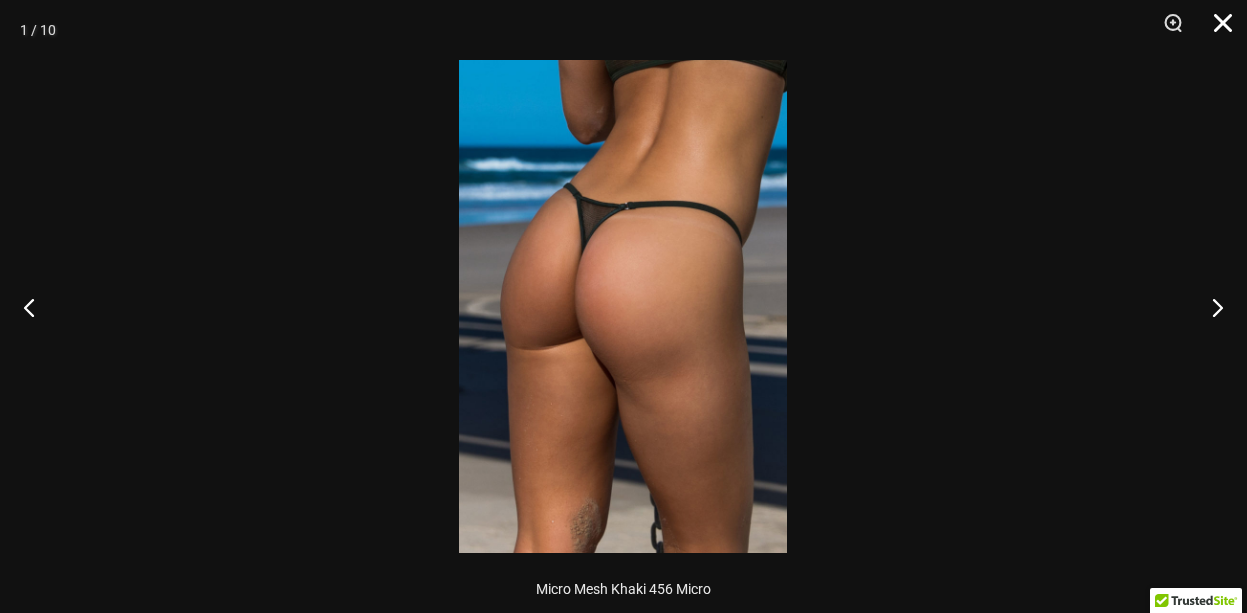 click at bounding box center [1216, 30] 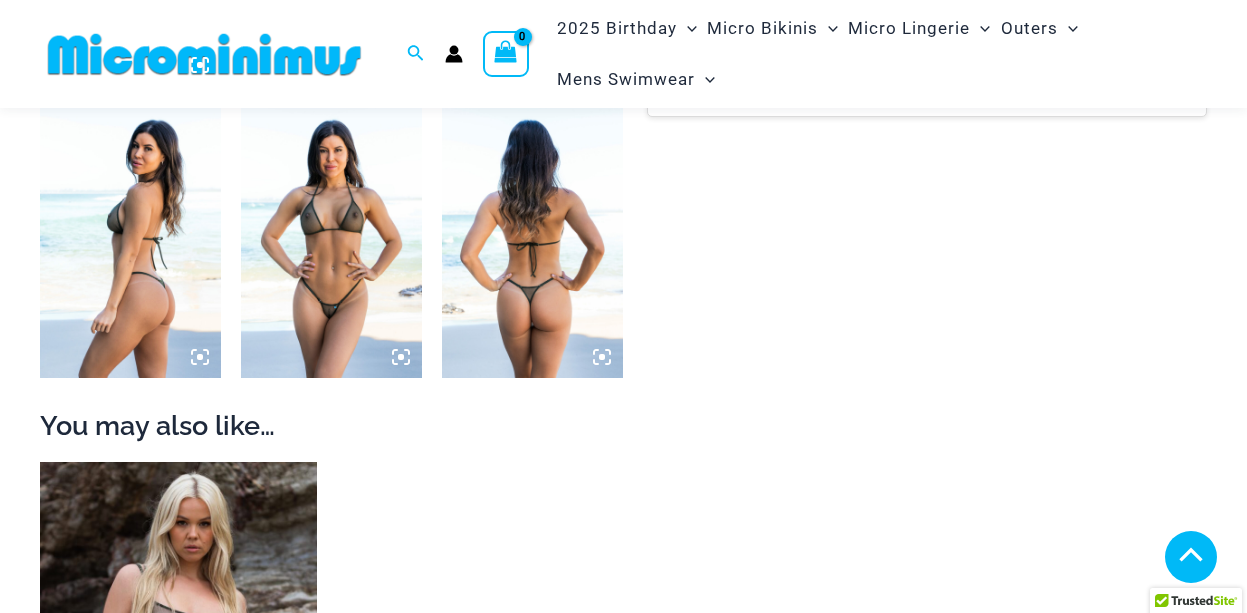 scroll, scrollTop: 1900, scrollLeft: 0, axis: vertical 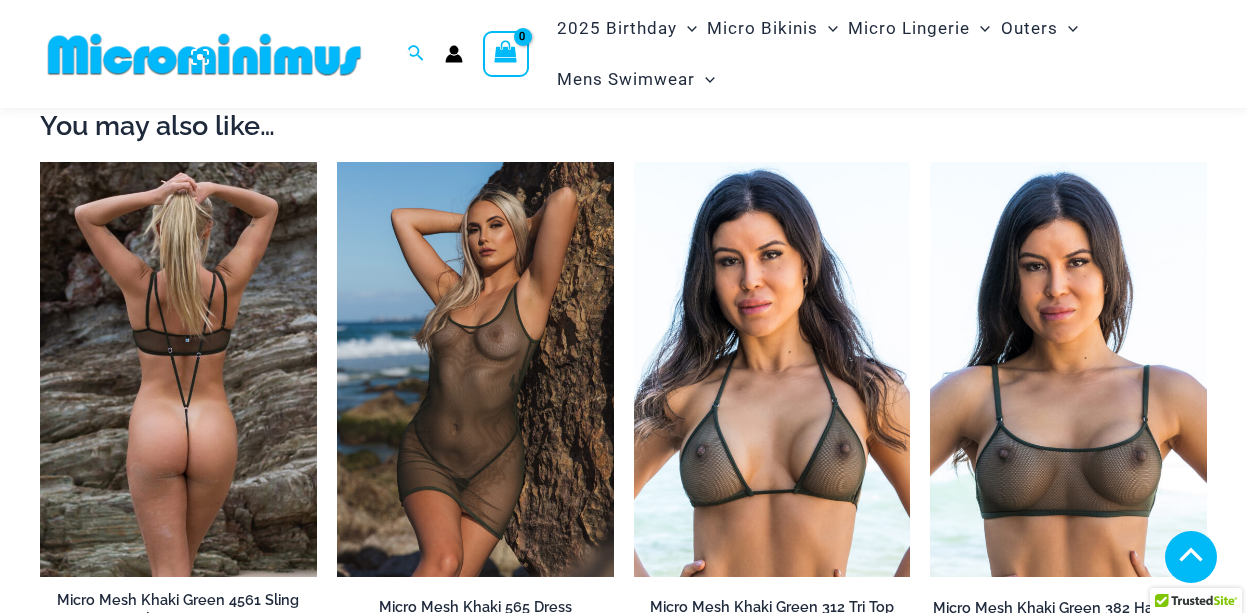 click at bounding box center [178, 369] 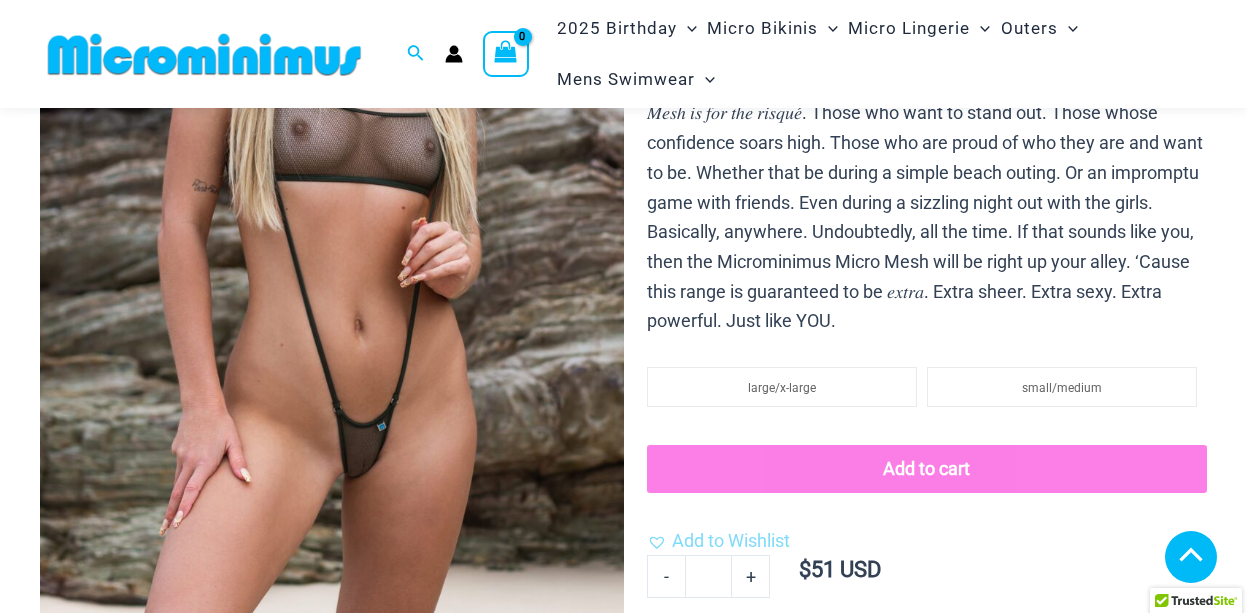 scroll, scrollTop: 580, scrollLeft: 0, axis: vertical 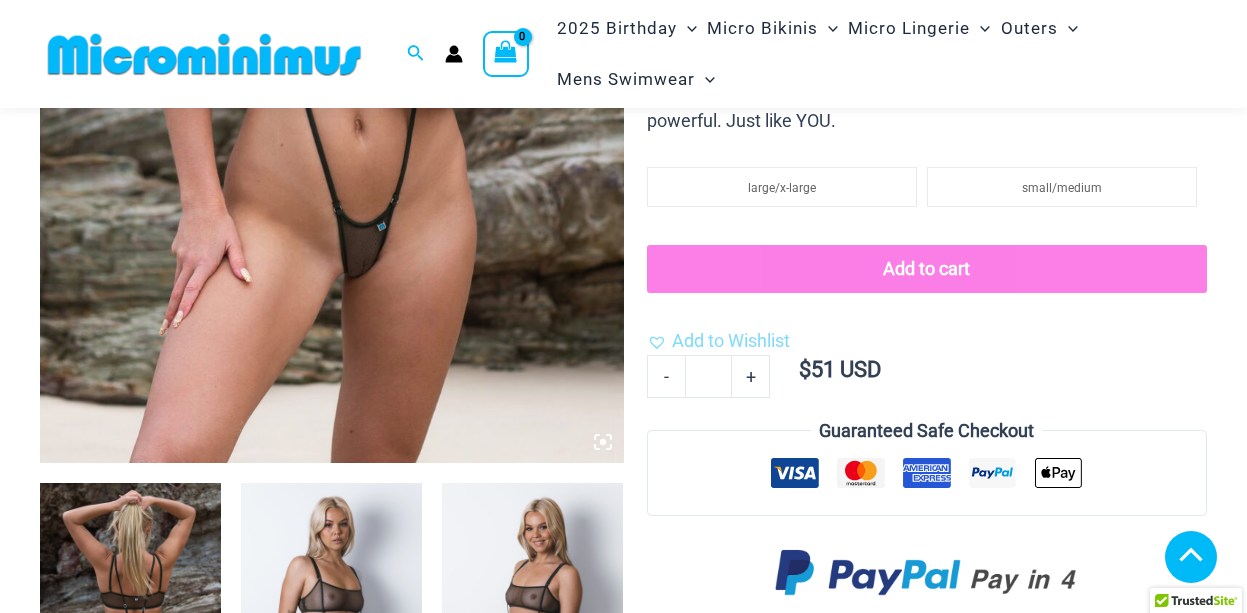 click 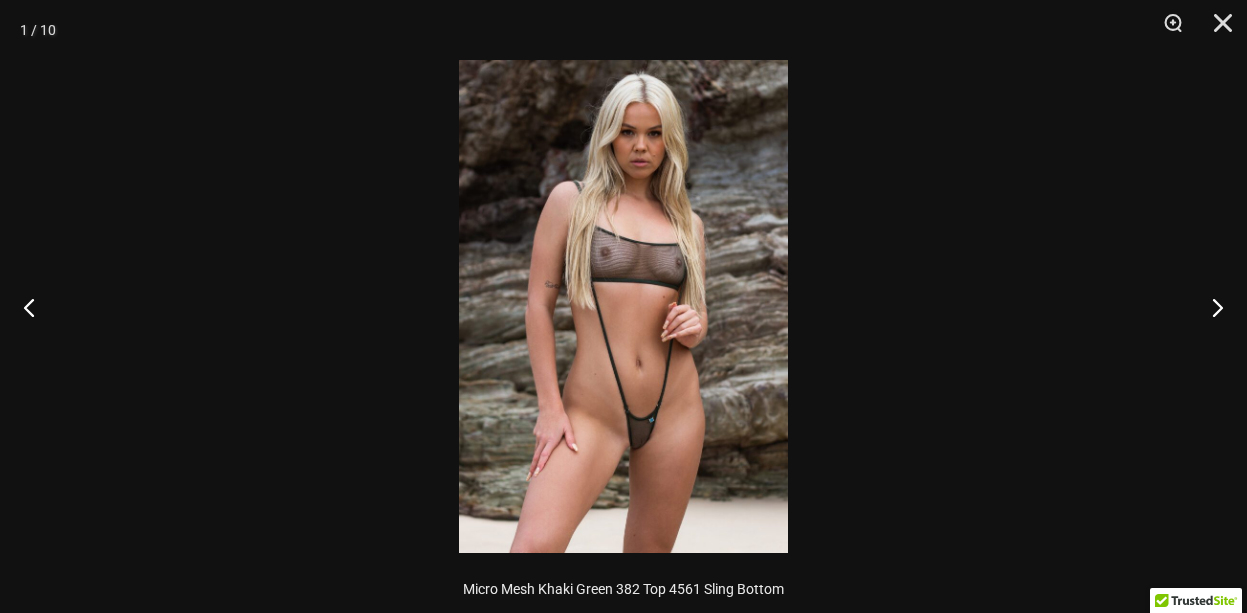 click at bounding box center [623, 306] 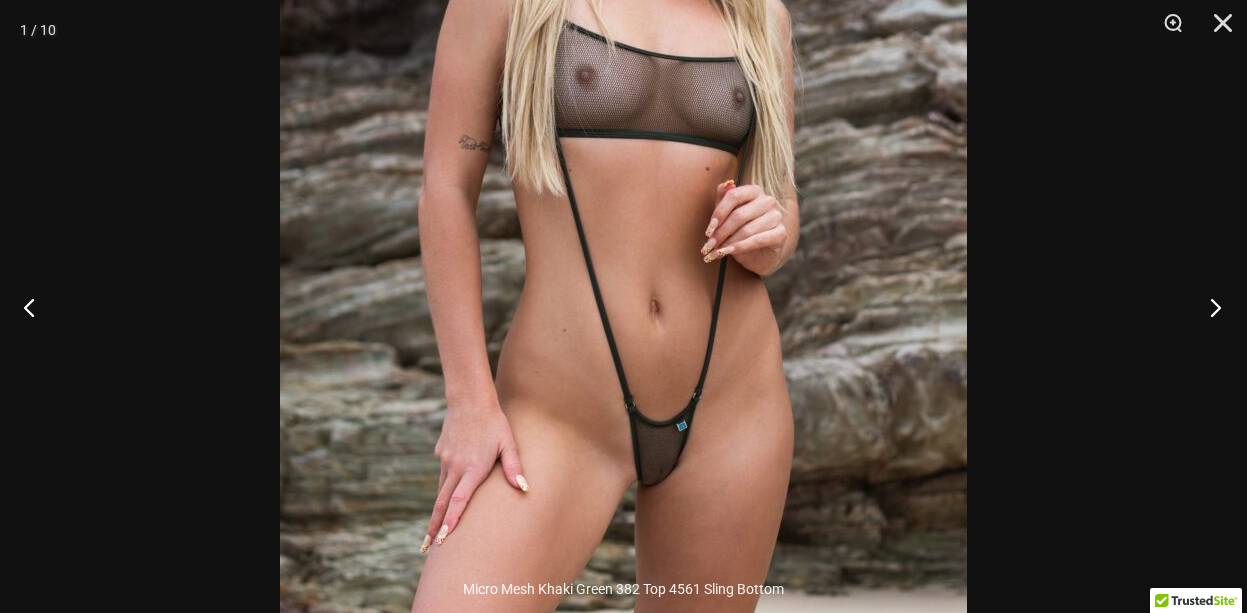 click at bounding box center [1209, 307] 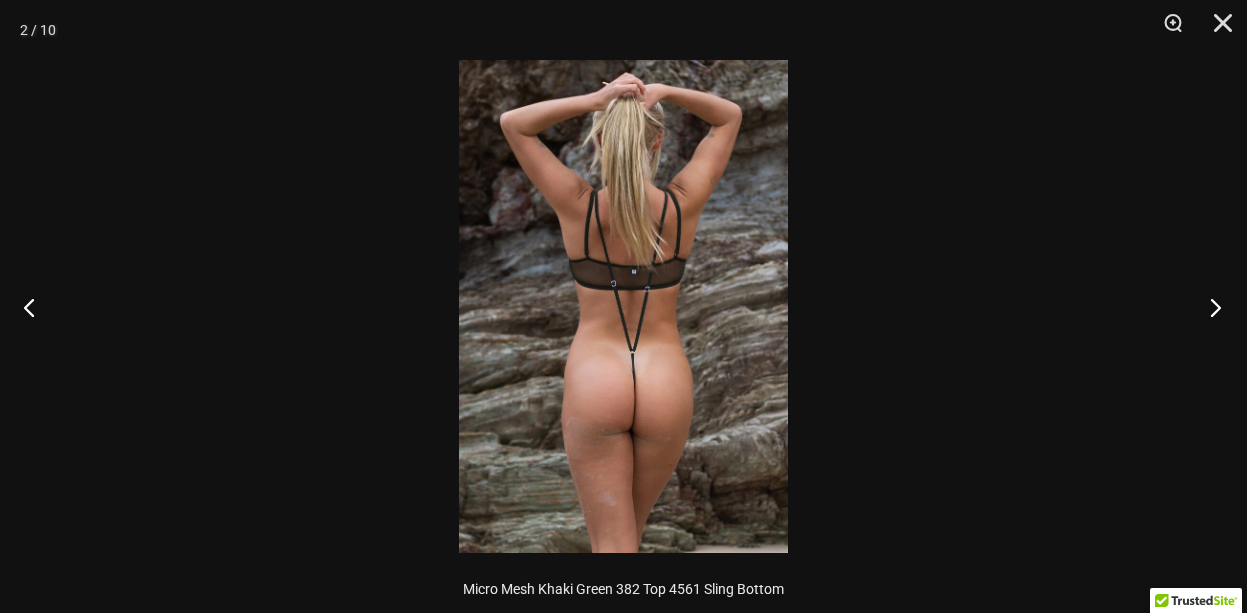 click at bounding box center (1209, 307) 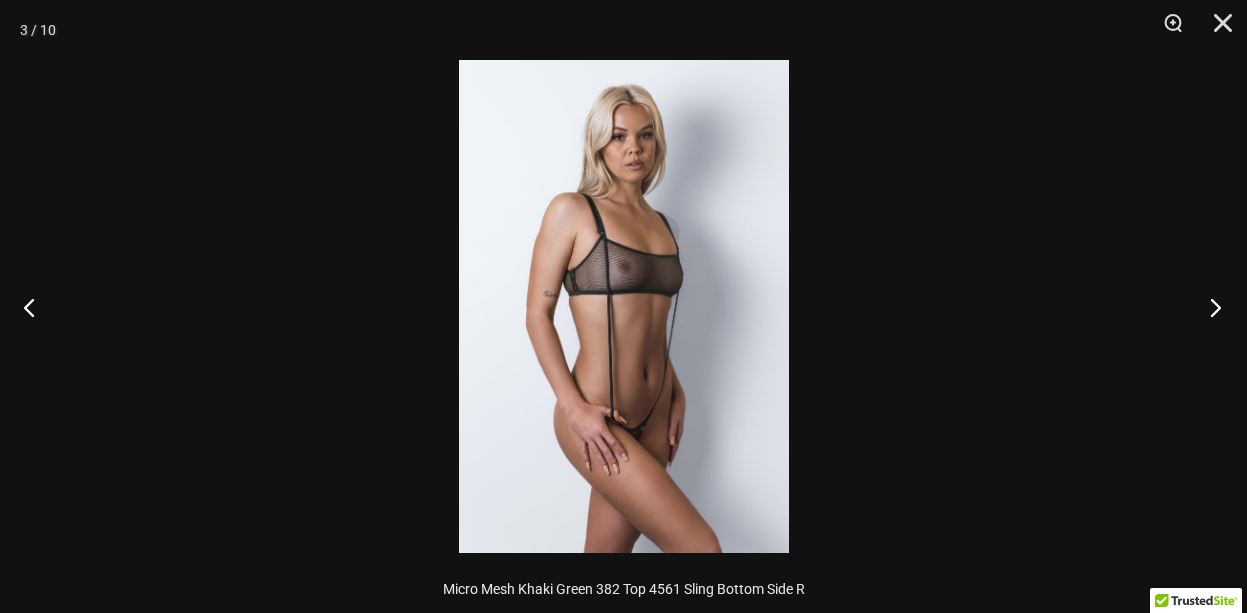 click at bounding box center (1209, 307) 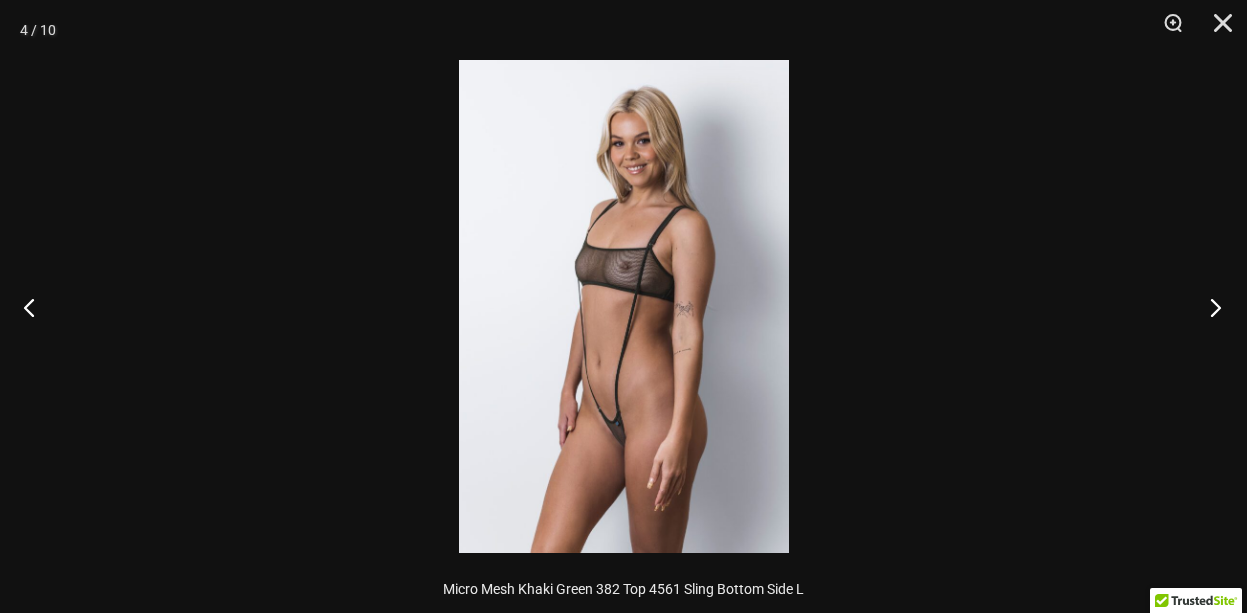 click at bounding box center [1209, 307] 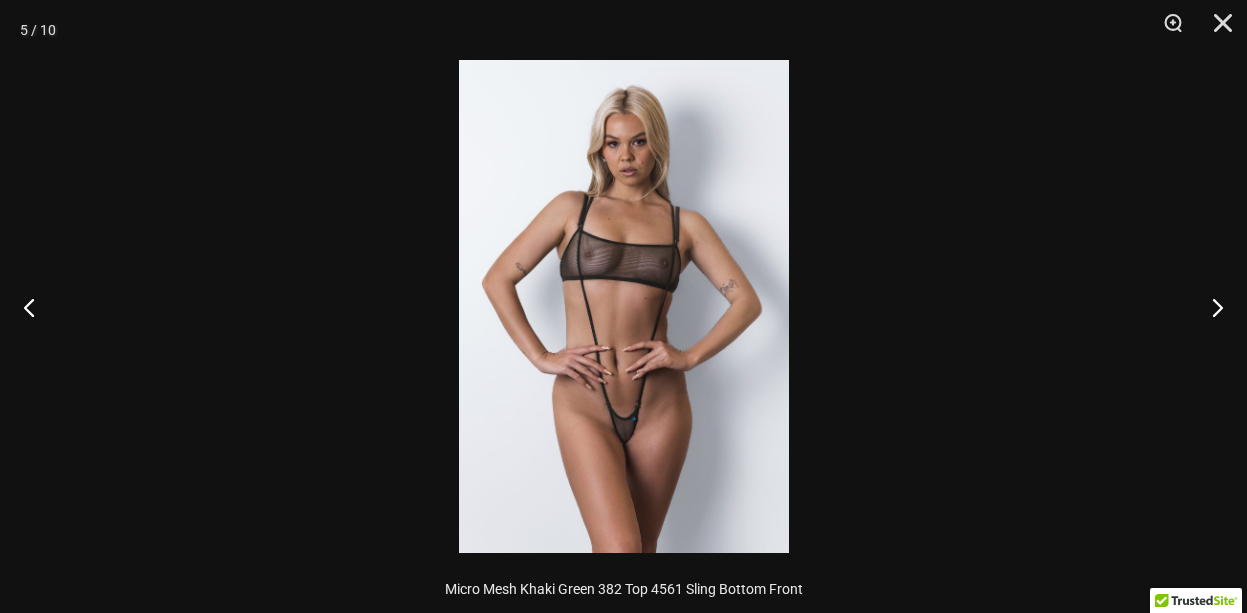 click at bounding box center [624, 306] 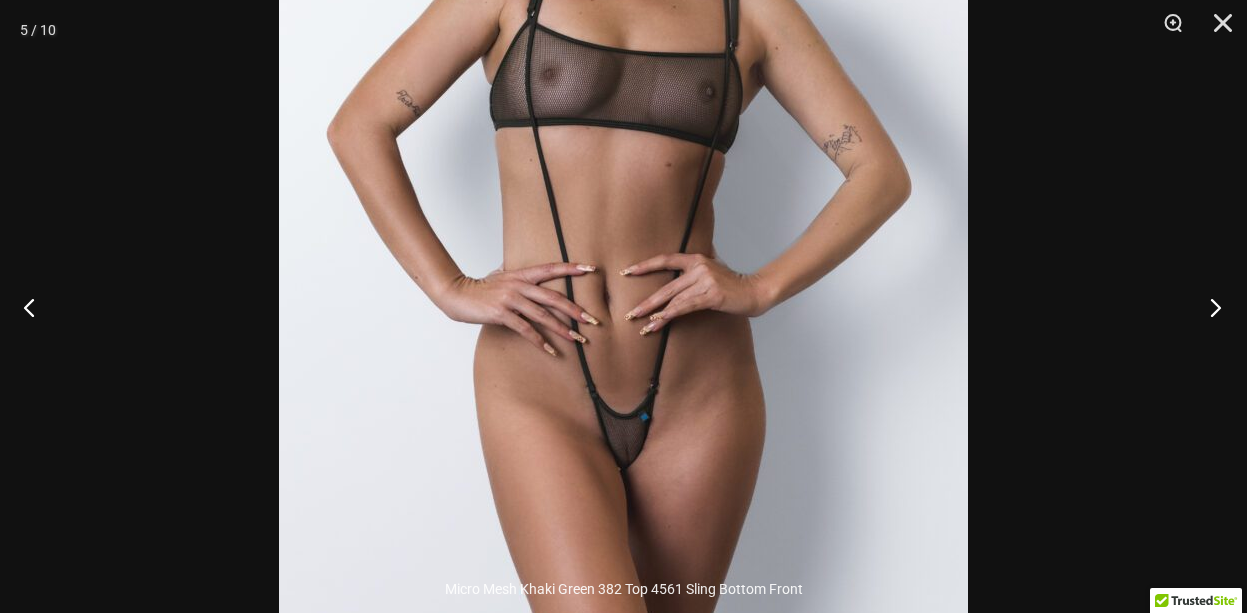 click at bounding box center [1209, 307] 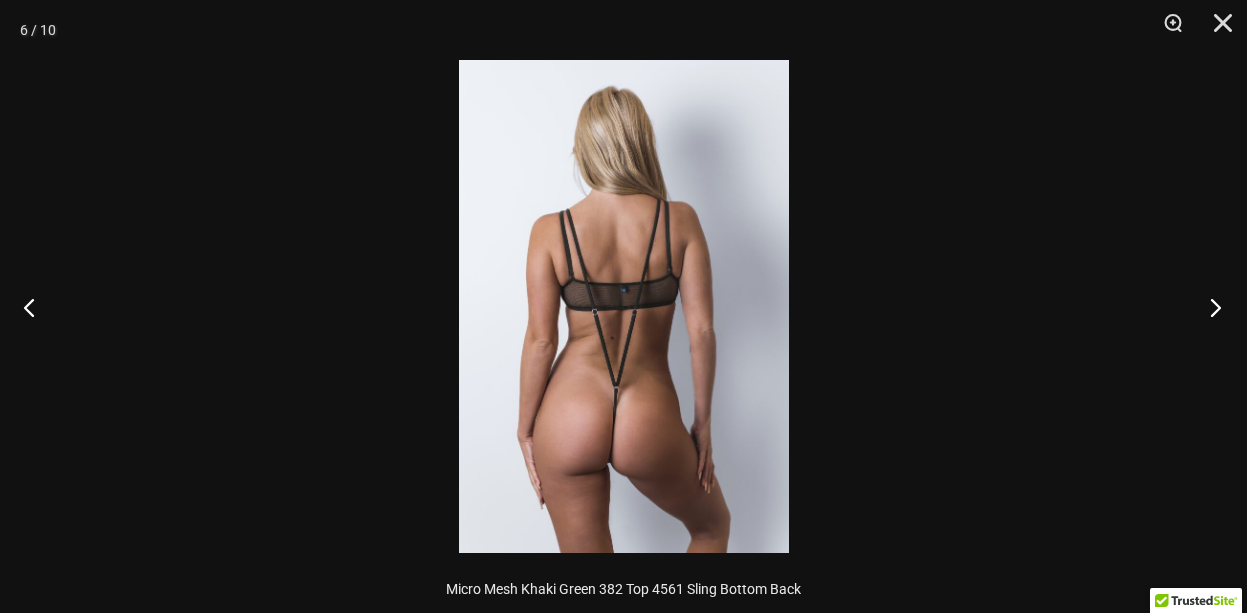 click at bounding box center [1209, 307] 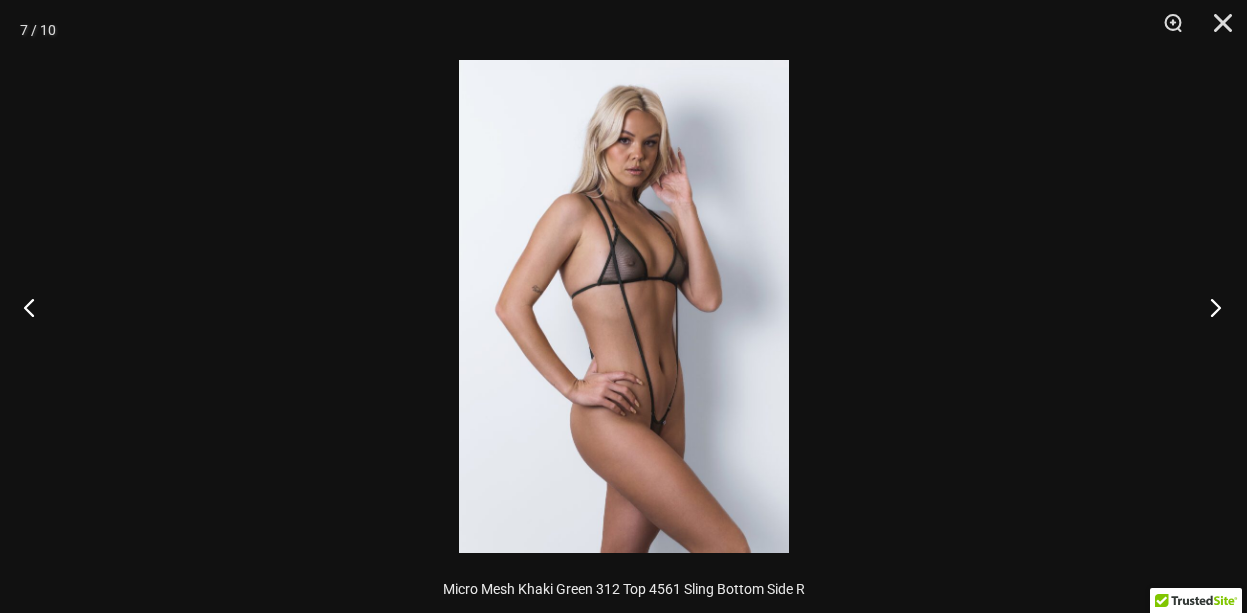 click at bounding box center [1209, 307] 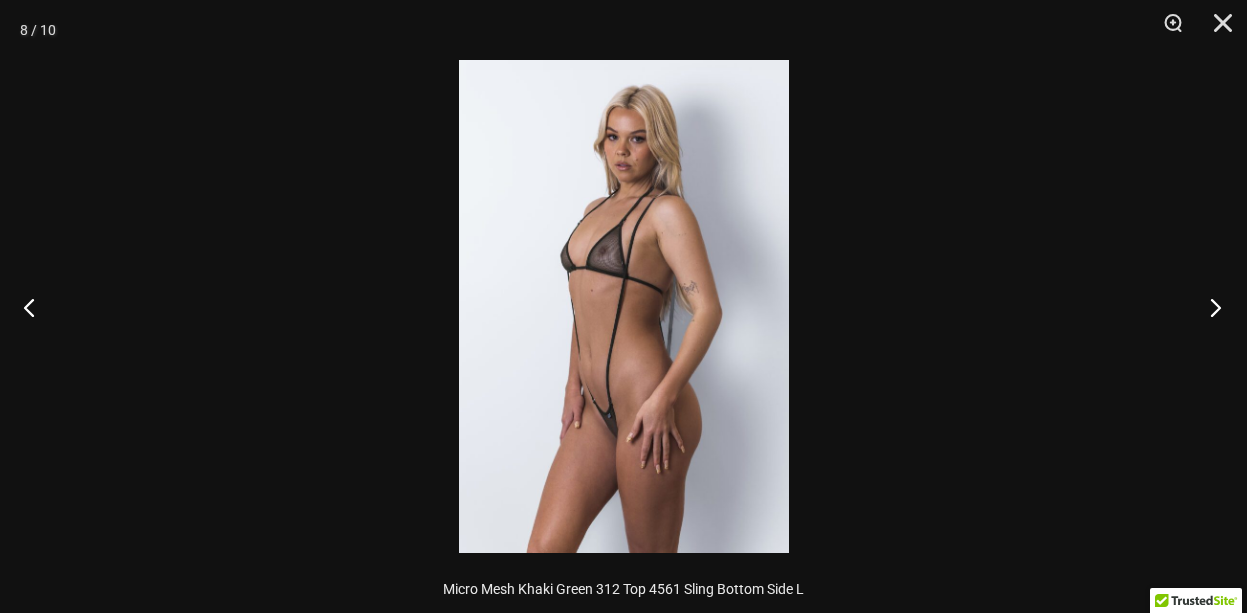click at bounding box center [1209, 307] 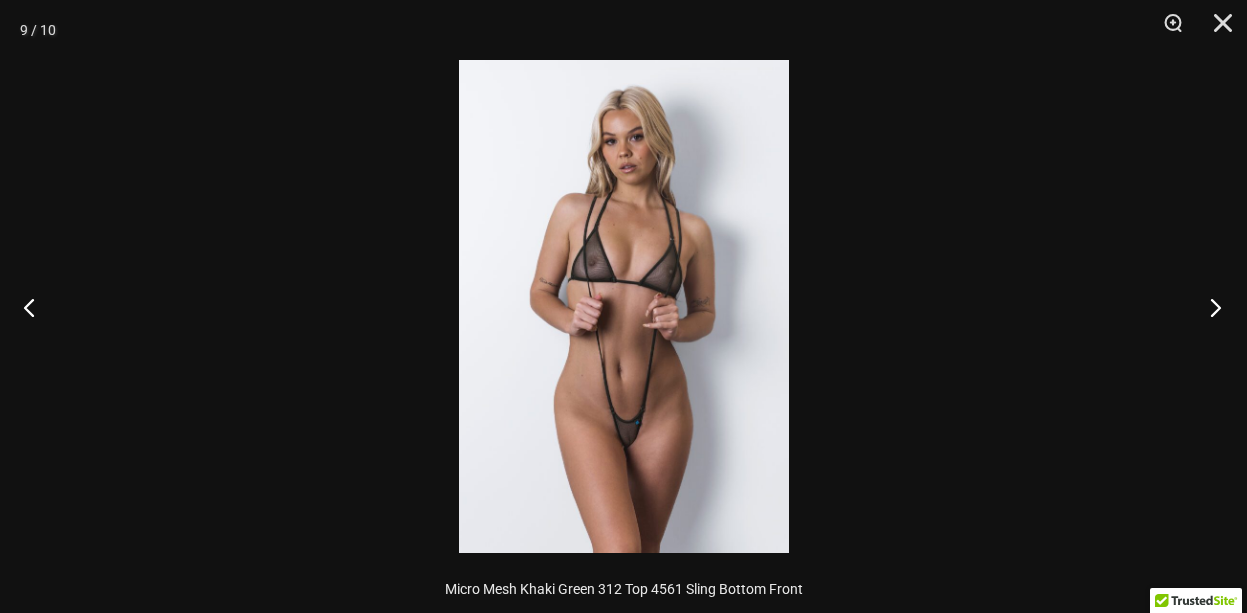 click at bounding box center (1209, 307) 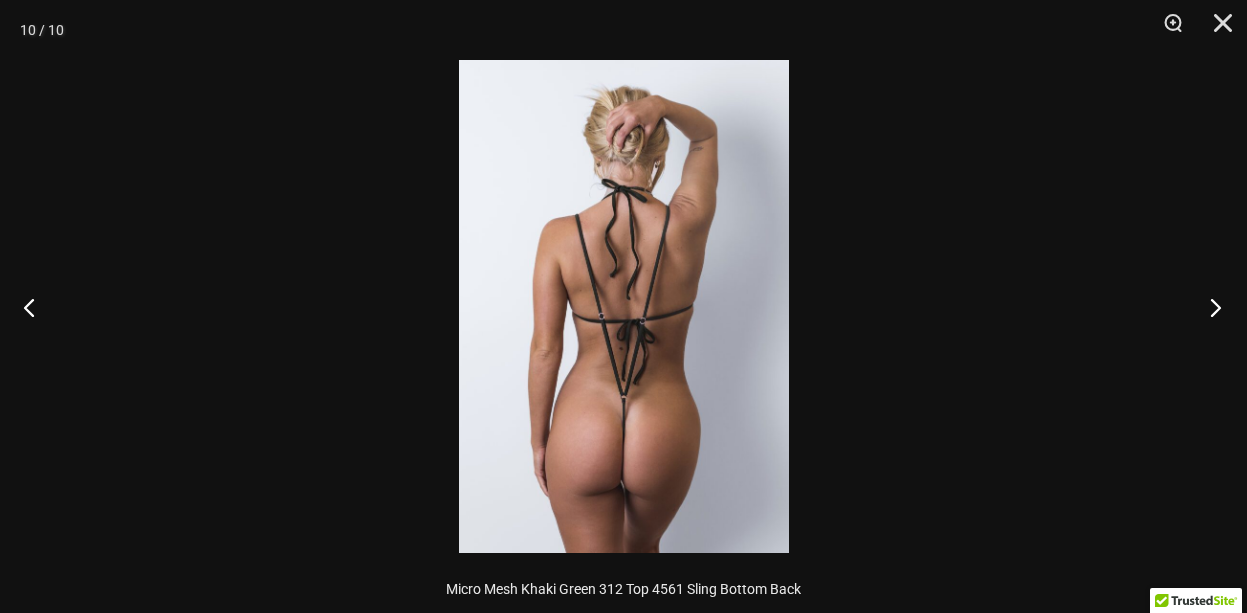 click at bounding box center [1209, 307] 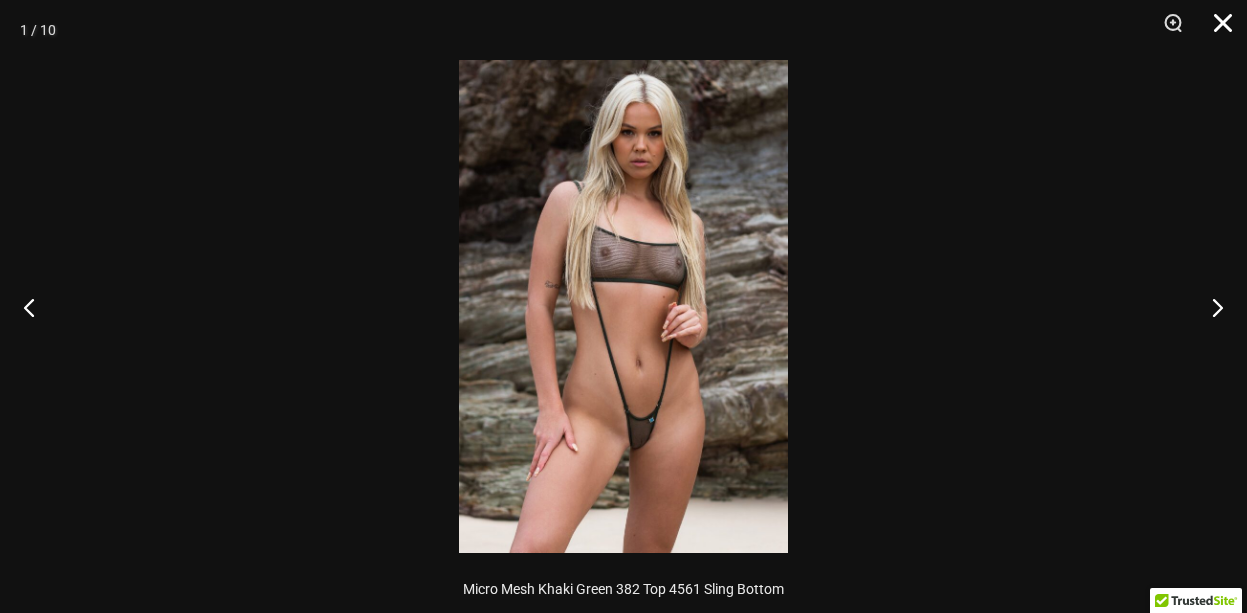 click at bounding box center (1216, 30) 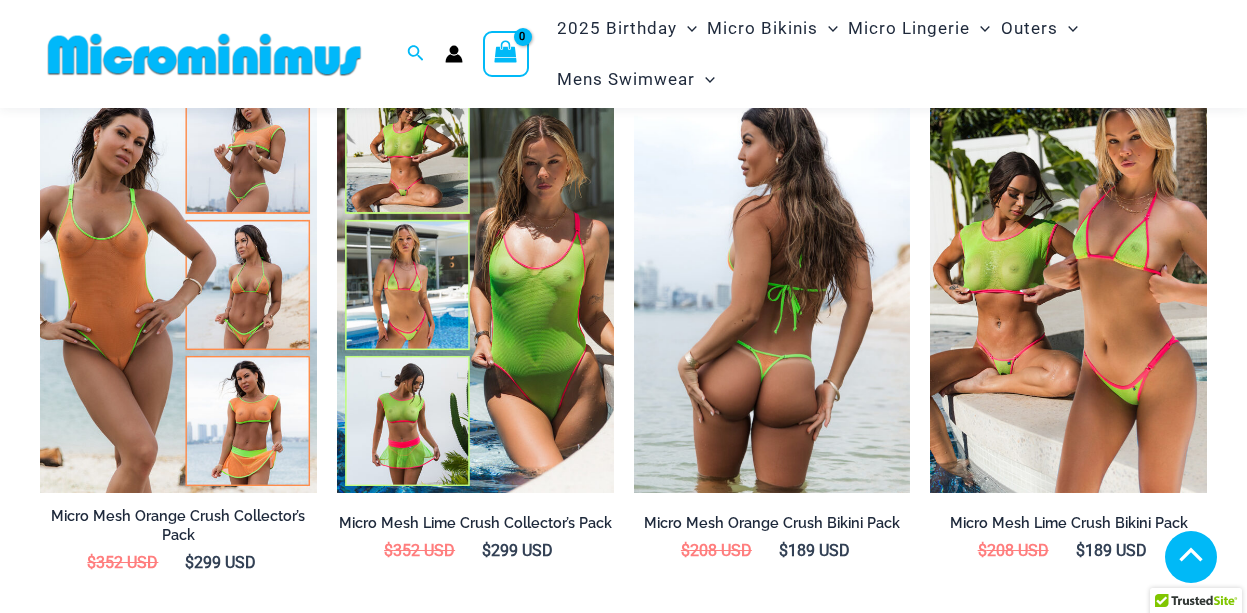 scroll, scrollTop: 2580, scrollLeft: 0, axis: vertical 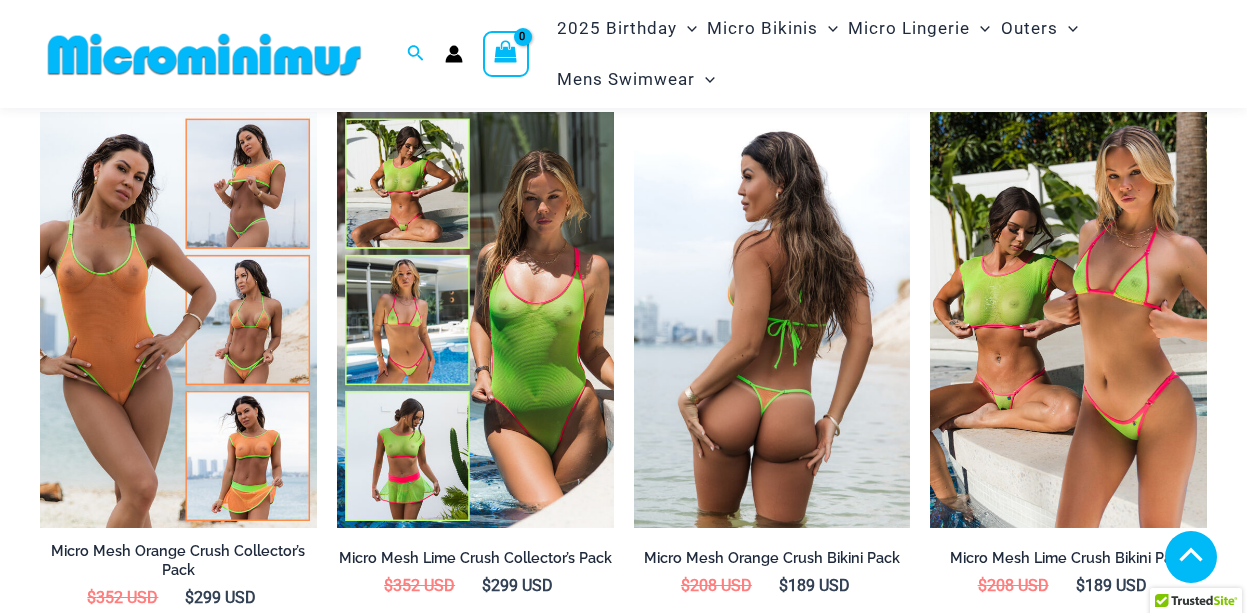 click at bounding box center [772, 319] 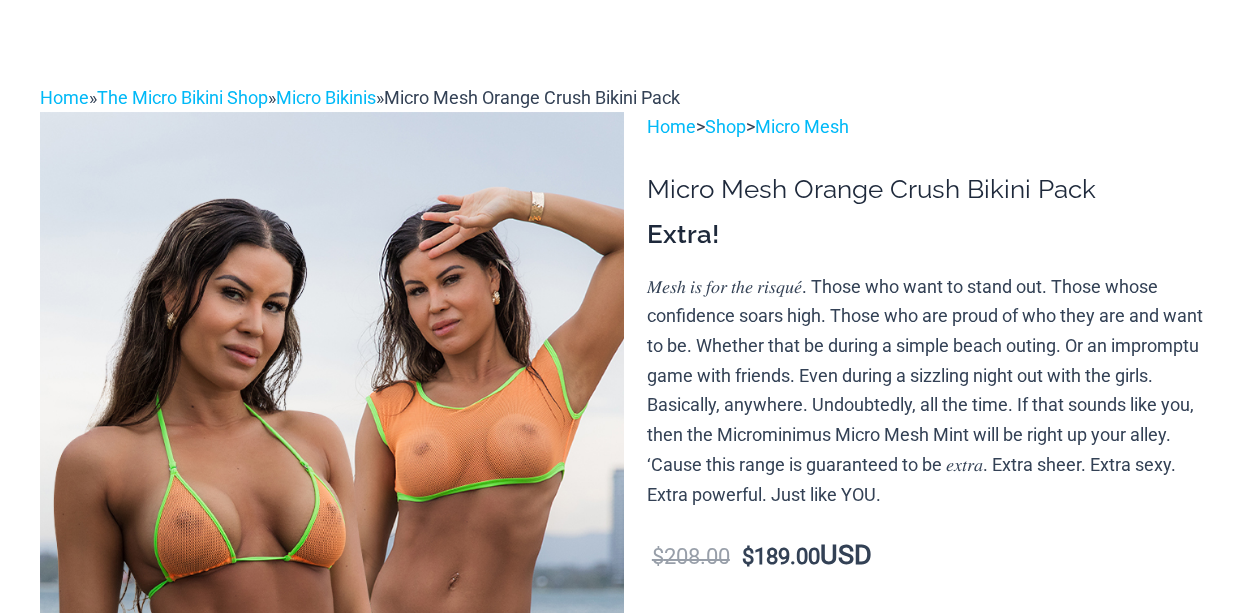 scroll, scrollTop: 300, scrollLeft: 0, axis: vertical 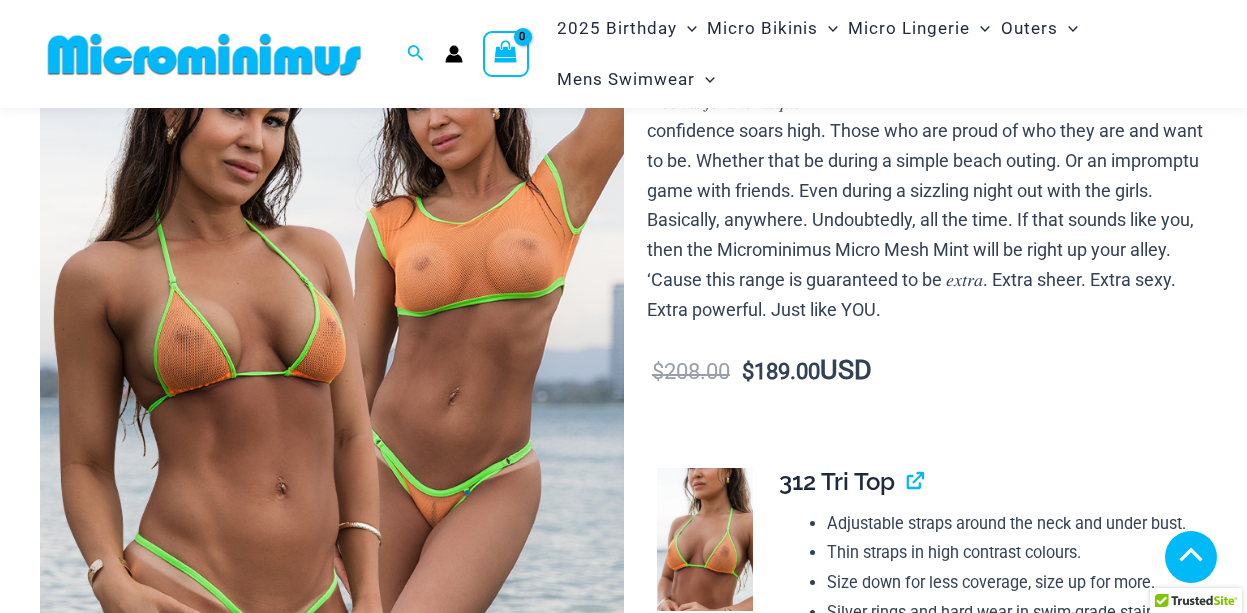 click 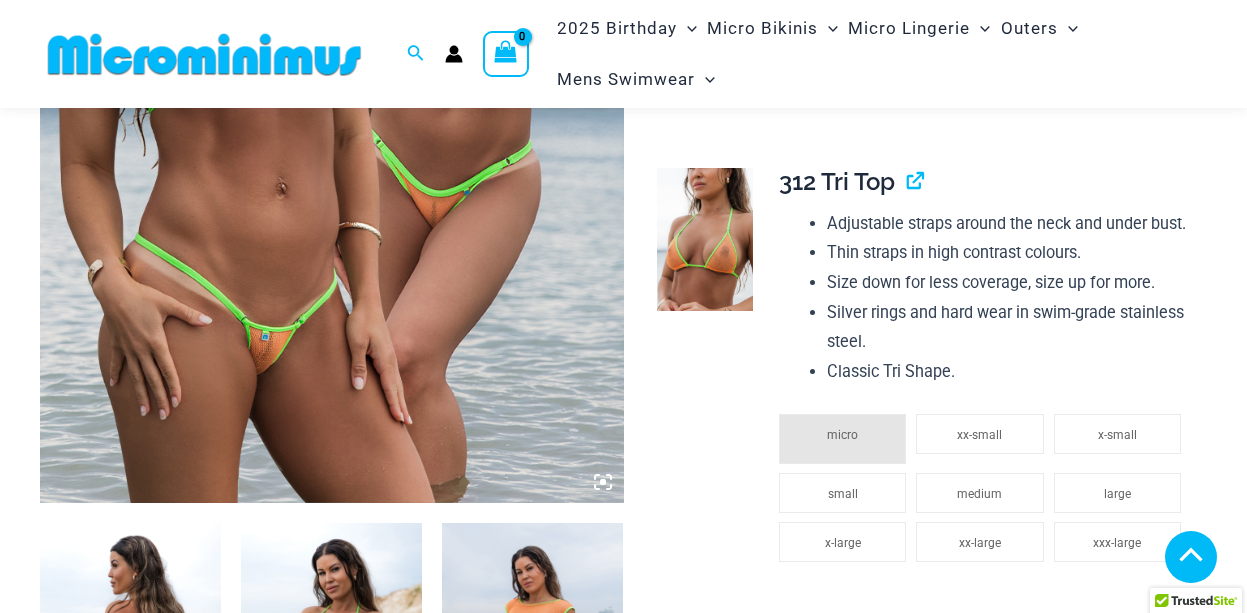 click 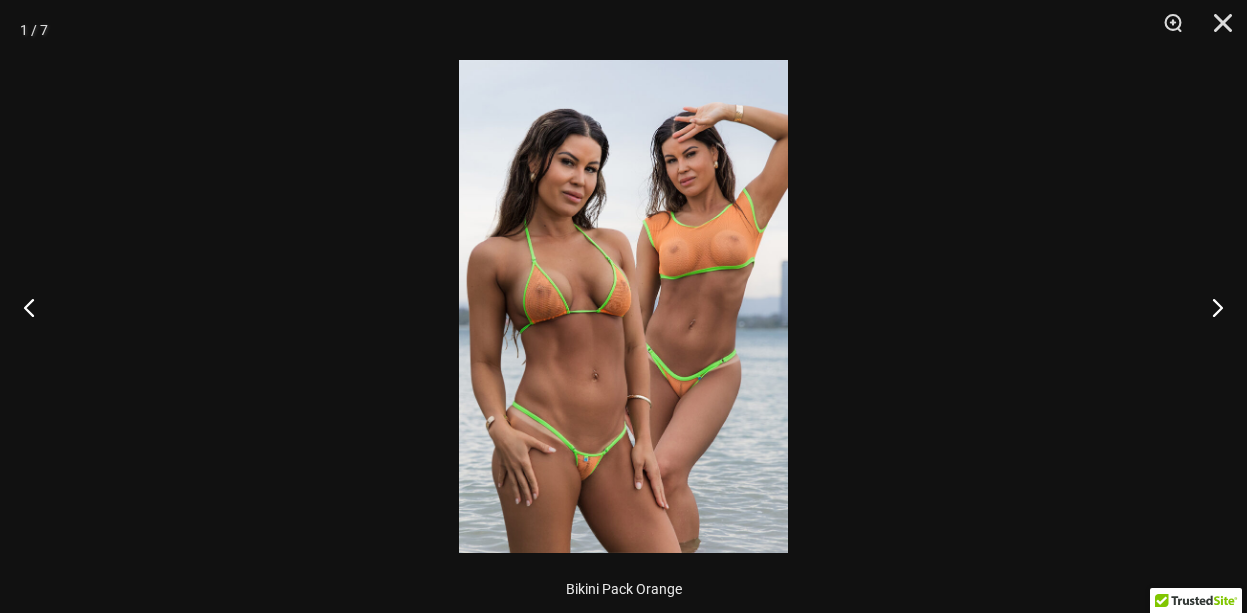 click at bounding box center [623, 306] 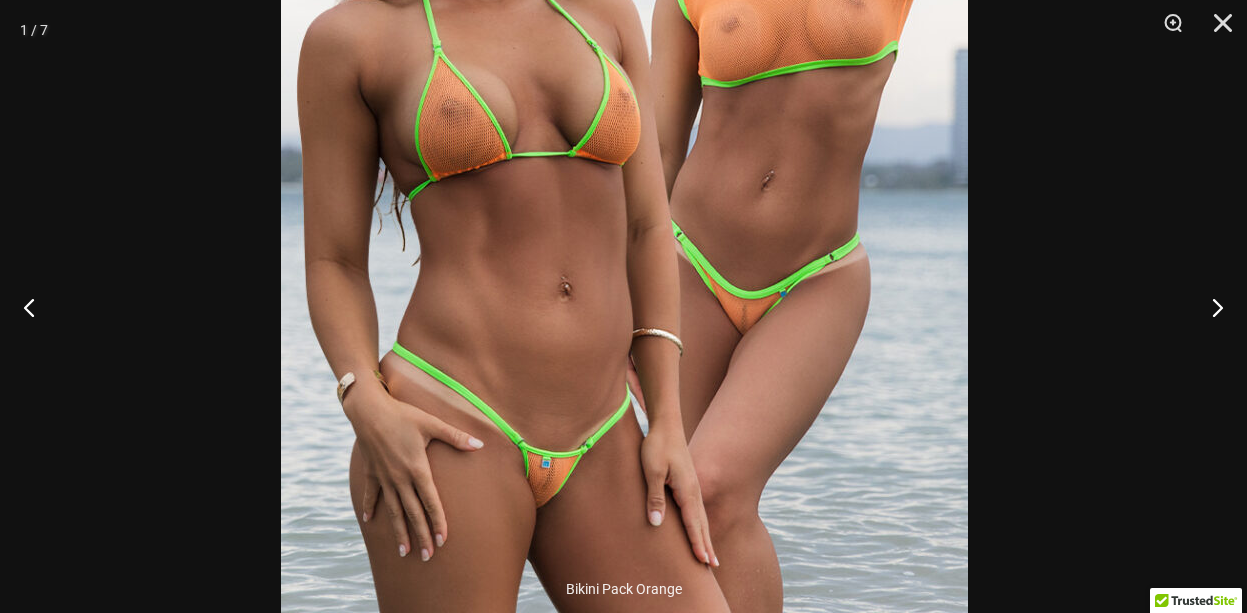 click at bounding box center (624, 144) 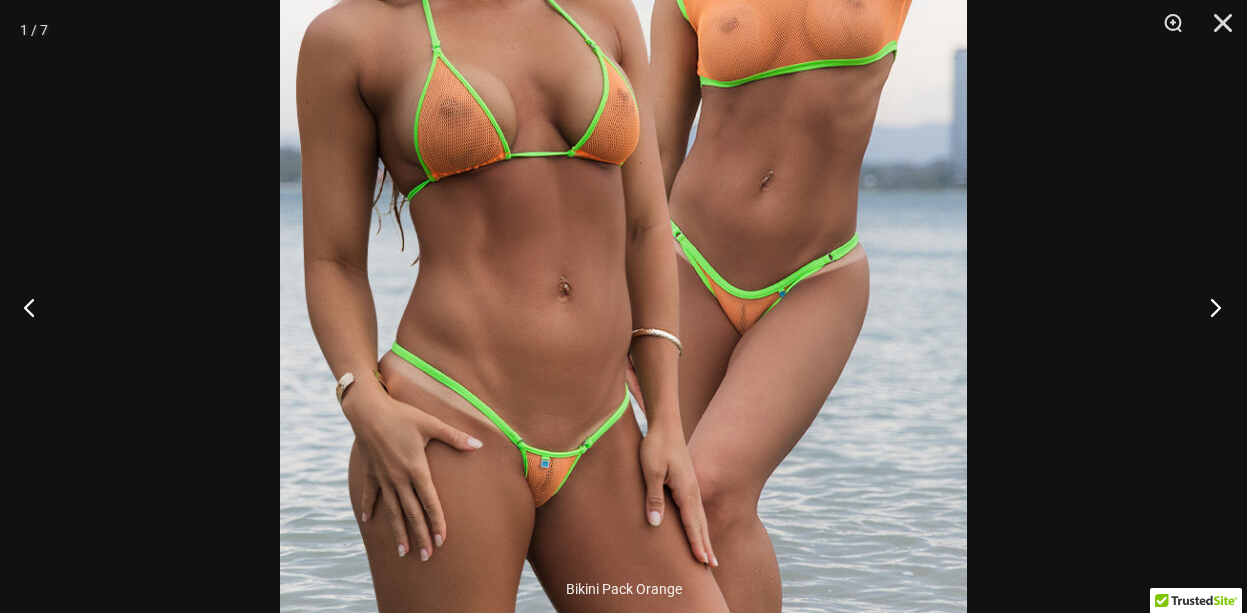click at bounding box center (1209, 307) 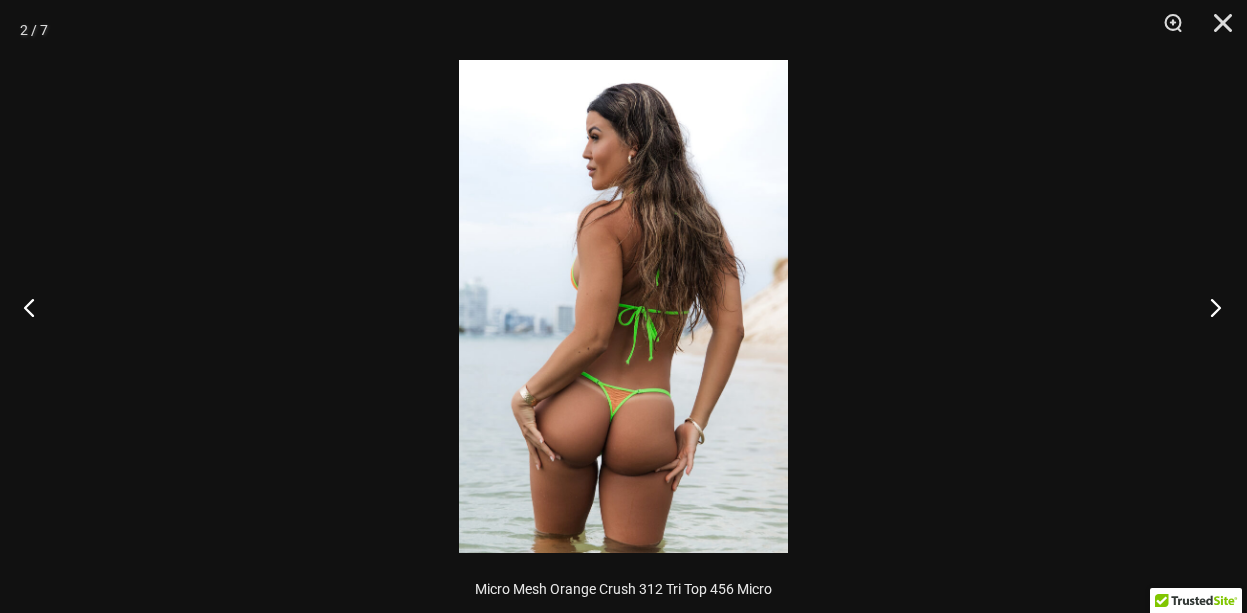 click at bounding box center (1209, 307) 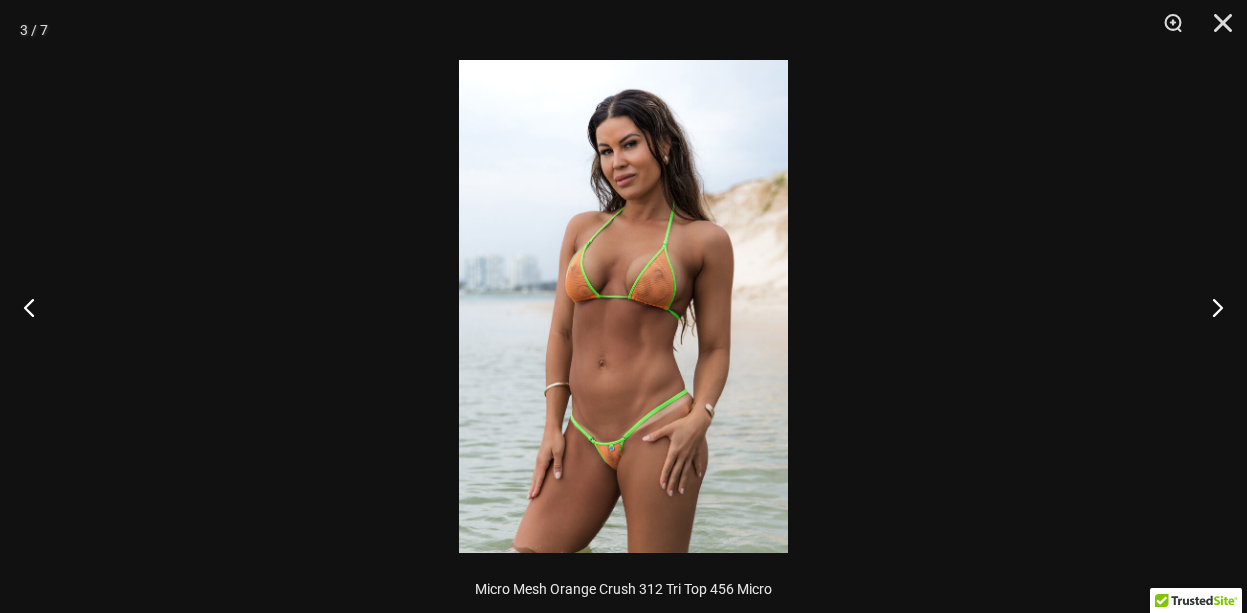 click at bounding box center [623, 306] 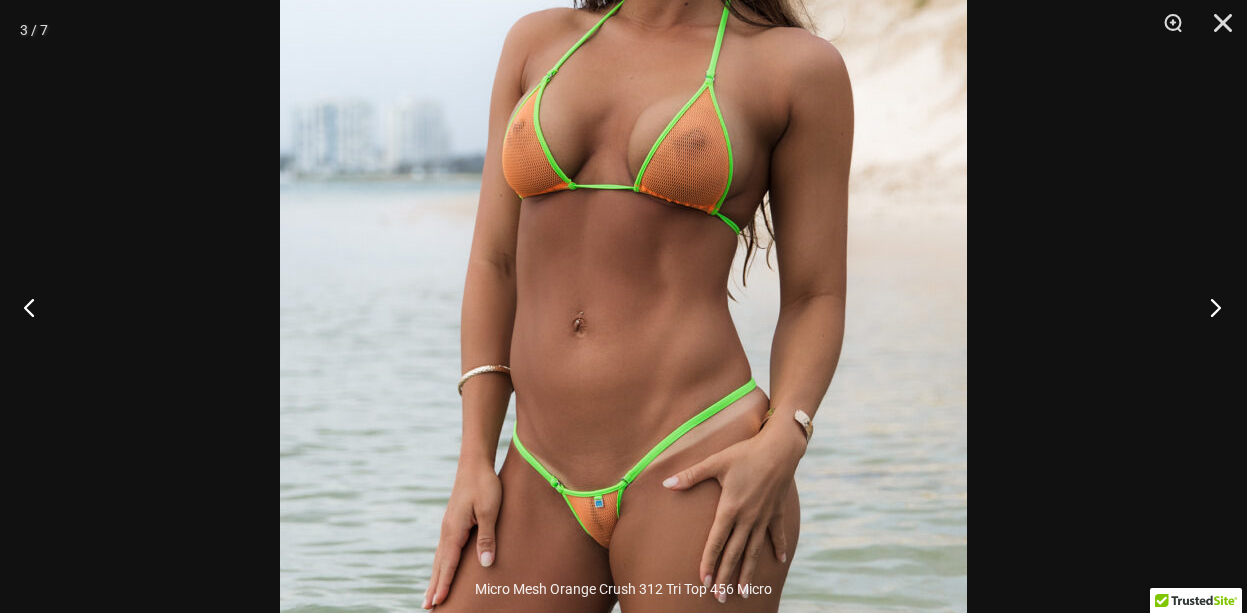 click at bounding box center [1209, 307] 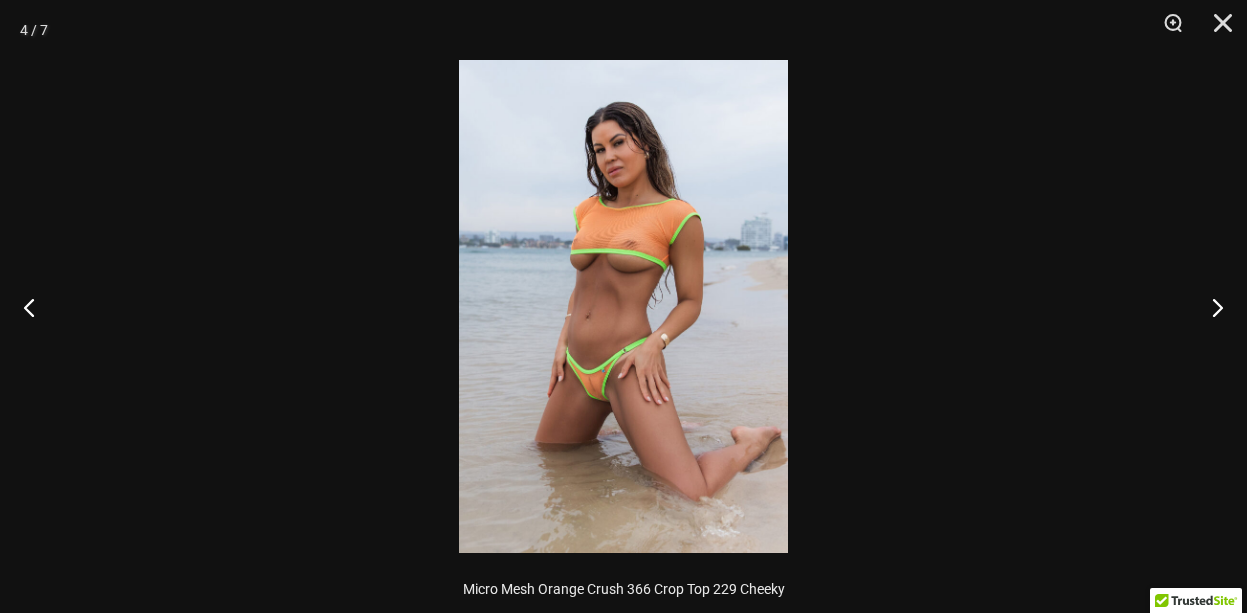 click at bounding box center (623, 306) 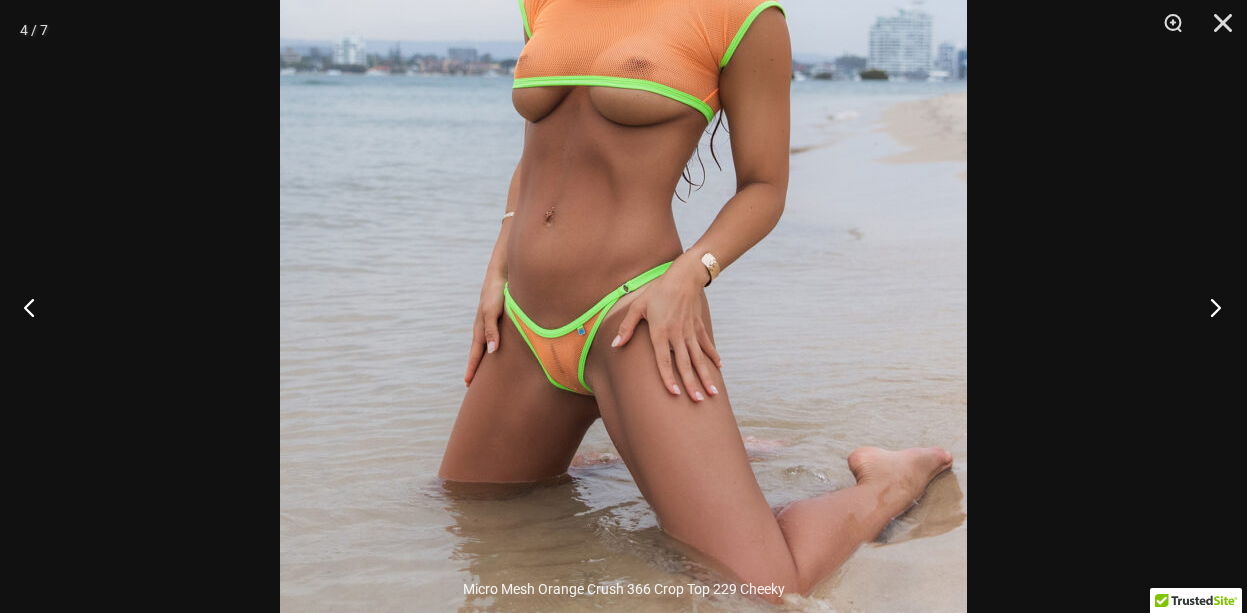click at bounding box center (1209, 307) 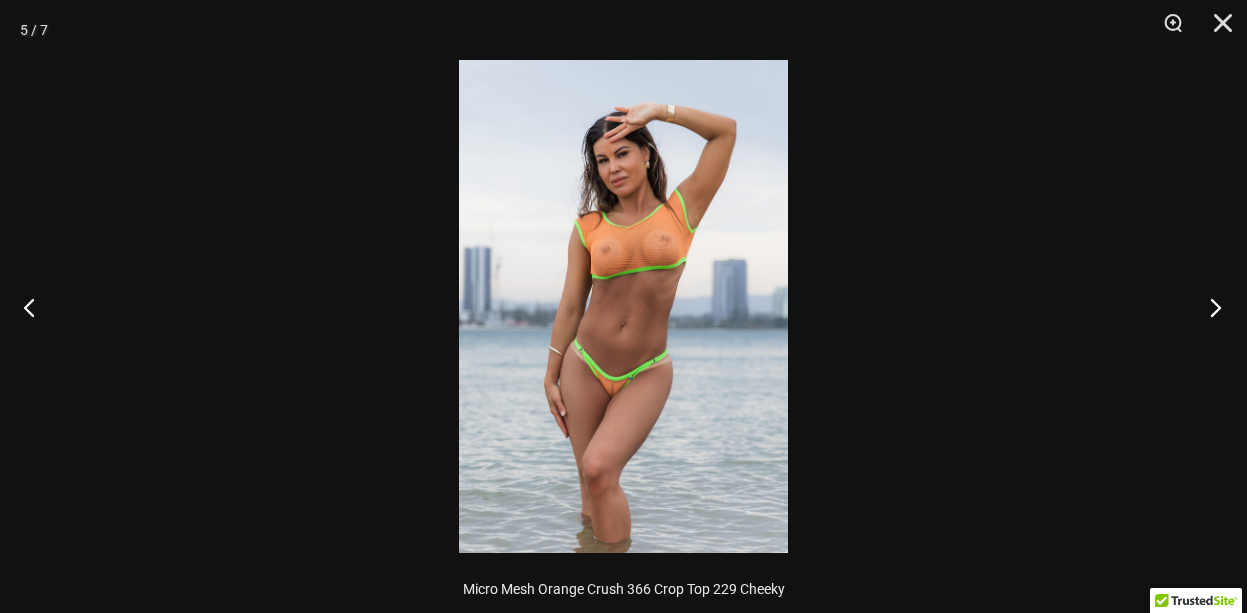 click at bounding box center [1209, 307] 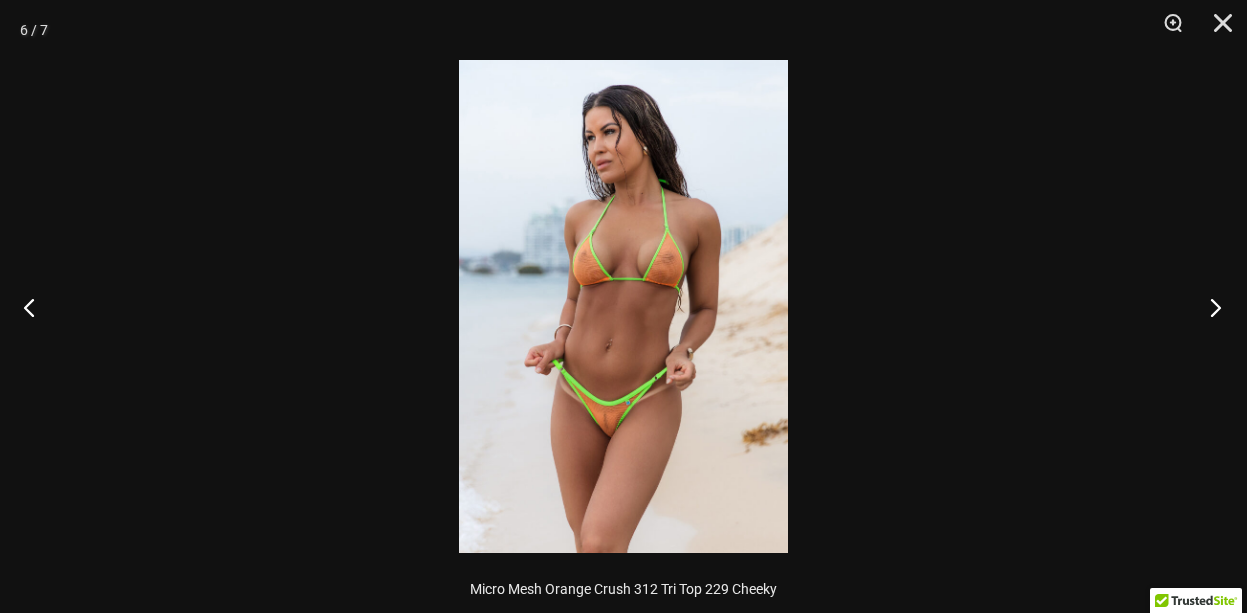 click at bounding box center [1209, 307] 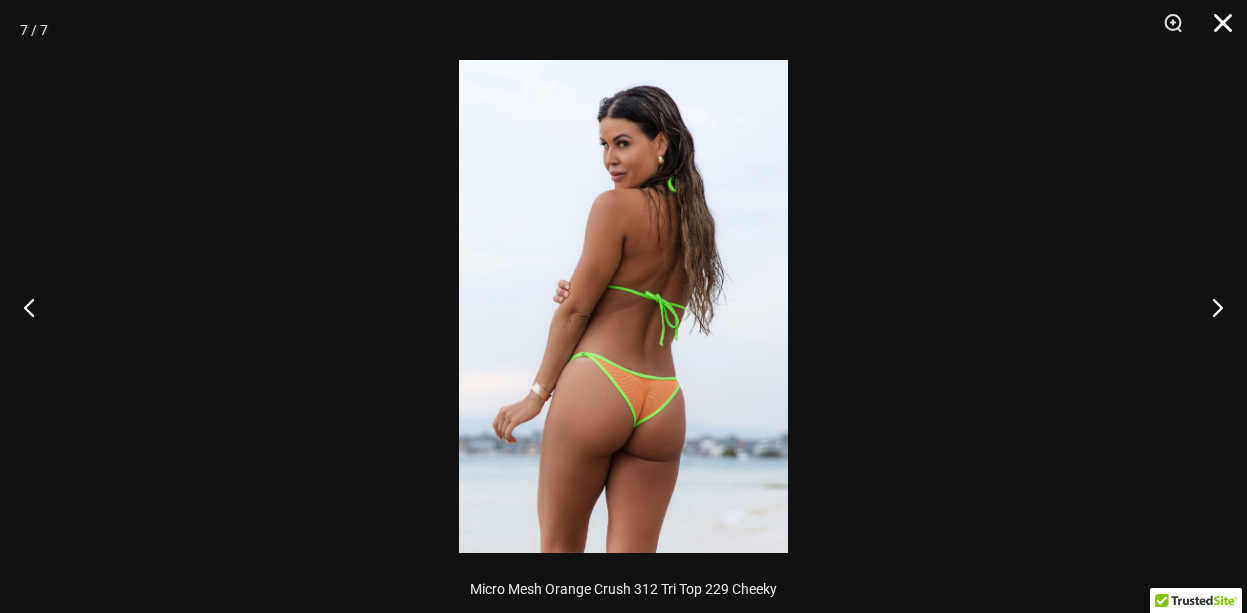 click at bounding box center (1216, 30) 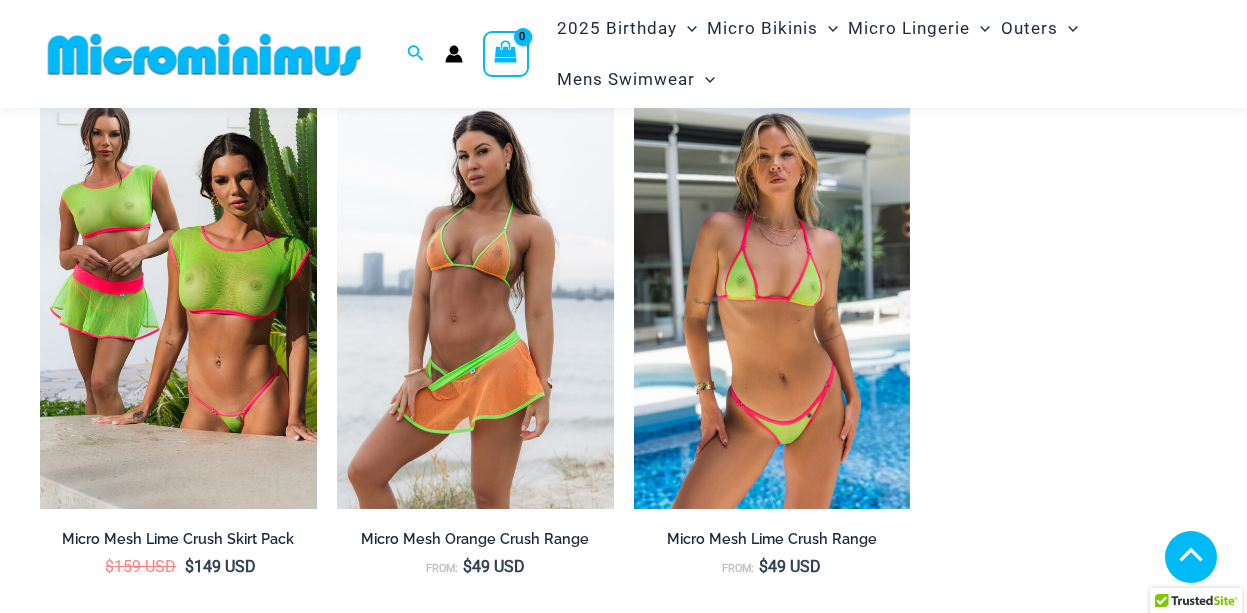 scroll, scrollTop: 4300, scrollLeft: 0, axis: vertical 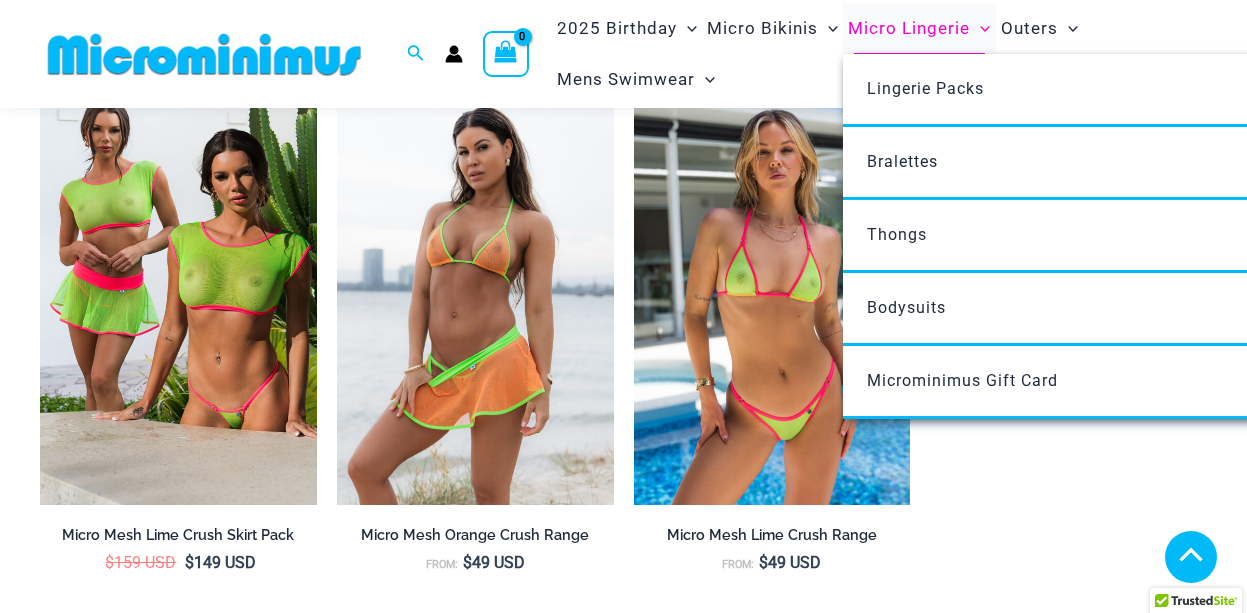 click on "Micro Lingerie" at bounding box center (909, 28) 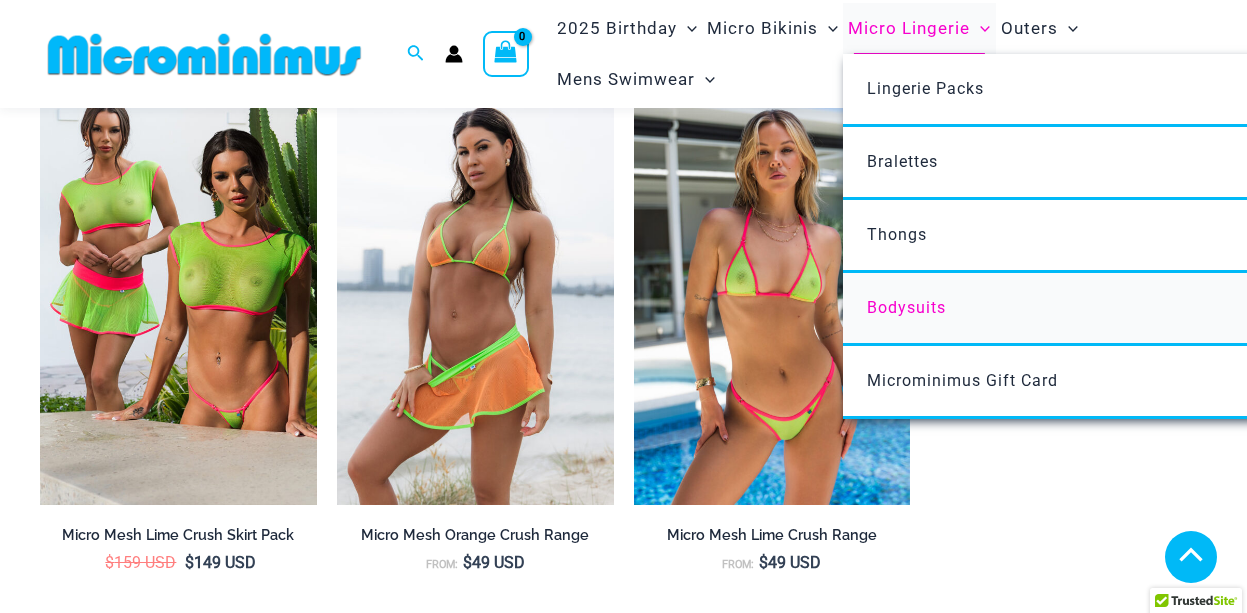 click on "Bodysuits" at bounding box center (906, 307) 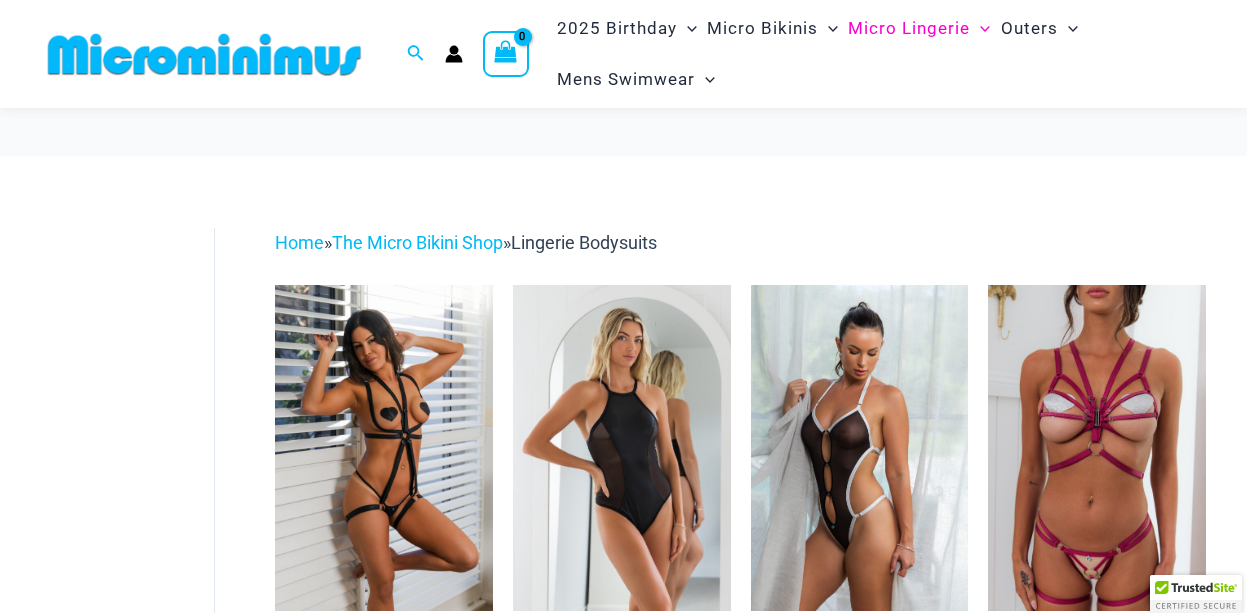 scroll, scrollTop: 100, scrollLeft: 0, axis: vertical 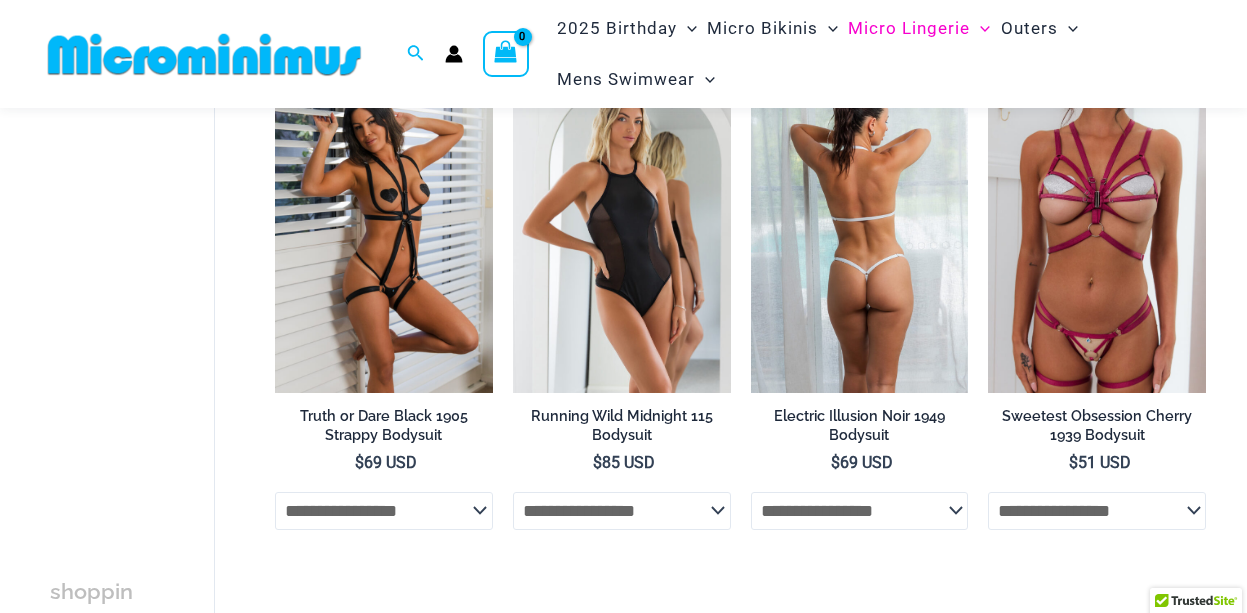 click at bounding box center (860, 229) 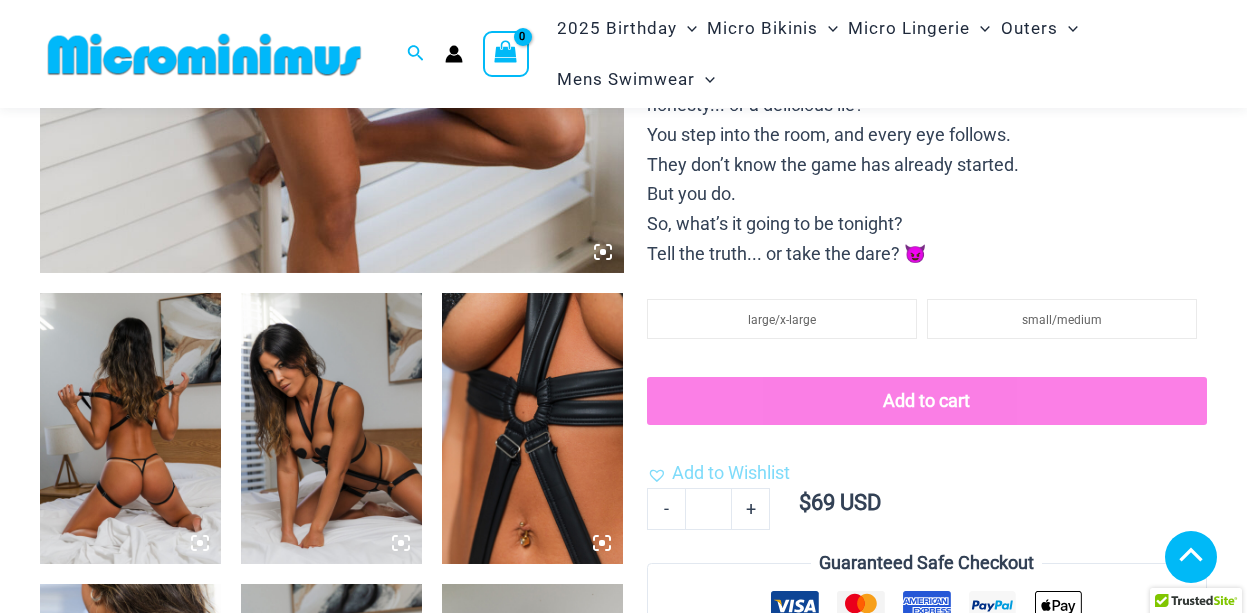 scroll, scrollTop: 979, scrollLeft: 0, axis: vertical 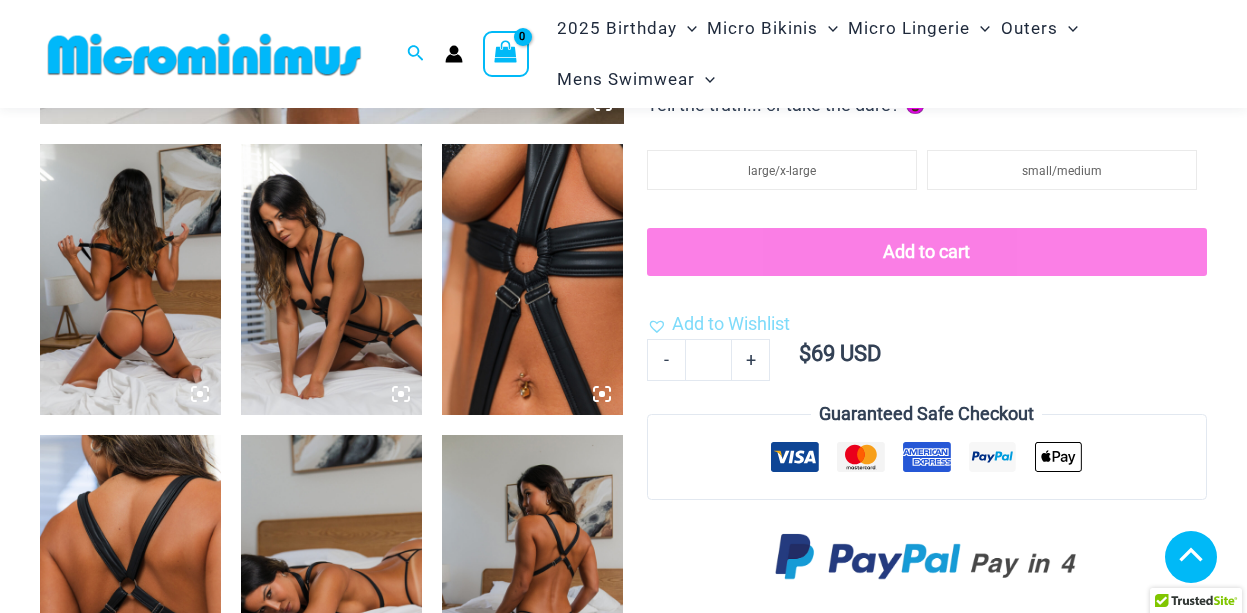click 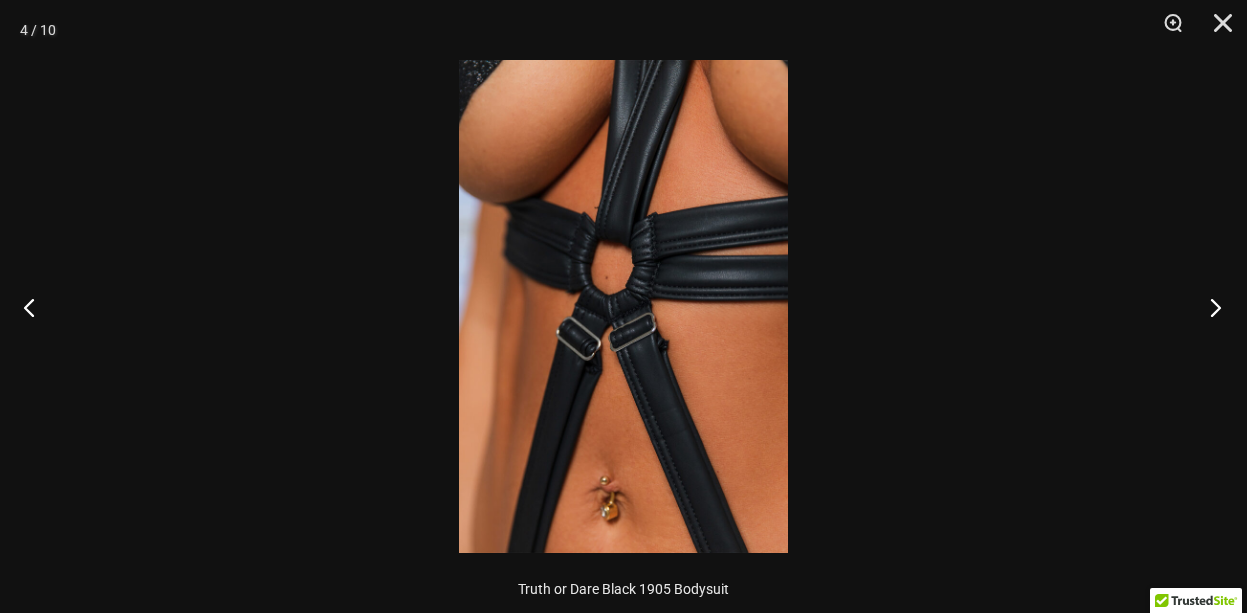 click at bounding box center (1209, 307) 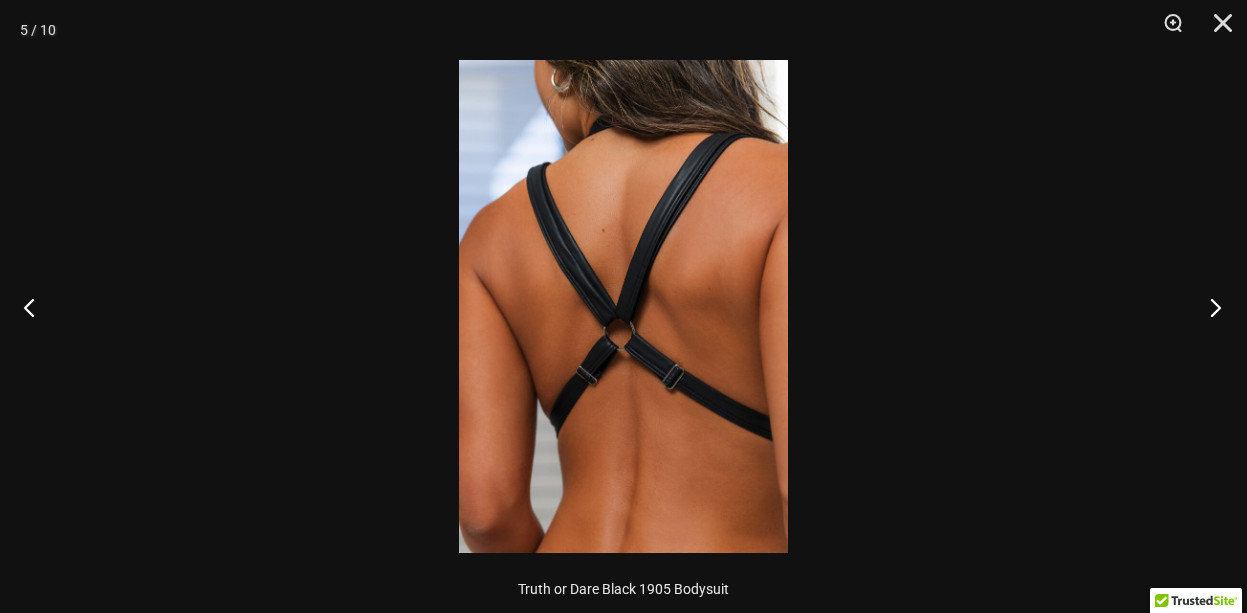 click at bounding box center [1209, 307] 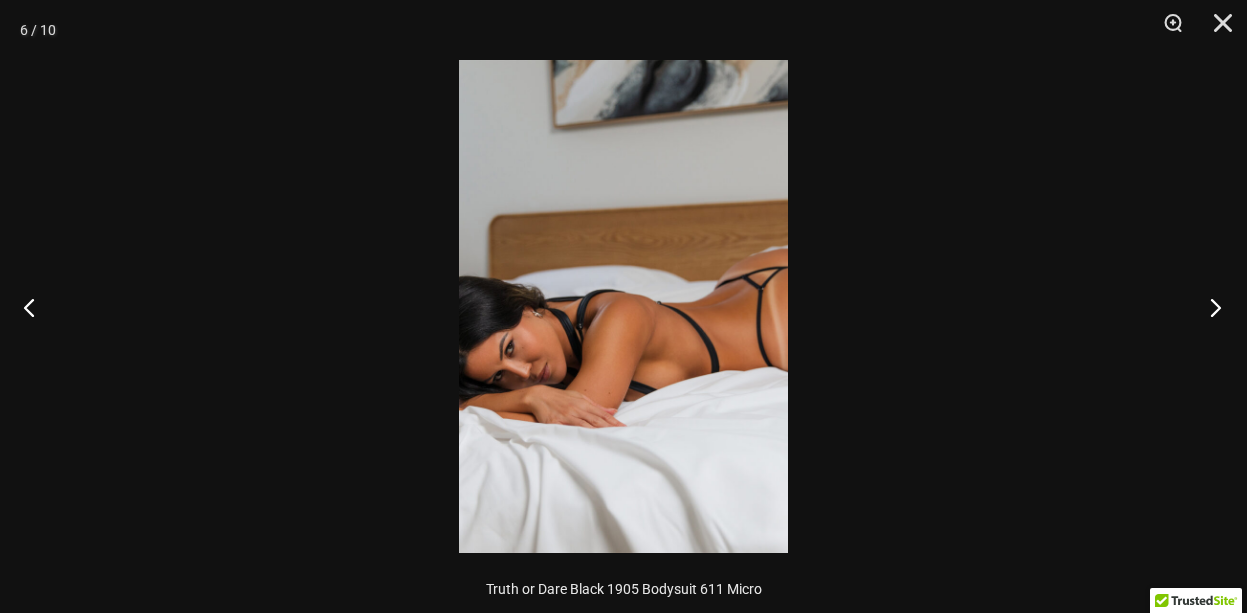 click at bounding box center (1209, 307) 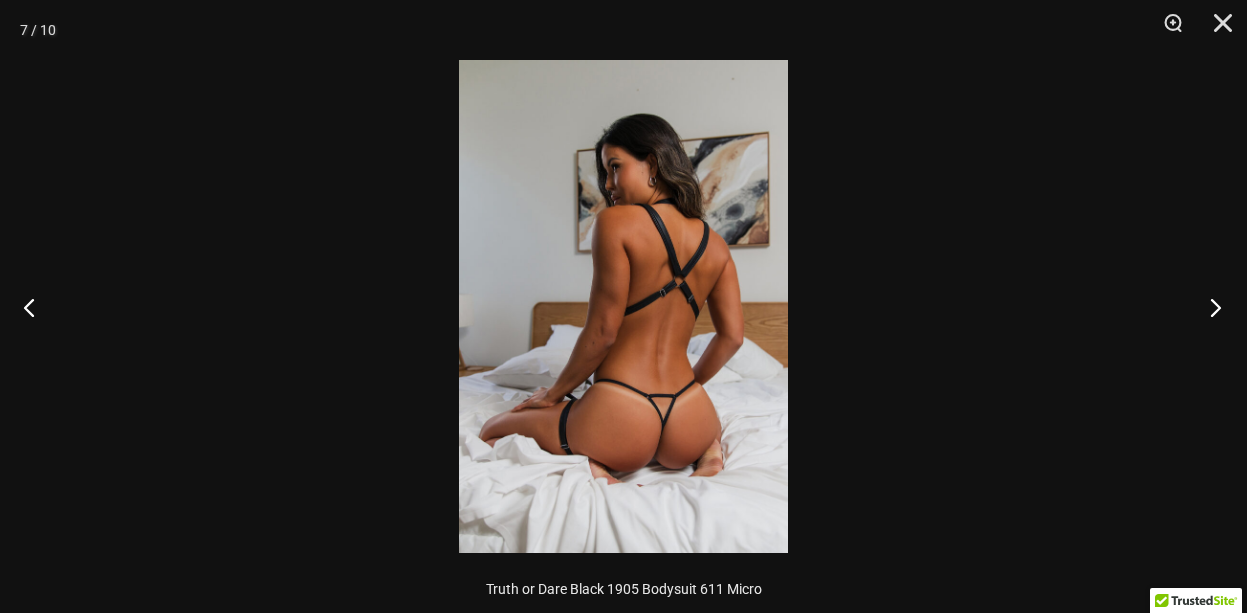 click at bounding box center (1209, 307) 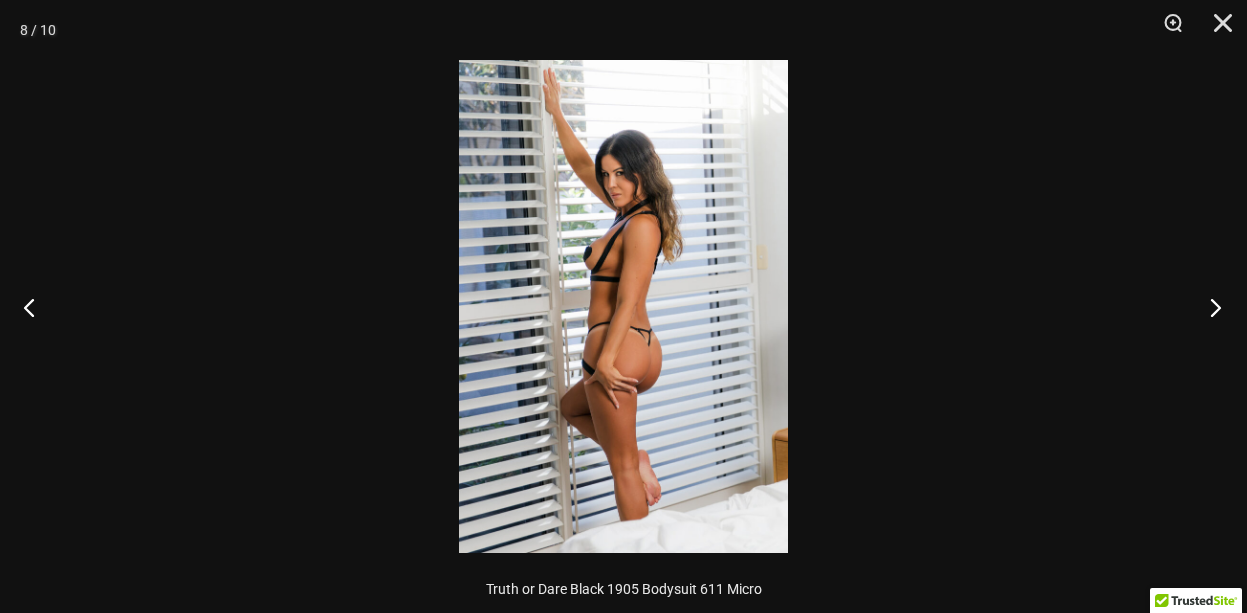 click at bounding box center [1209, 307] 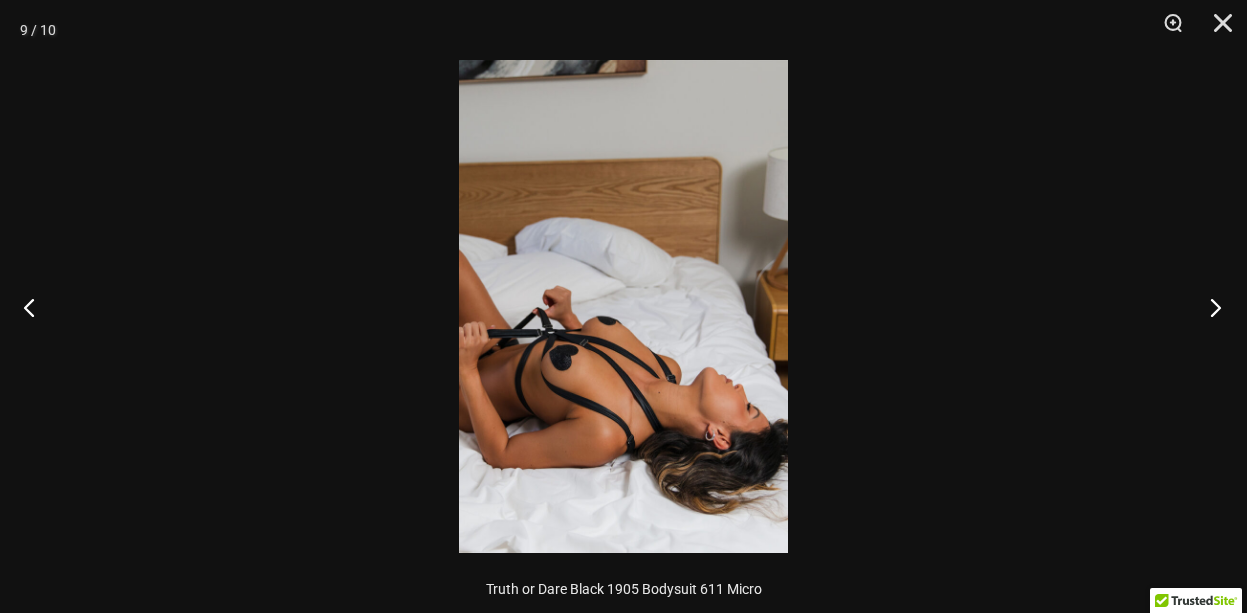 click at bounding box center (1209, 307) 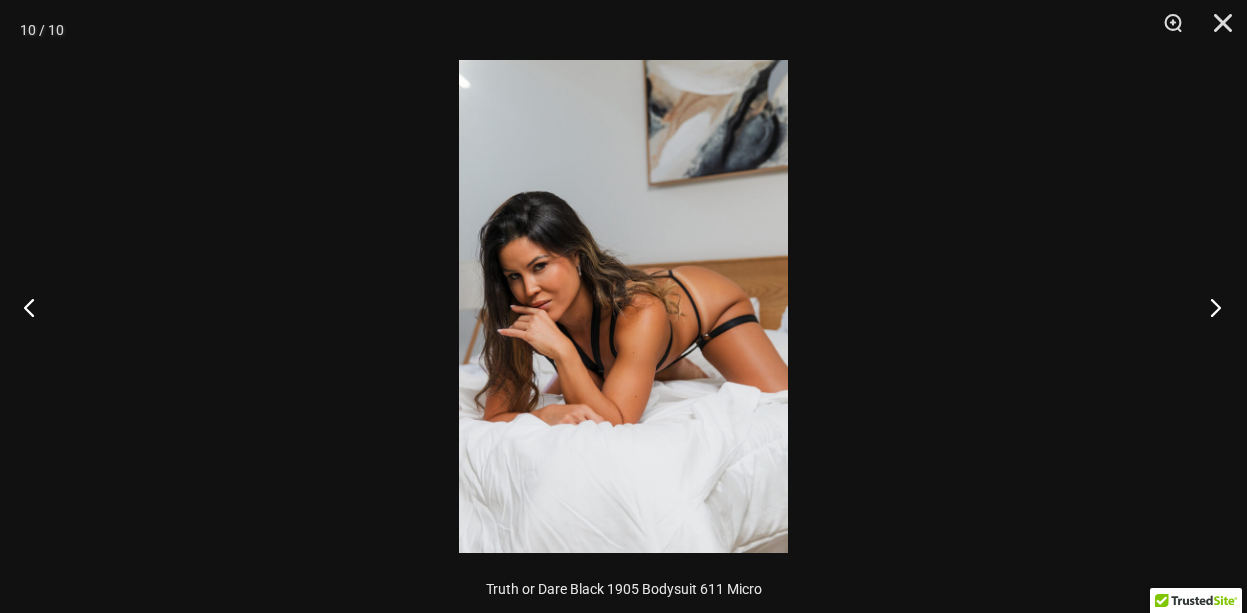 click at bounding box center (1209, 307) 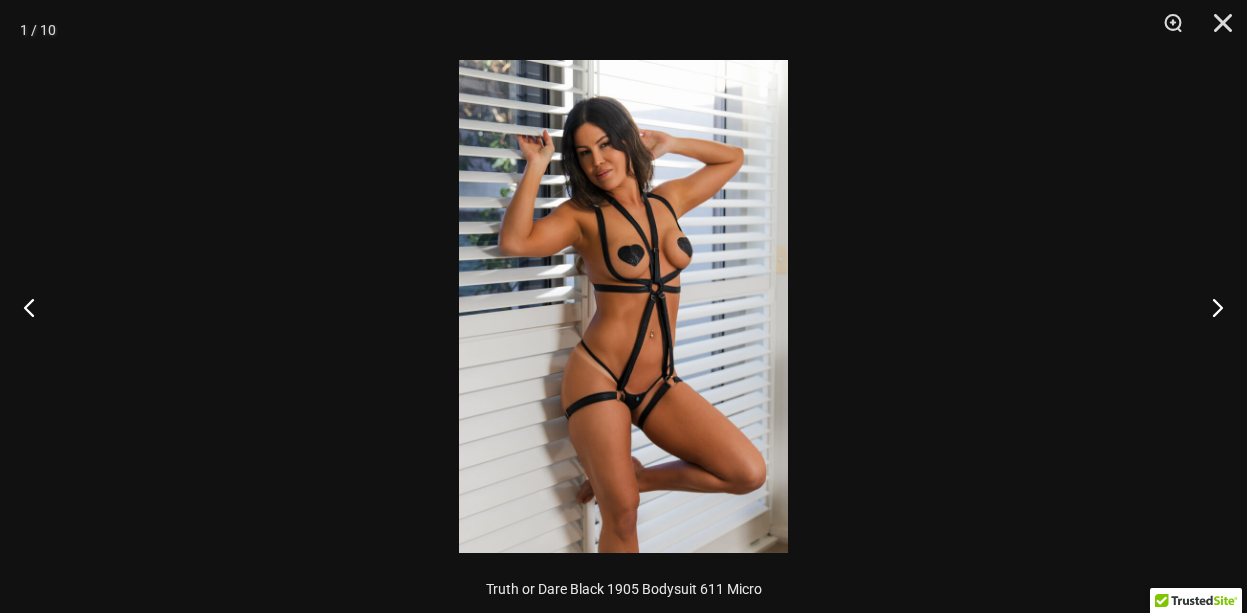 click at bounding box center [623, 306] 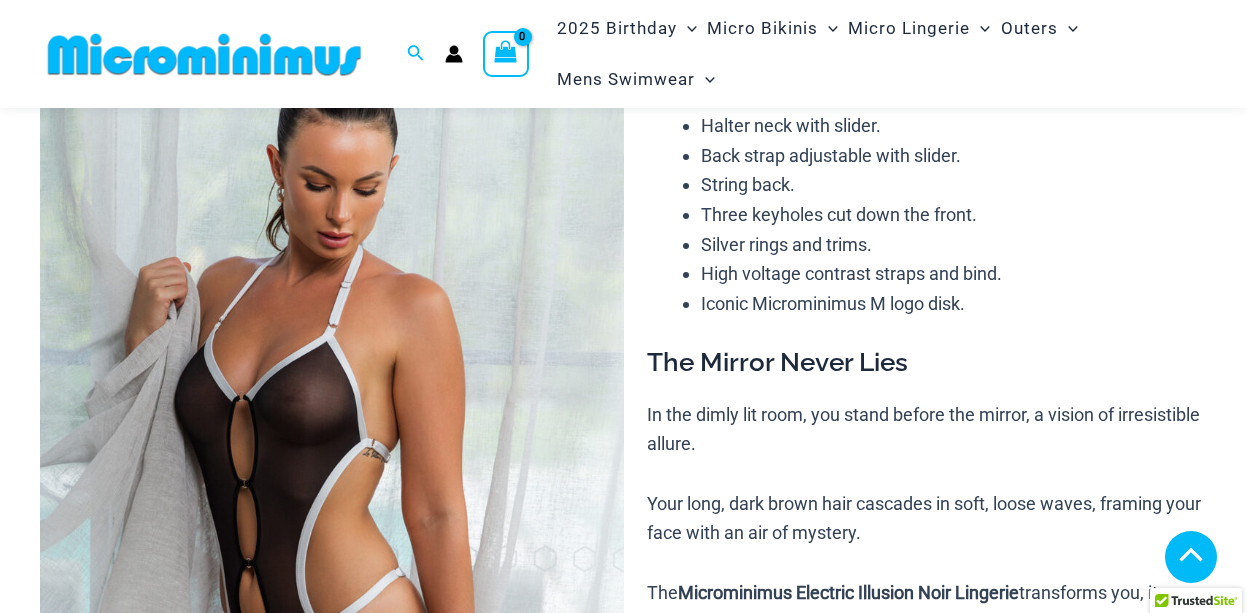 scroll, scrollTop: 196, scrollLeft: 0, axis: vertical 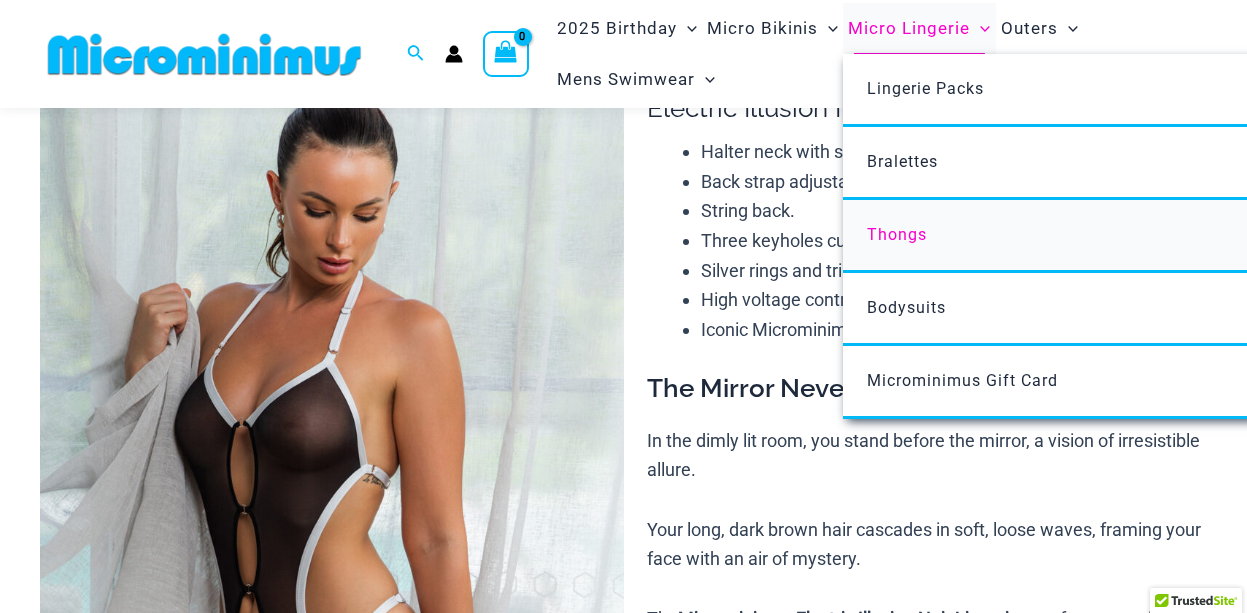 click on "Thongs" at bounding box center (897, 234) 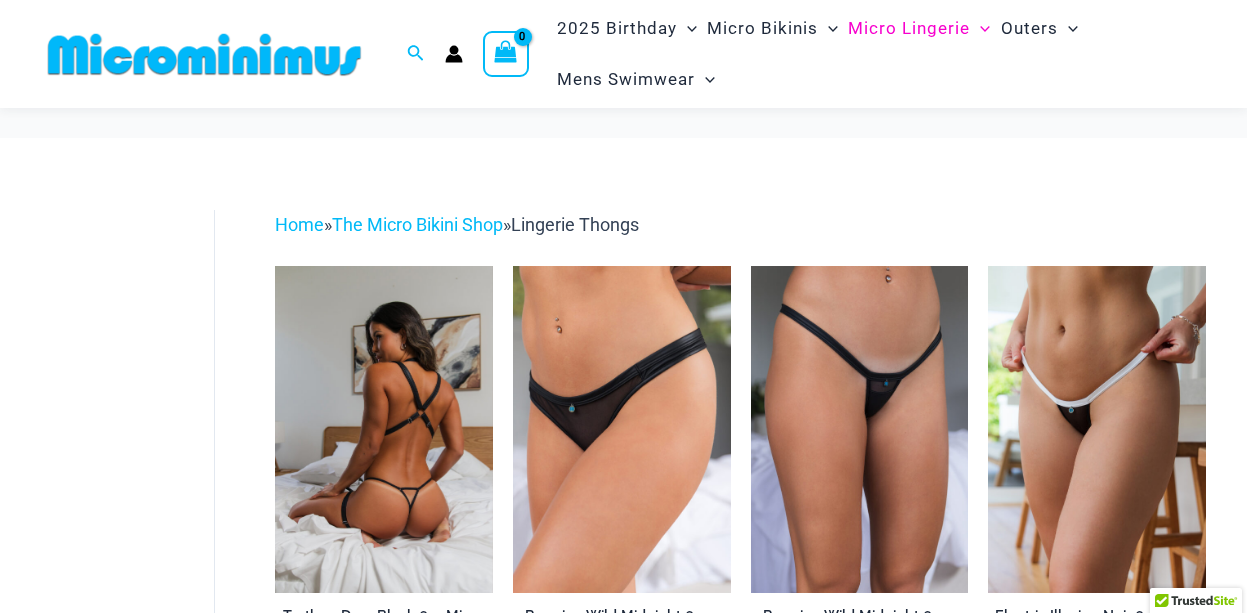 scroll, scrollTop: 100, scrollLeft: 0, axis: vertical 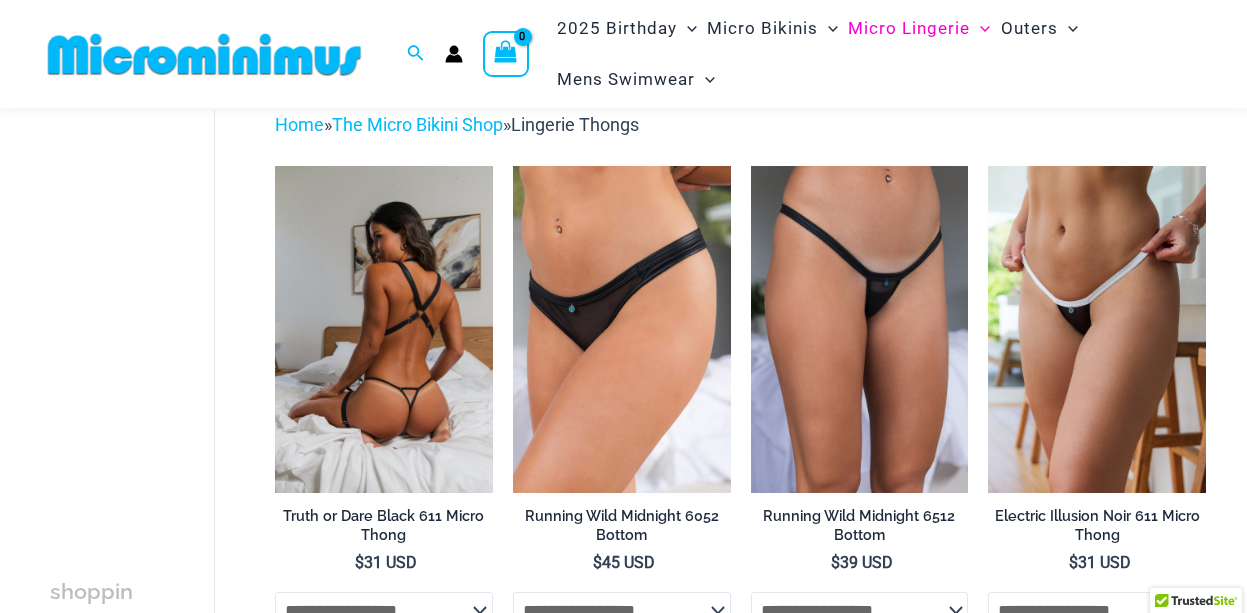 click at bounding box center (384, 329) 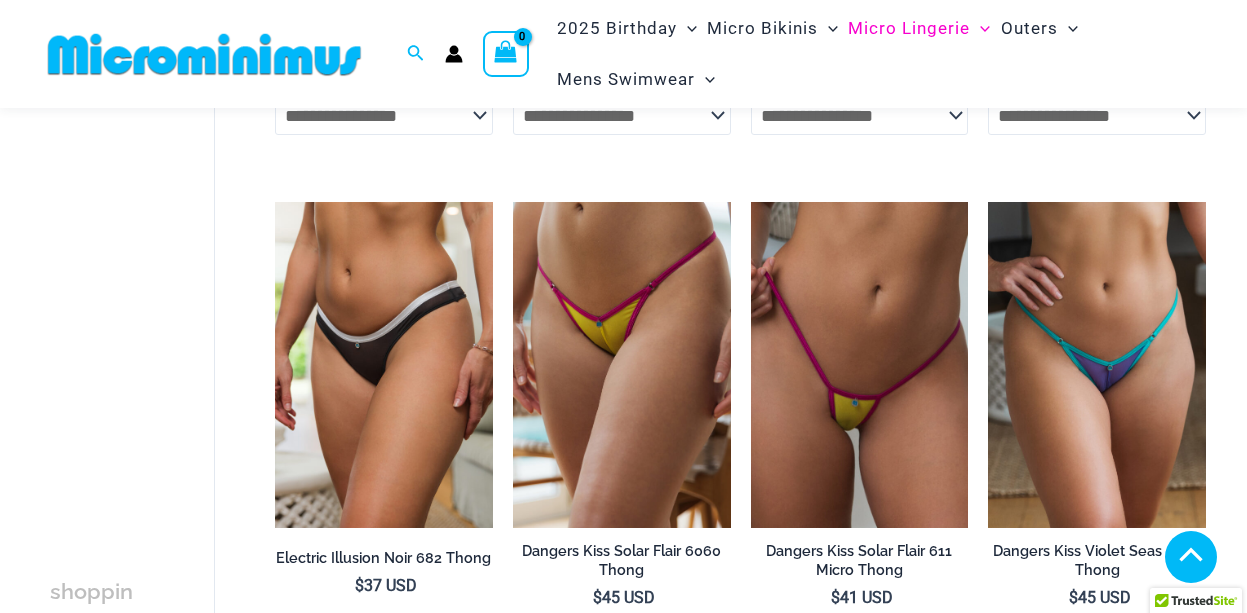 scroll, scrollTop: 700, scrollLeft: 0, axis: vertical 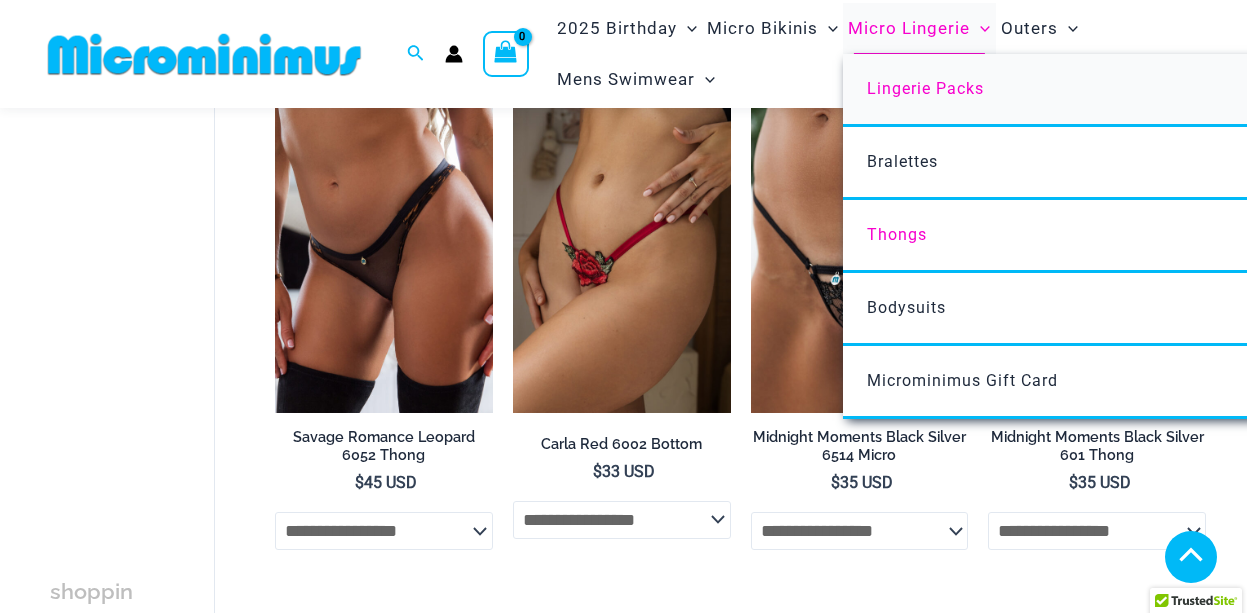 click on "Lingerie Packs" at bounding box center [925, 88] 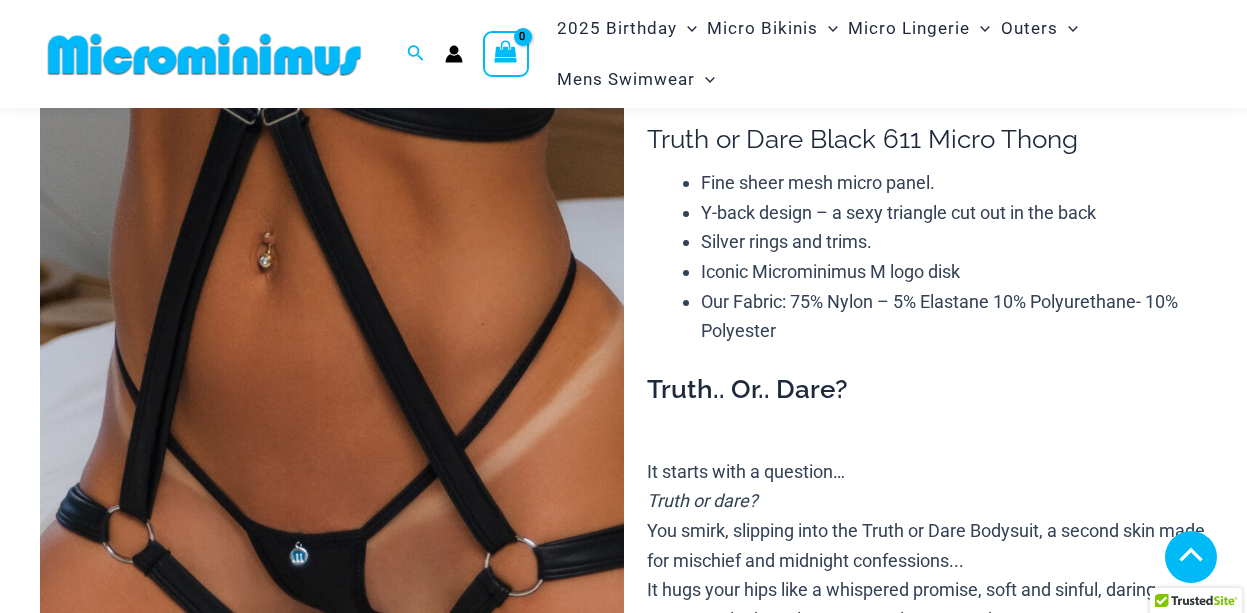 scroll, scrollTop: 880, scrollLeft: 0, axis: vertical 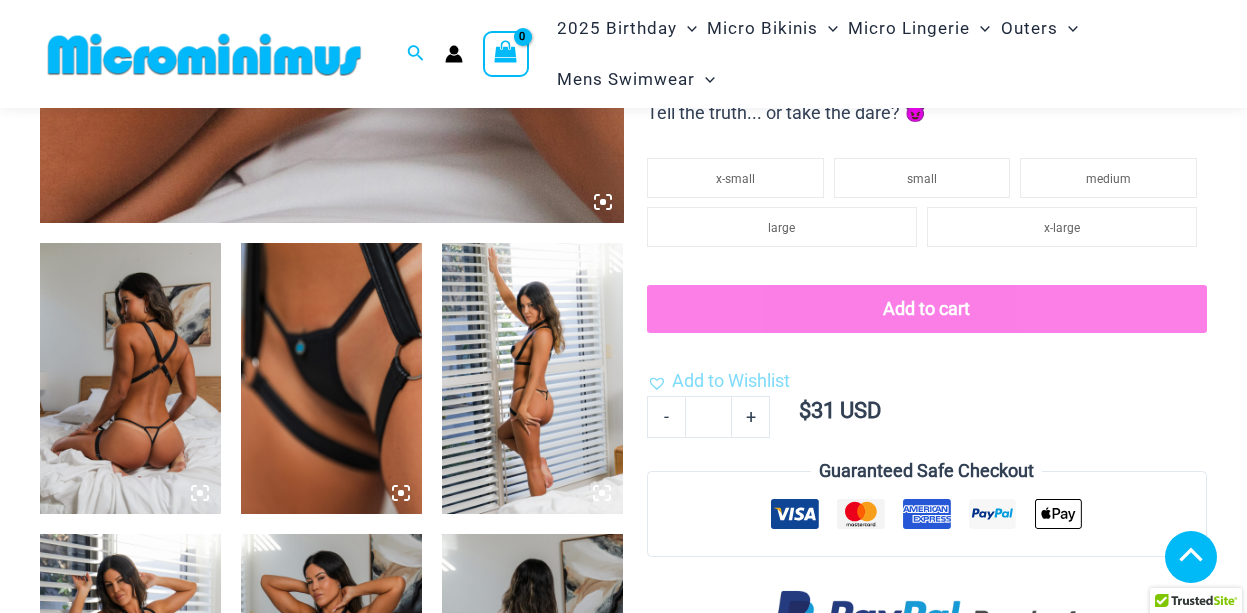 click 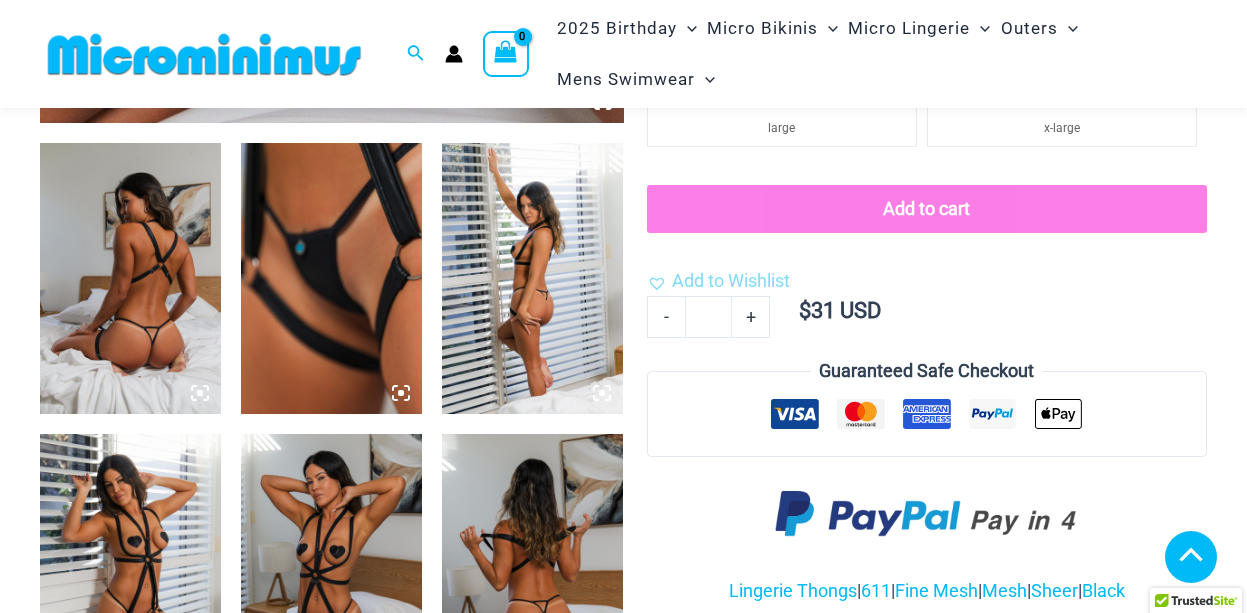 click 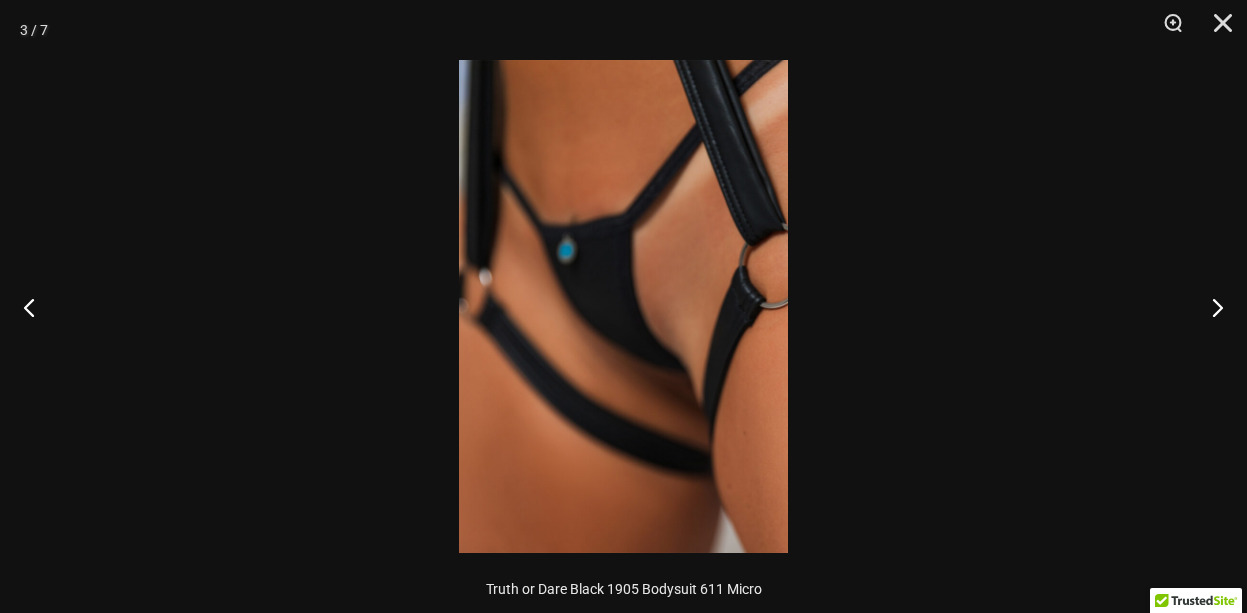 click at bounding box center (623, 306) 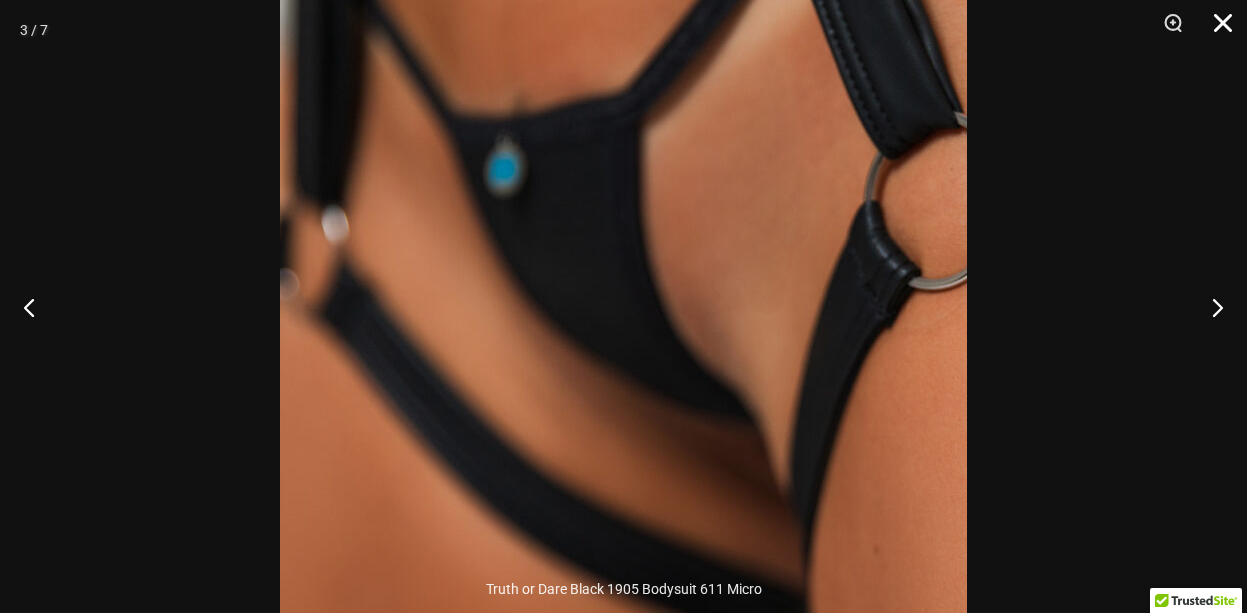 click at bounding box center [1216, 30] 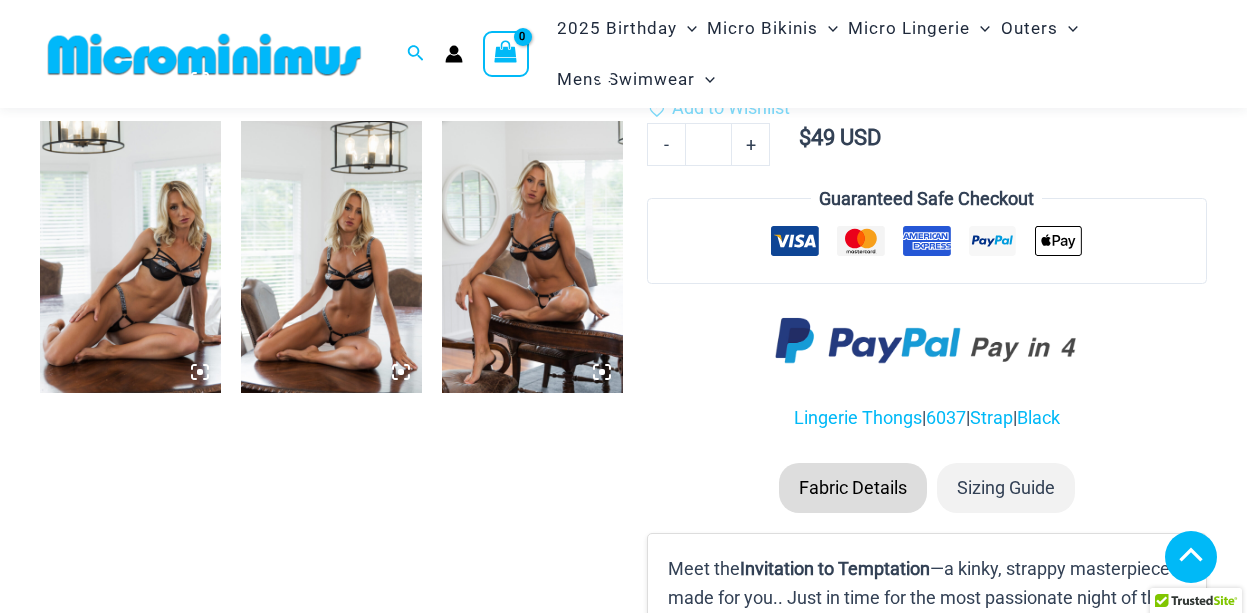 scroll, scrollTop: 1080, scrollLeft: 0, axis: vertical 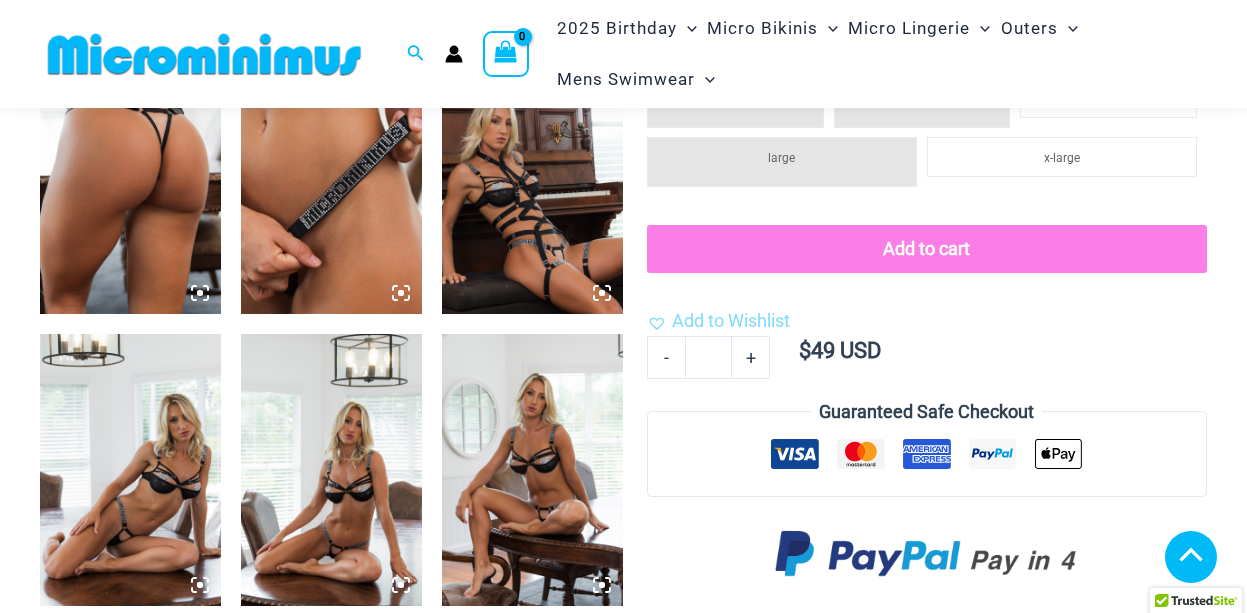 click 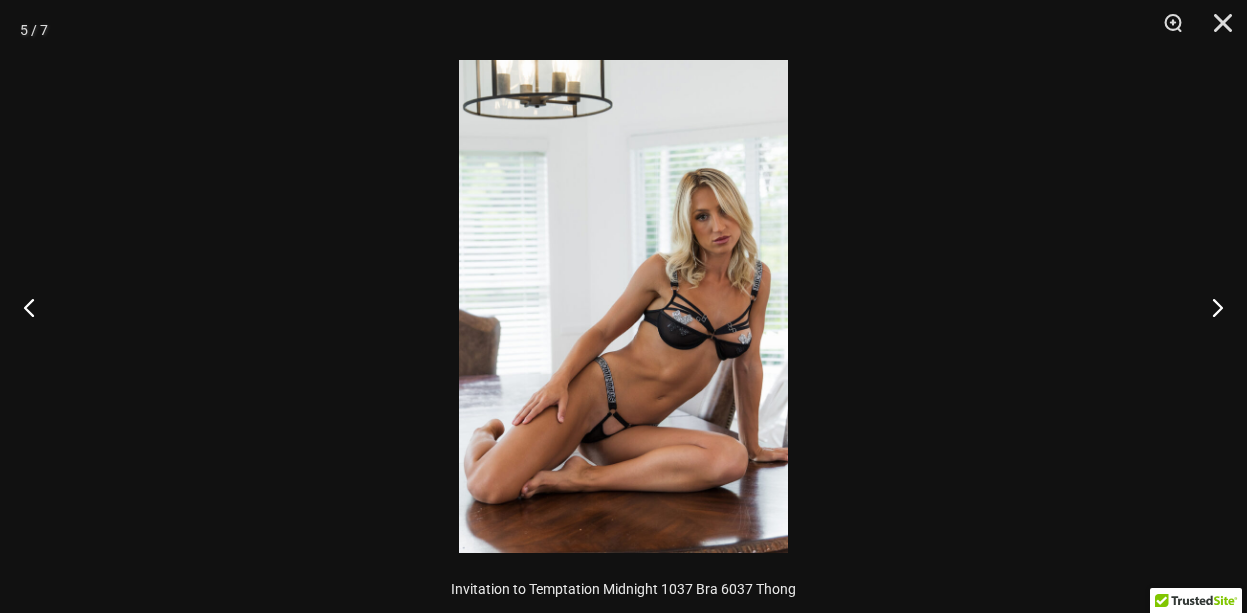 click at bounding box center [623, 306] 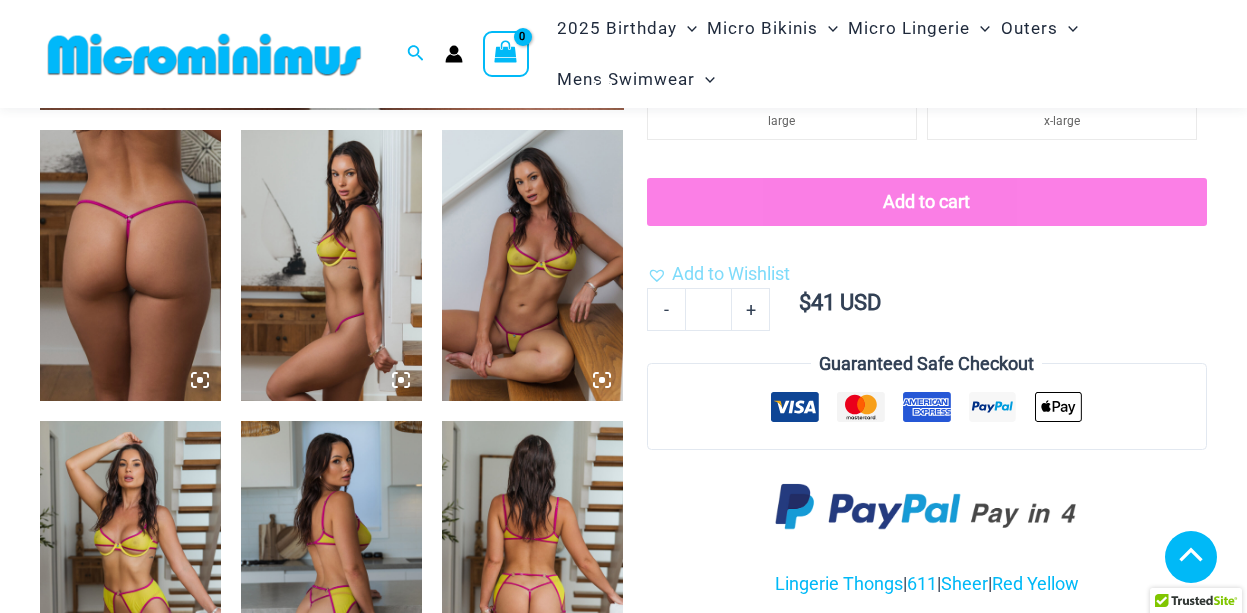 scroll, scrollTop: 993, scrollLeft: 0, axis: vertical 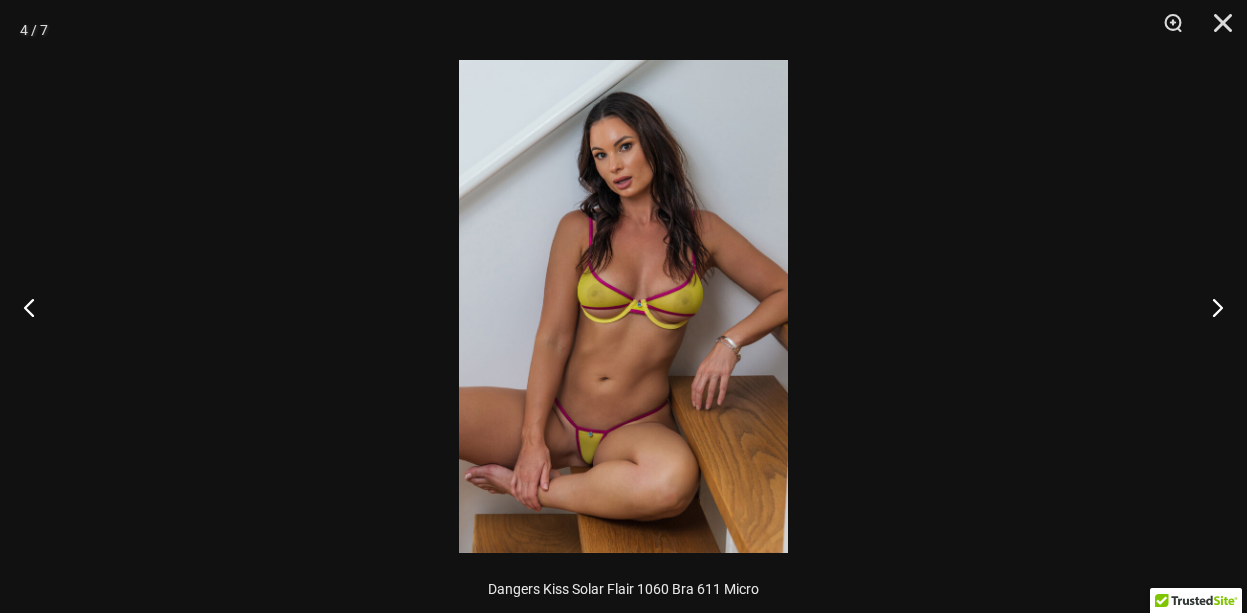 click at bounding box center (623, 306) 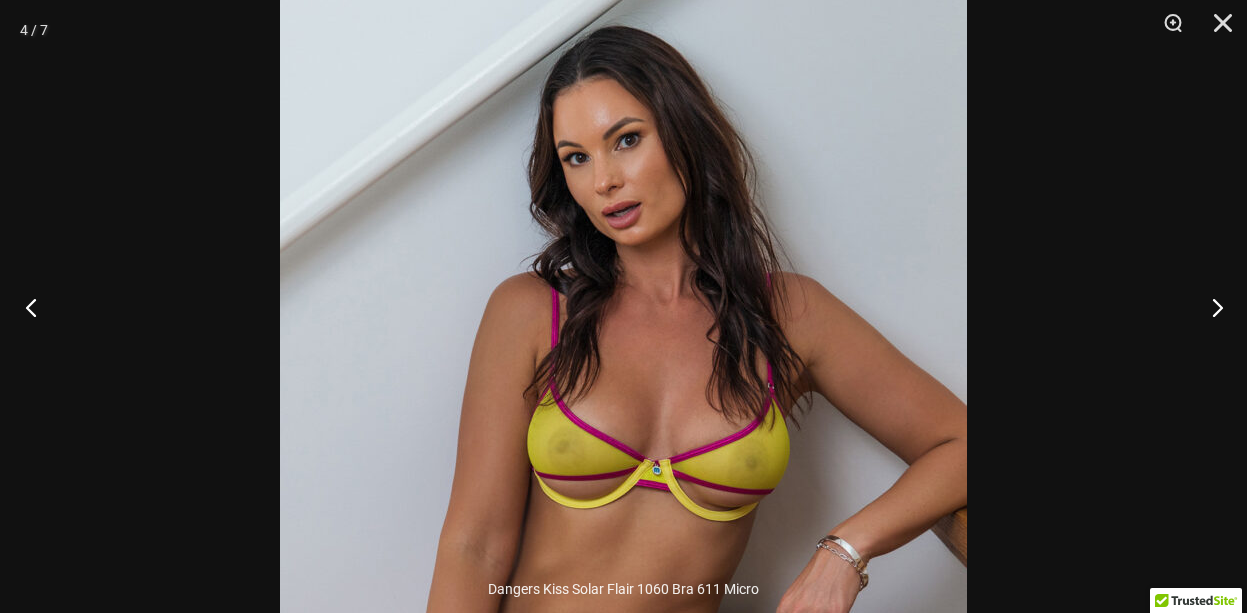 click at bounding box center (37, 307) 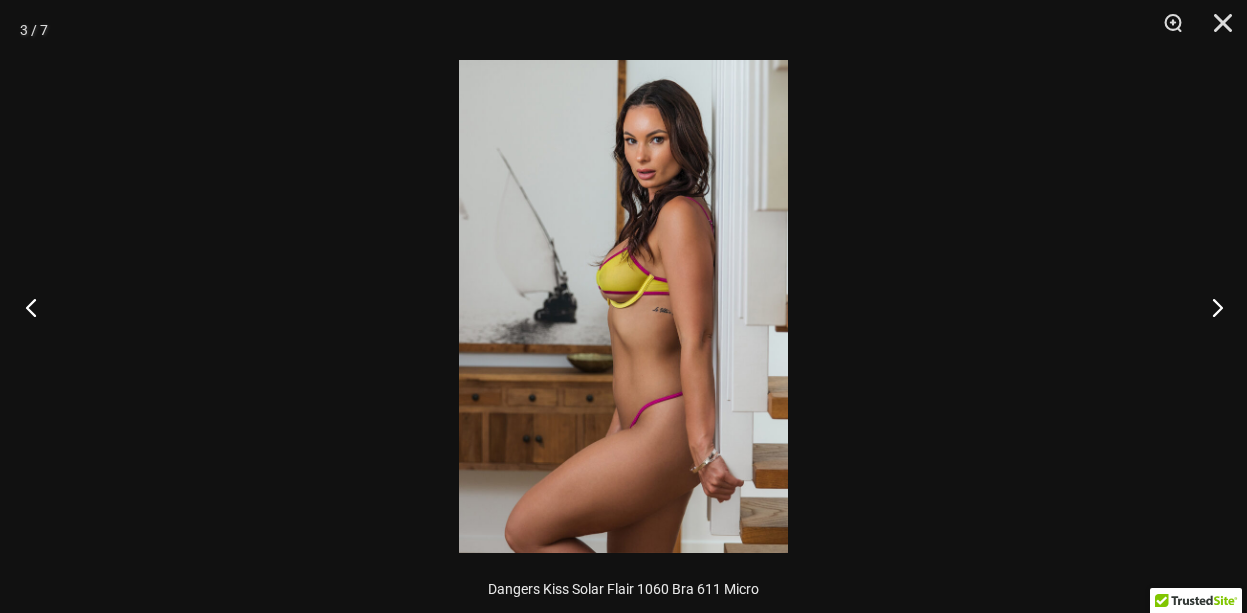 click at bounding box center [37, 307] 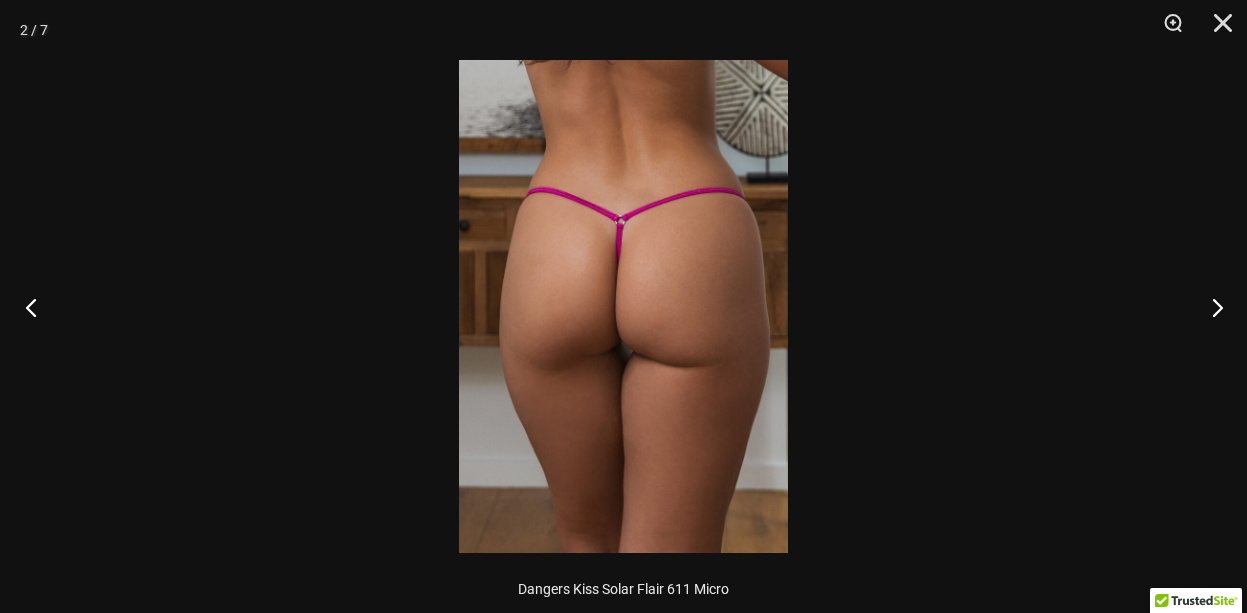 click at bounding box center (37, 307) 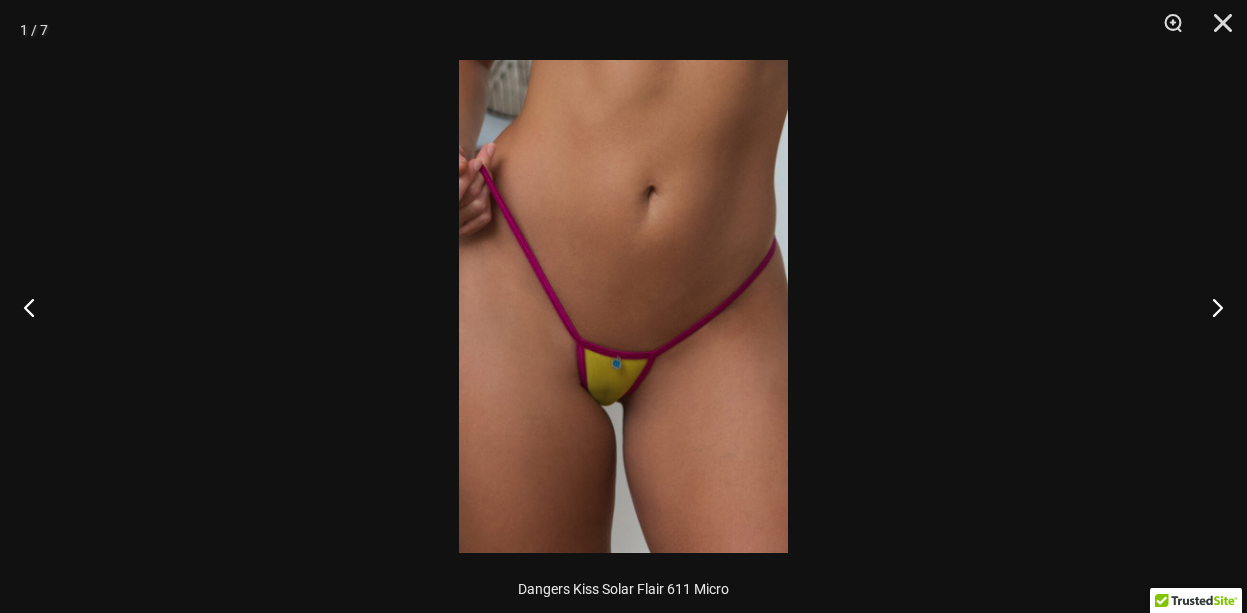 click at bounding box center (623, 306) 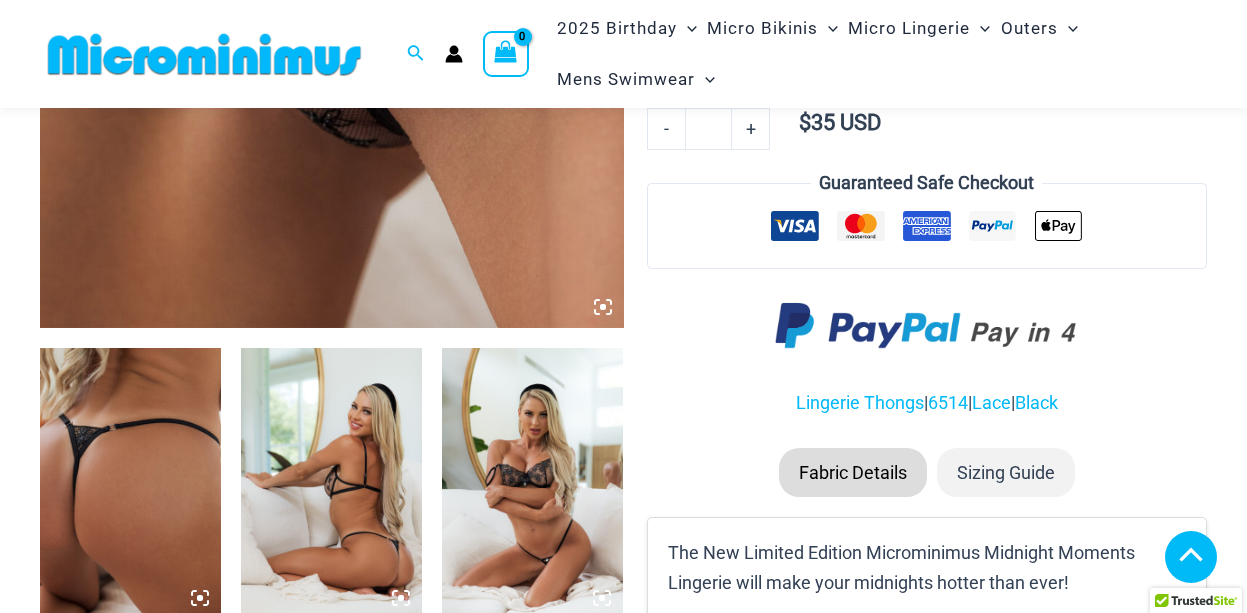 scroll, scrollTop: 584, scrollLeft: 0, axis: vertical 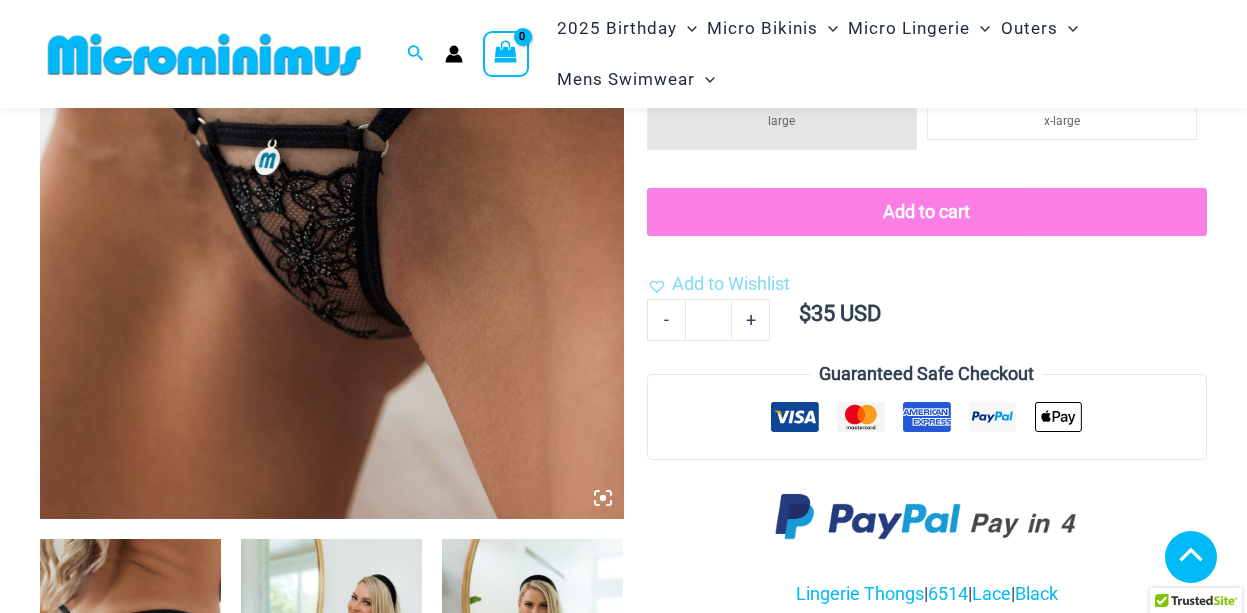 click 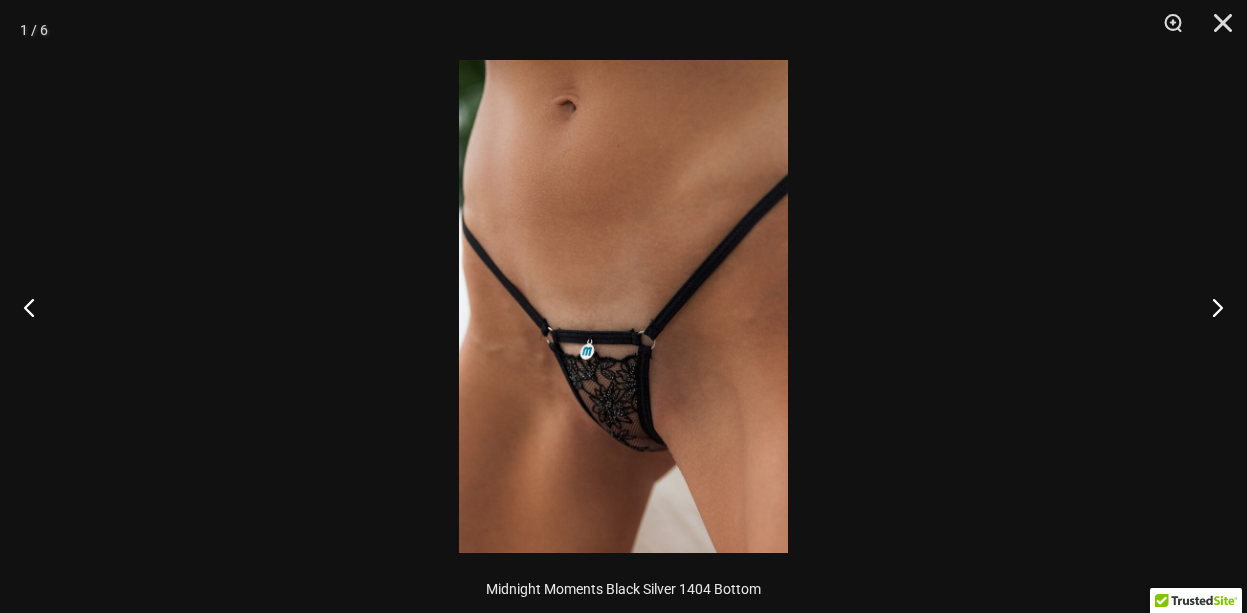 click at bounding box center [623, 306] 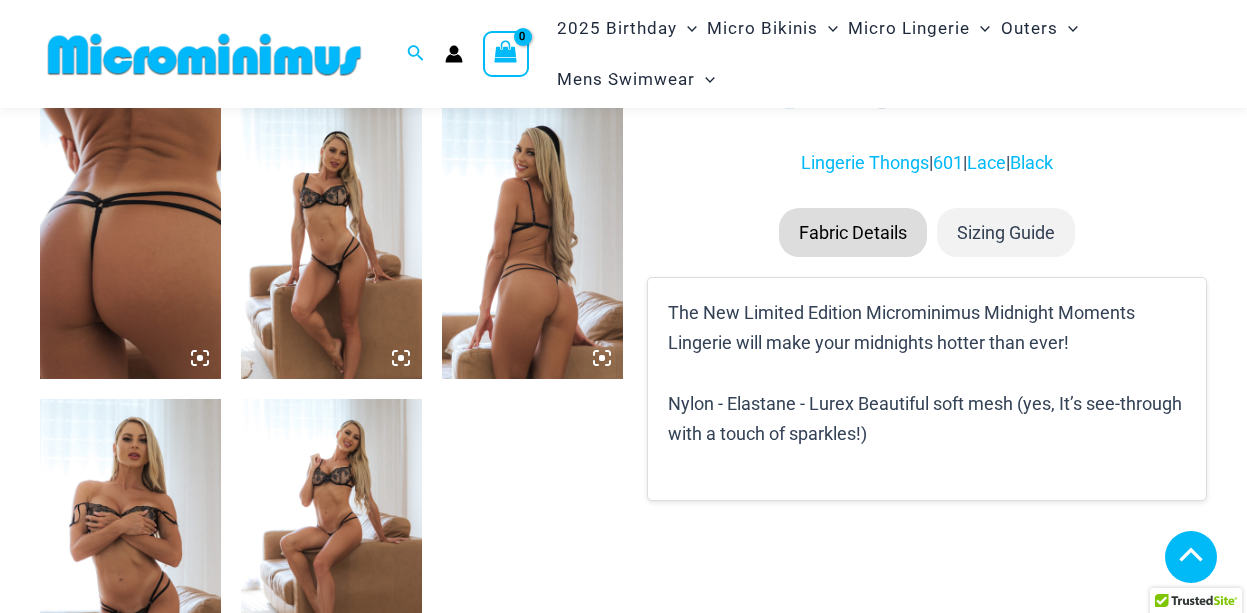 scroll, scrollTop: 980, scrollLeft: 0, axis: vertical 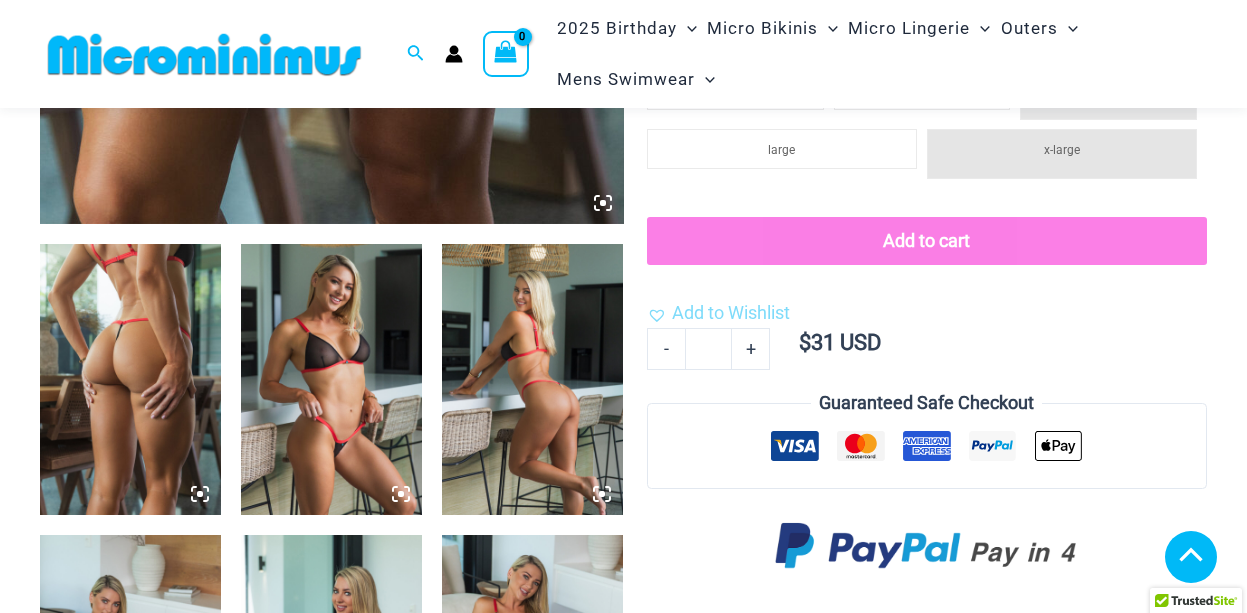 click 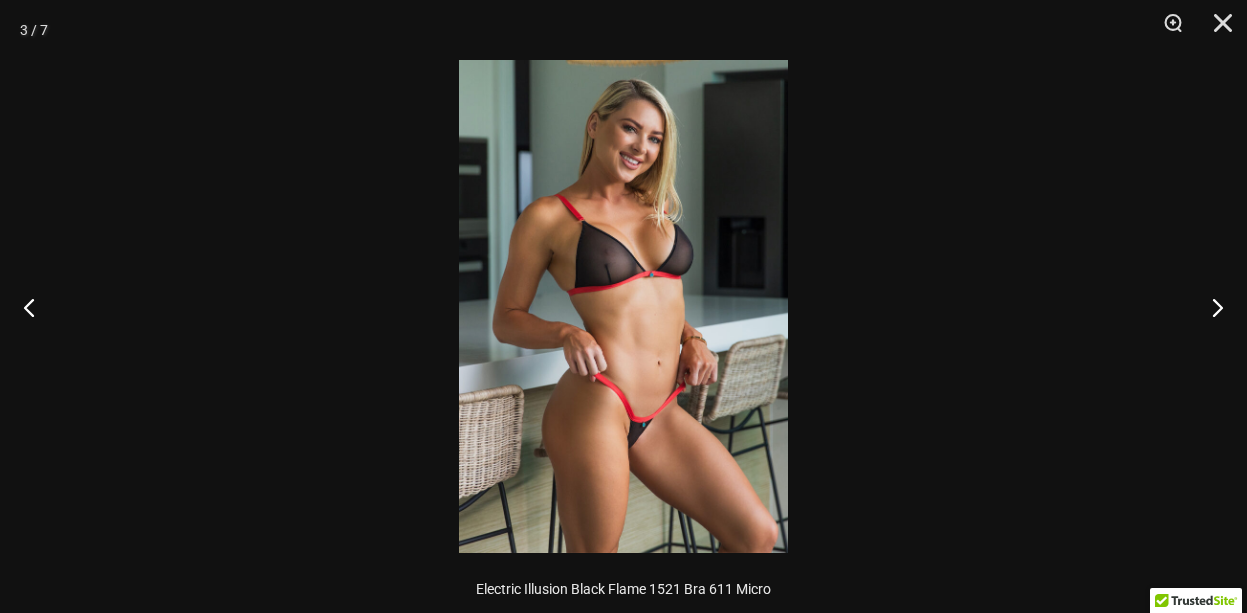click at bounding box center (623, 306) 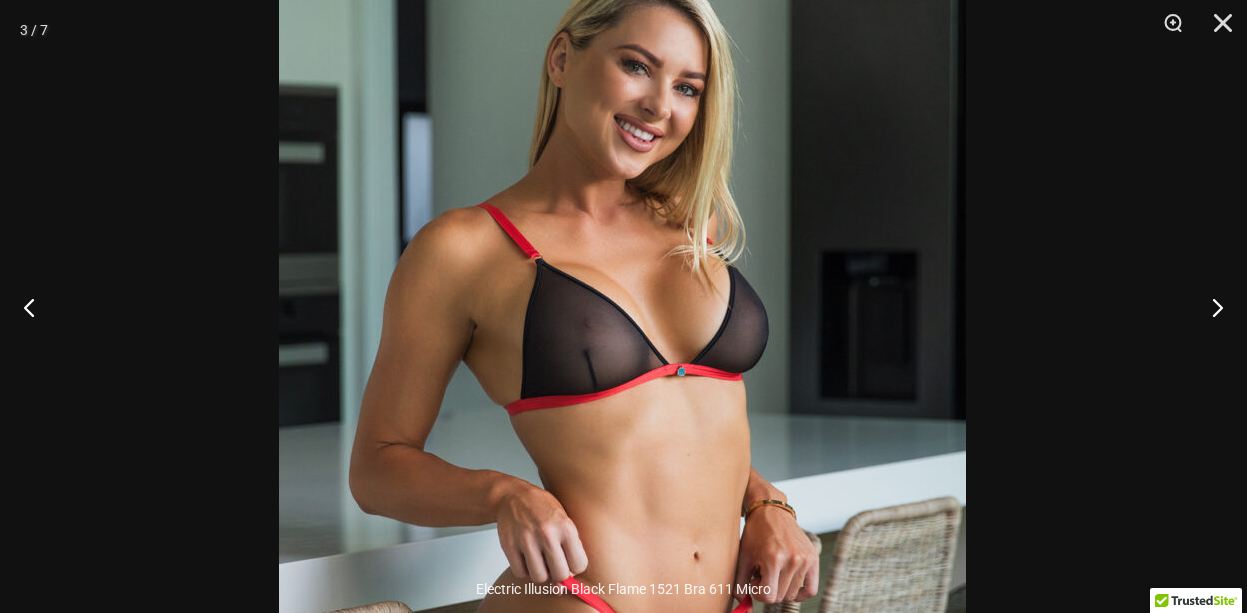click at bounding box center (622, 438) 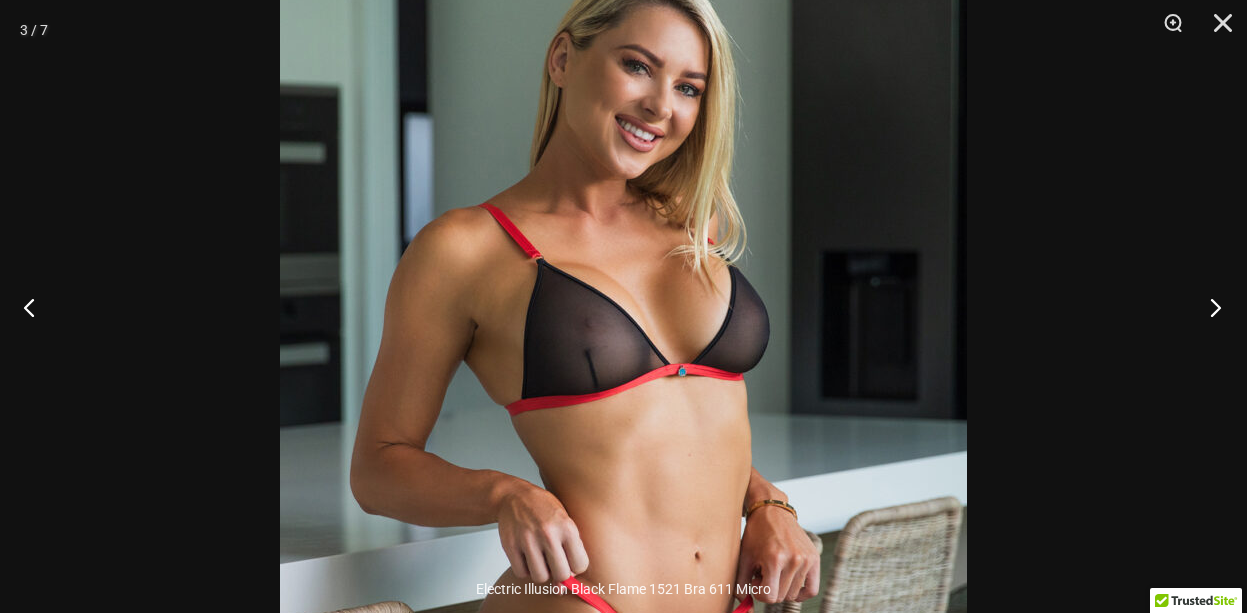 click at bounding box center (1209, 307) 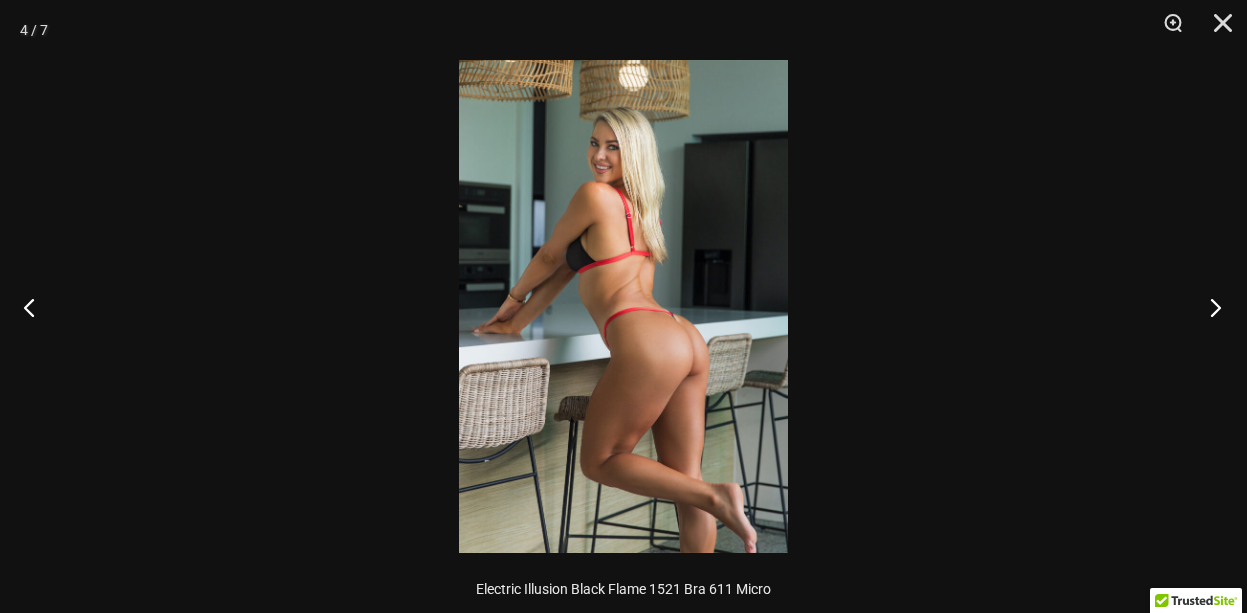 click at bounding box center [1209, 307] 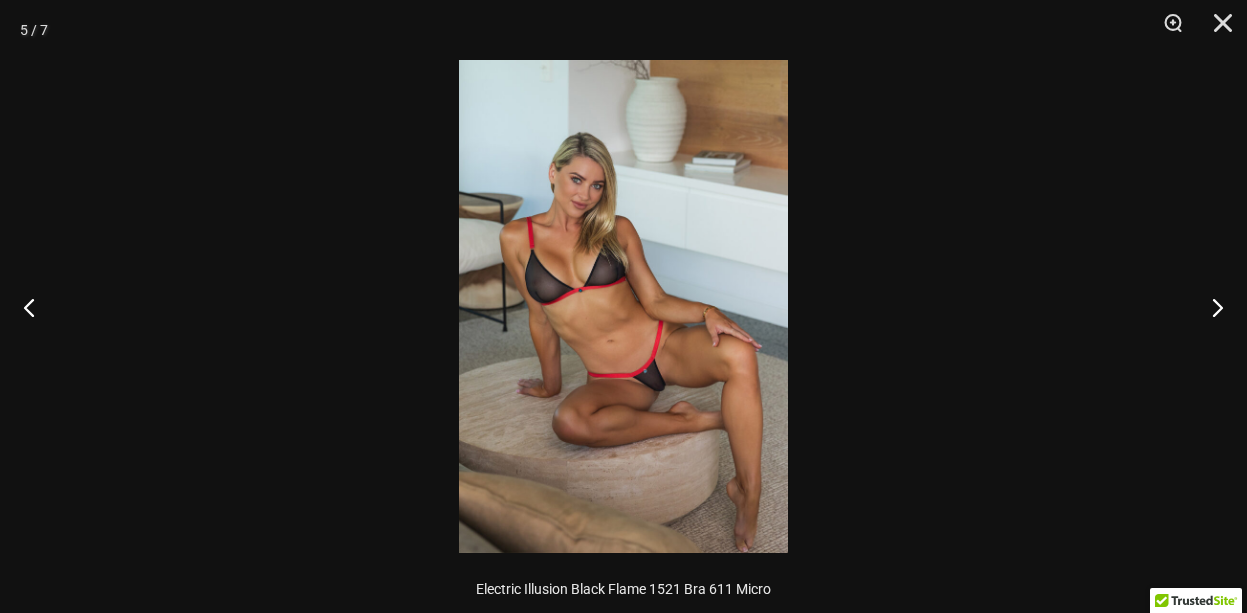click at bounding box center [623, 306] 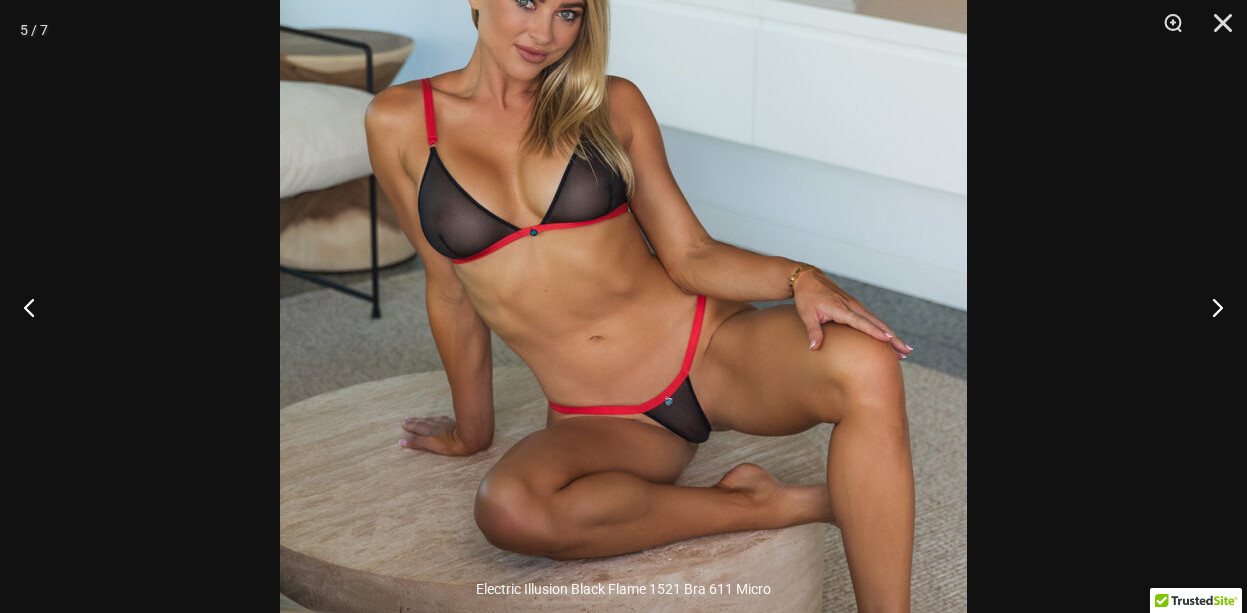 click at bounding box center [623, 266] 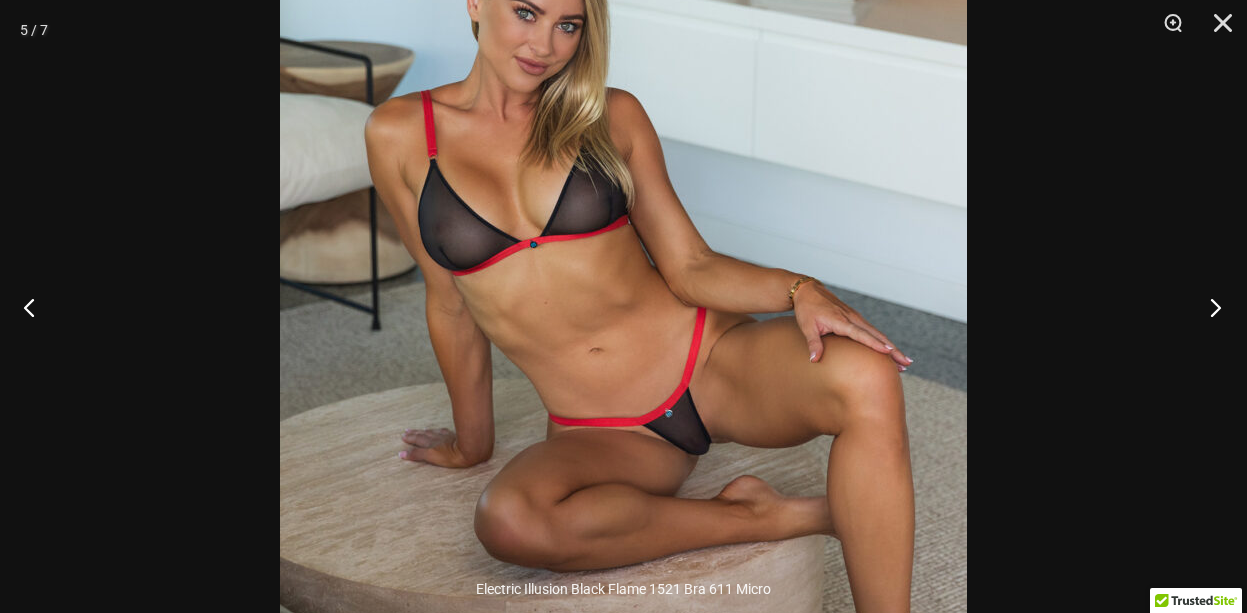 click at bounding box center [1209, 307] 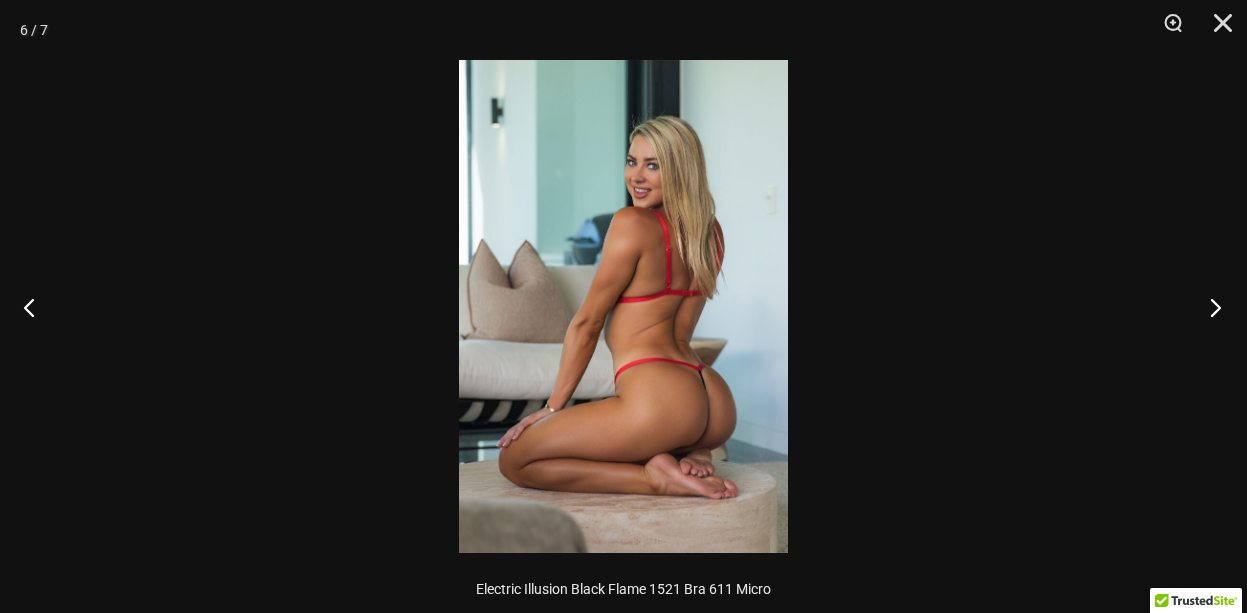 click at bounding box center [1209, 307] 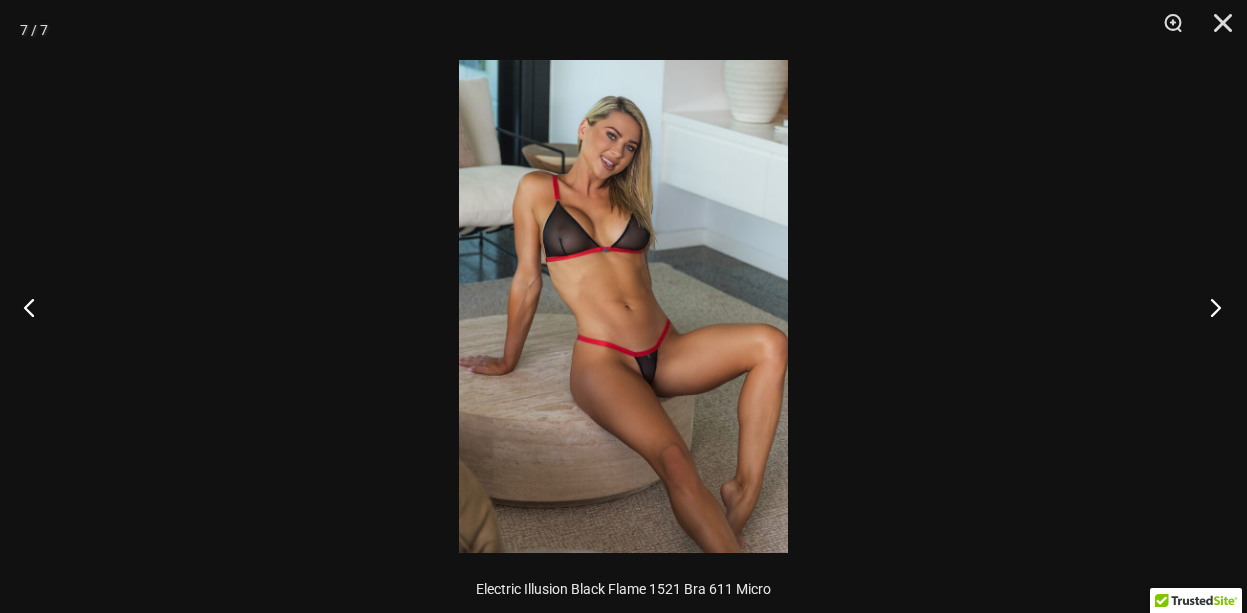 click at bounding box center (1209, 307) 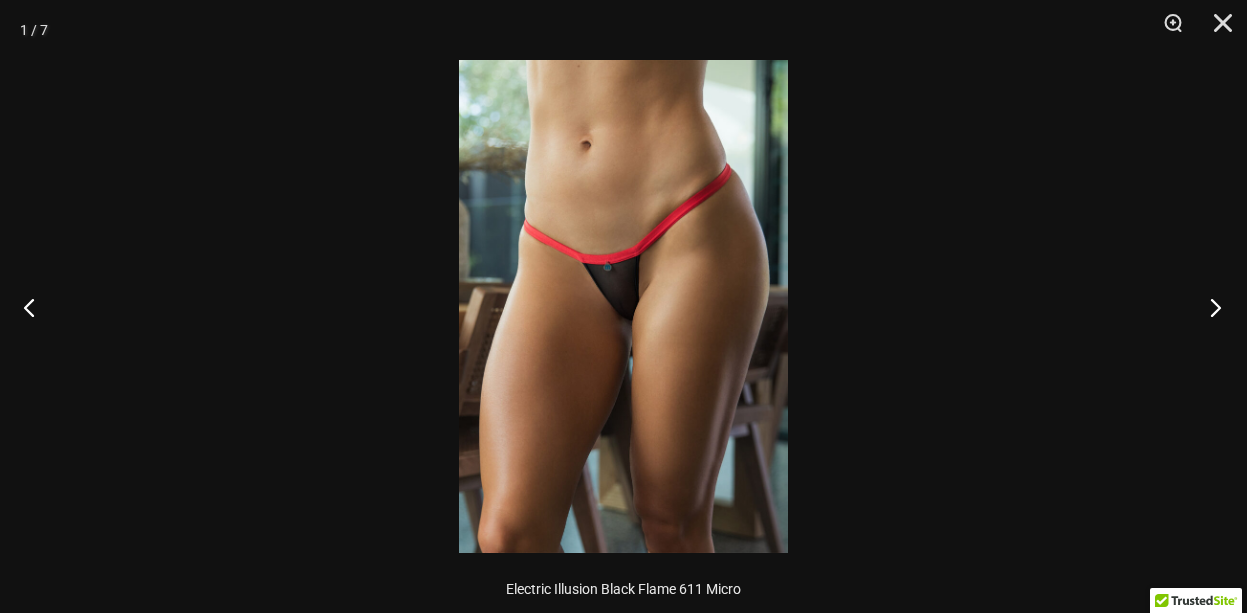 click at bounding box center [1209, 307] 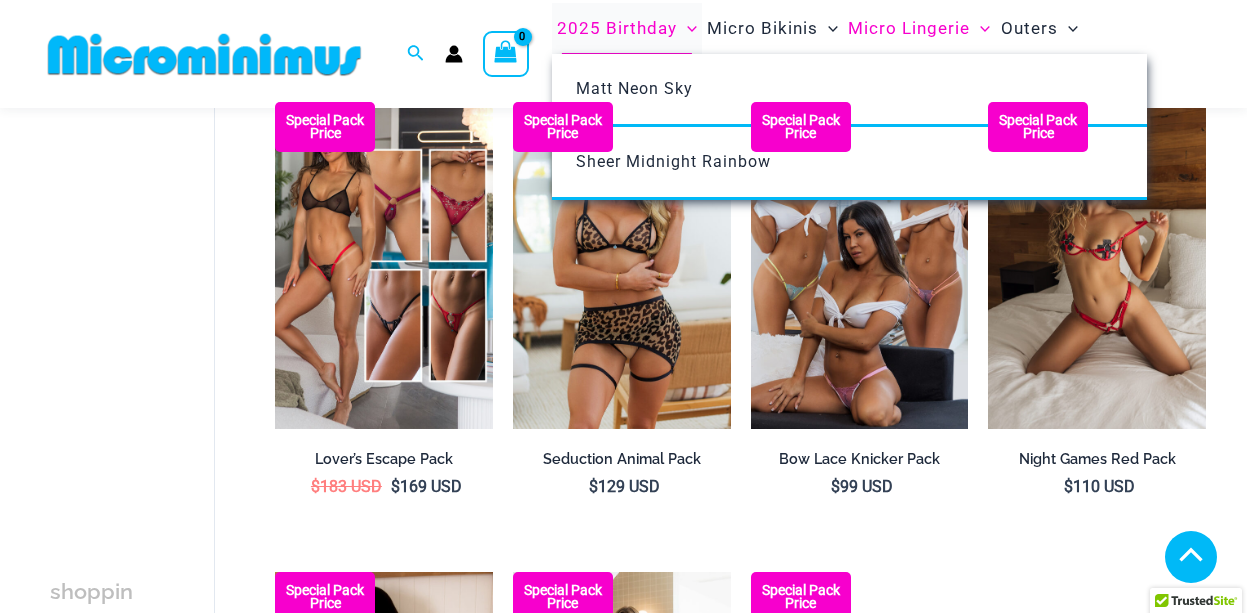 scroll, scrollTop: 1600, scrollLeft: 0, axis: vertical 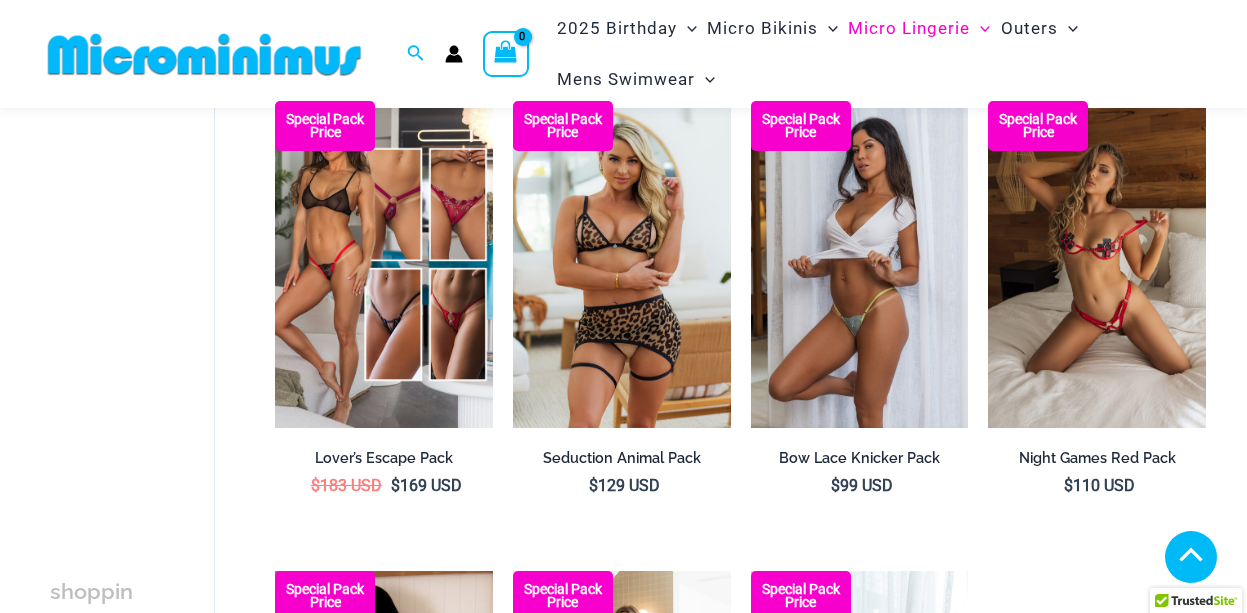 click at bounding box center [860, 264] 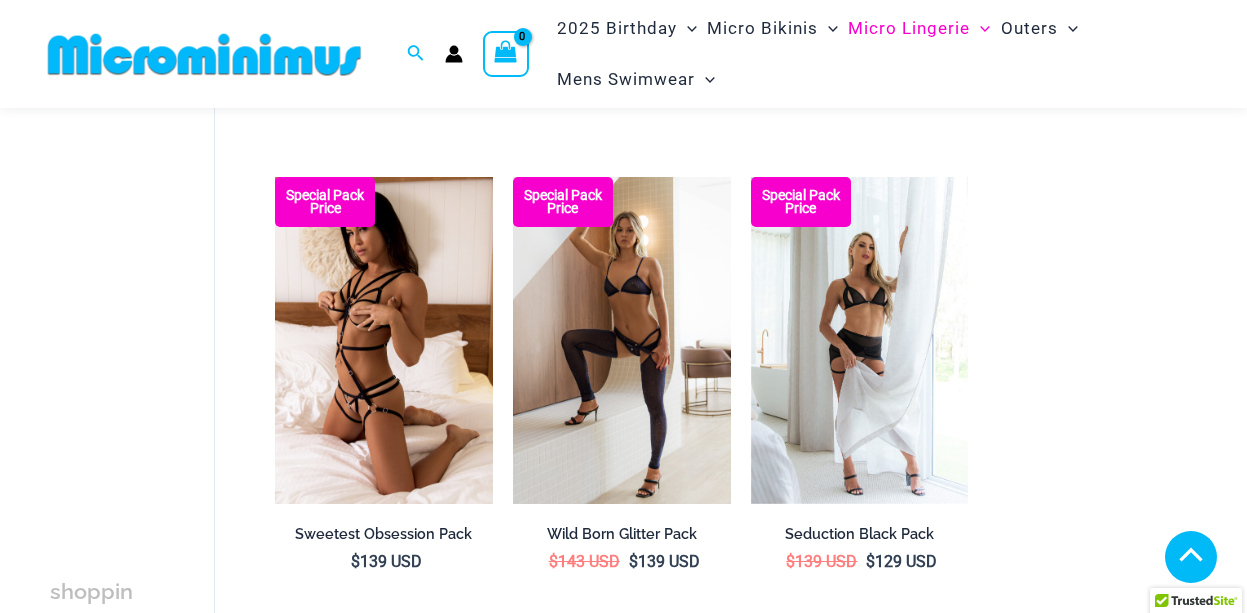 scroll, scrollTop: 2000, scrollLeft: 0, axis: vertical 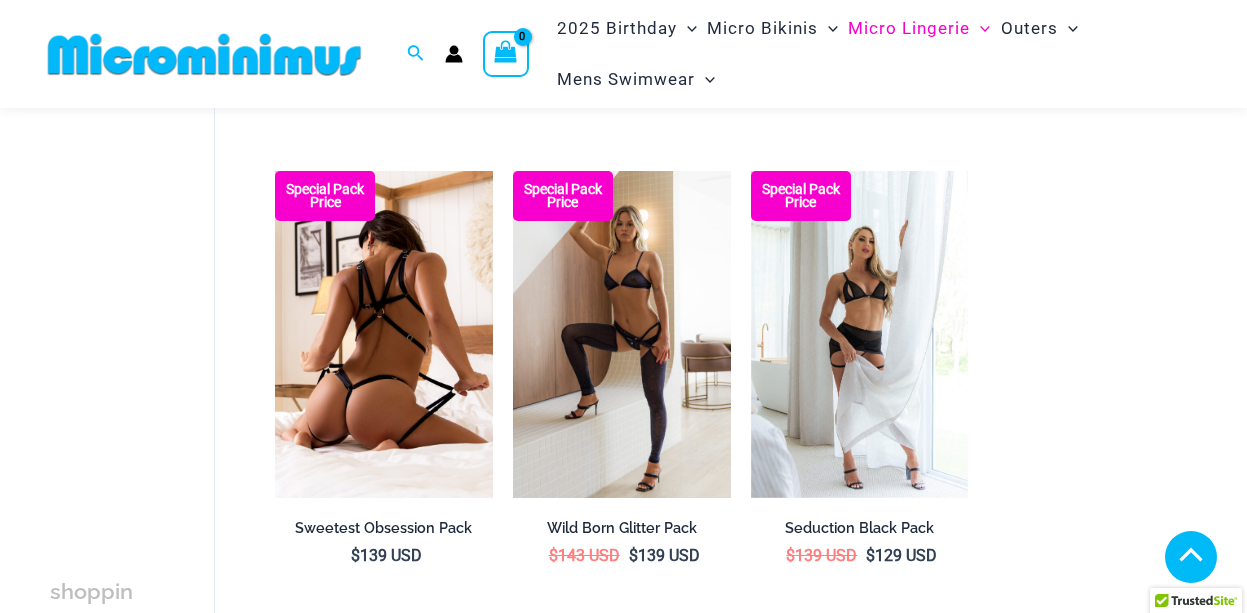 click at bounding box center [384, 334] 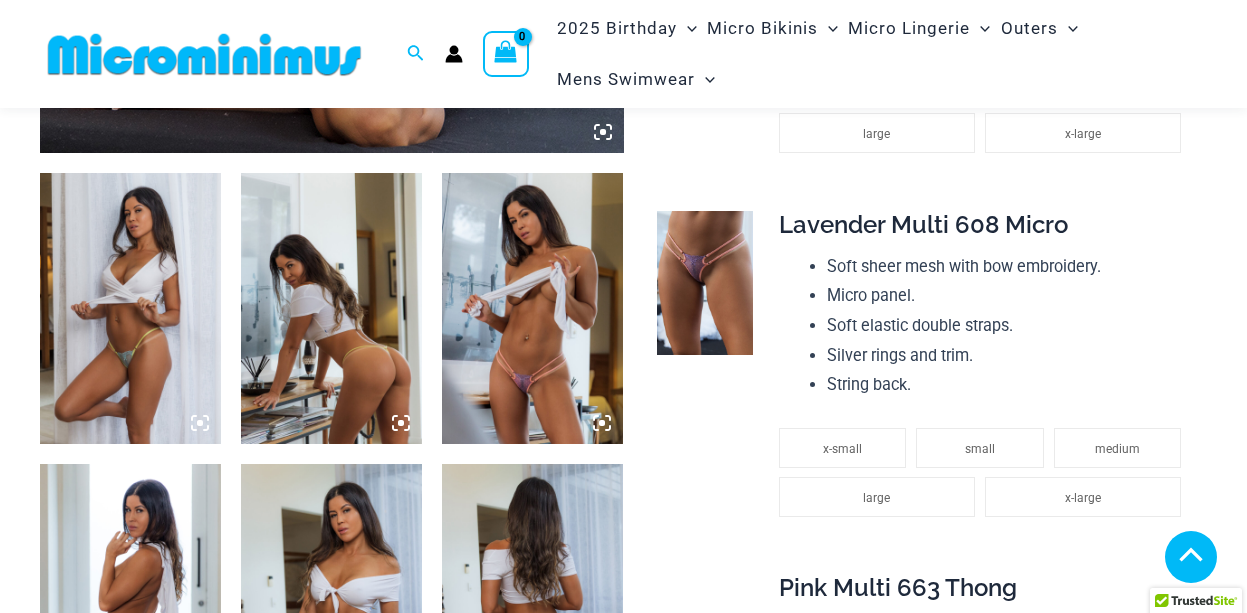 scroll, scrollTop: 787, scrollLeft: 0, axis: vertical 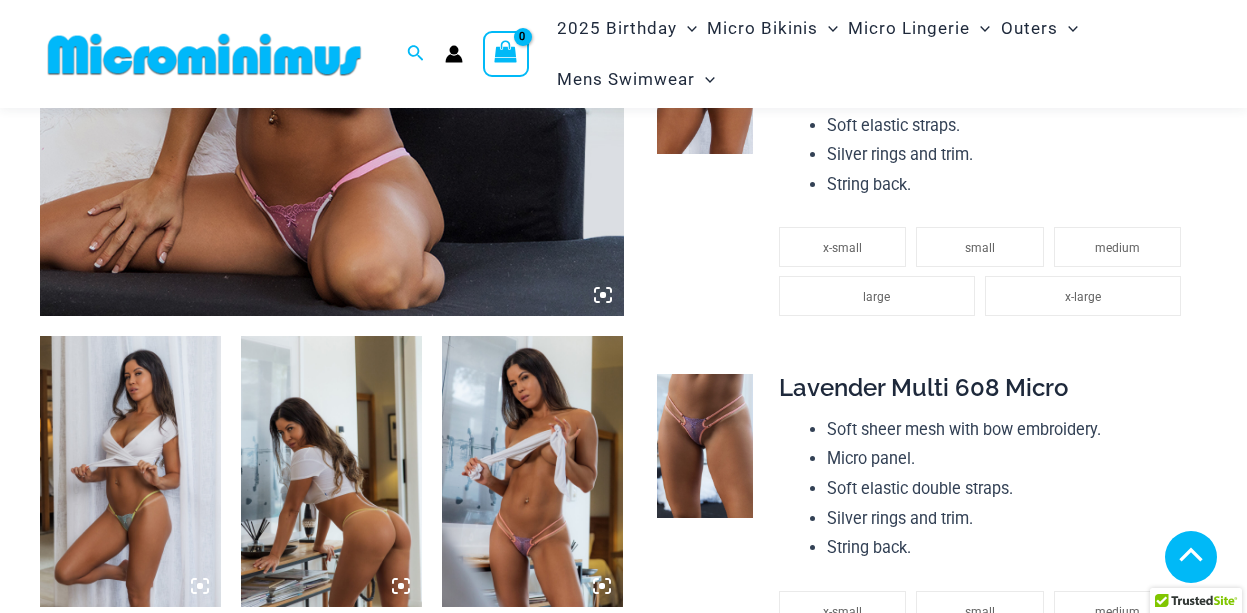 click 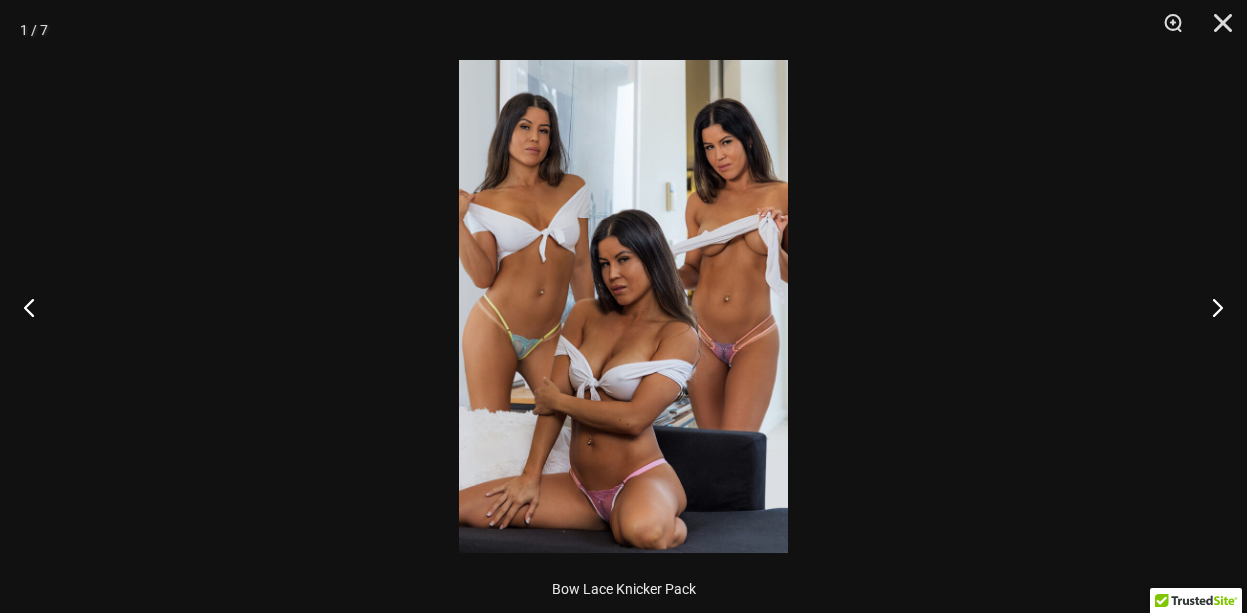 click at bounding box center [623, 306] 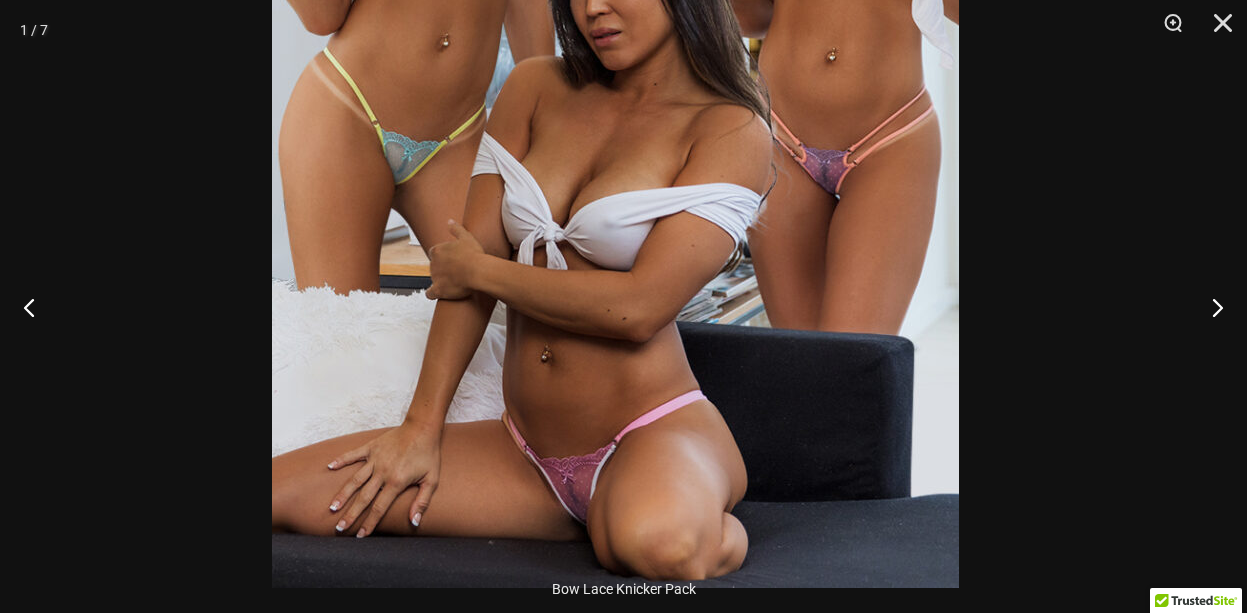 click at bounding box center (615, 73) 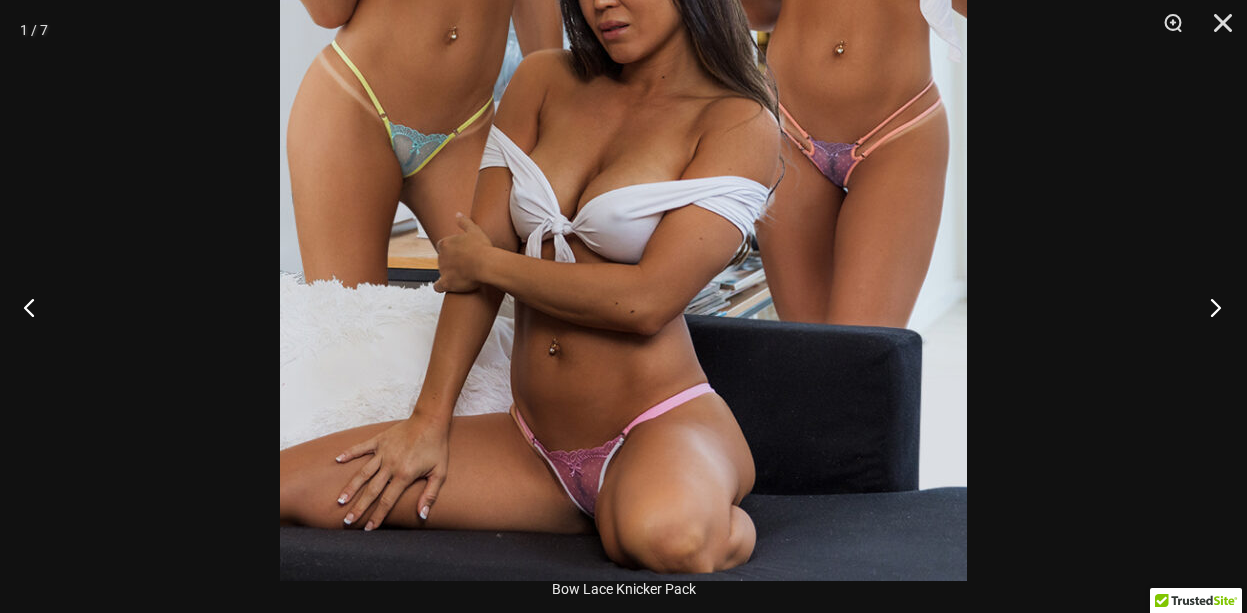 click at bounding box center [1209, 307] 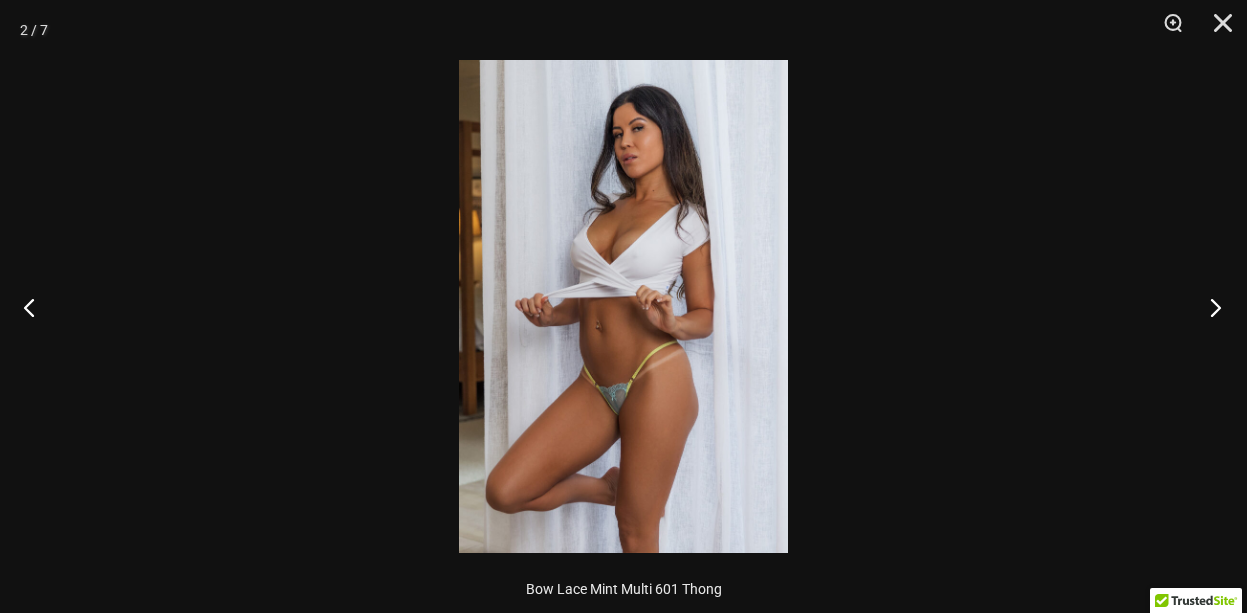 click at bounding box center (1209, 307) 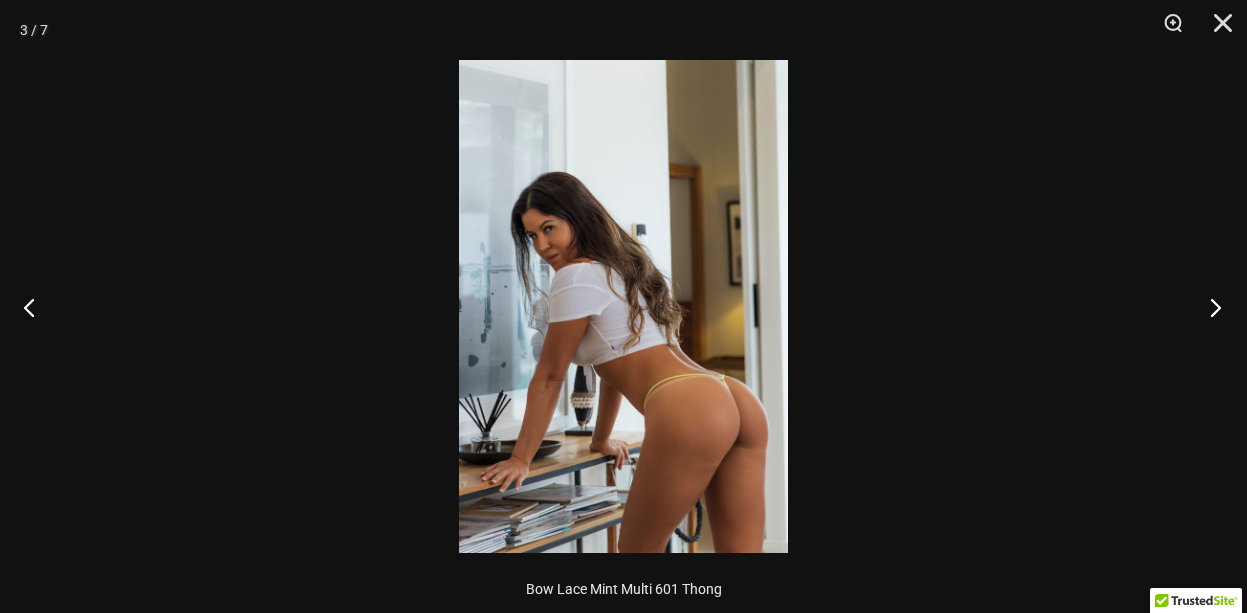 click at bounding box center (1209, 307) 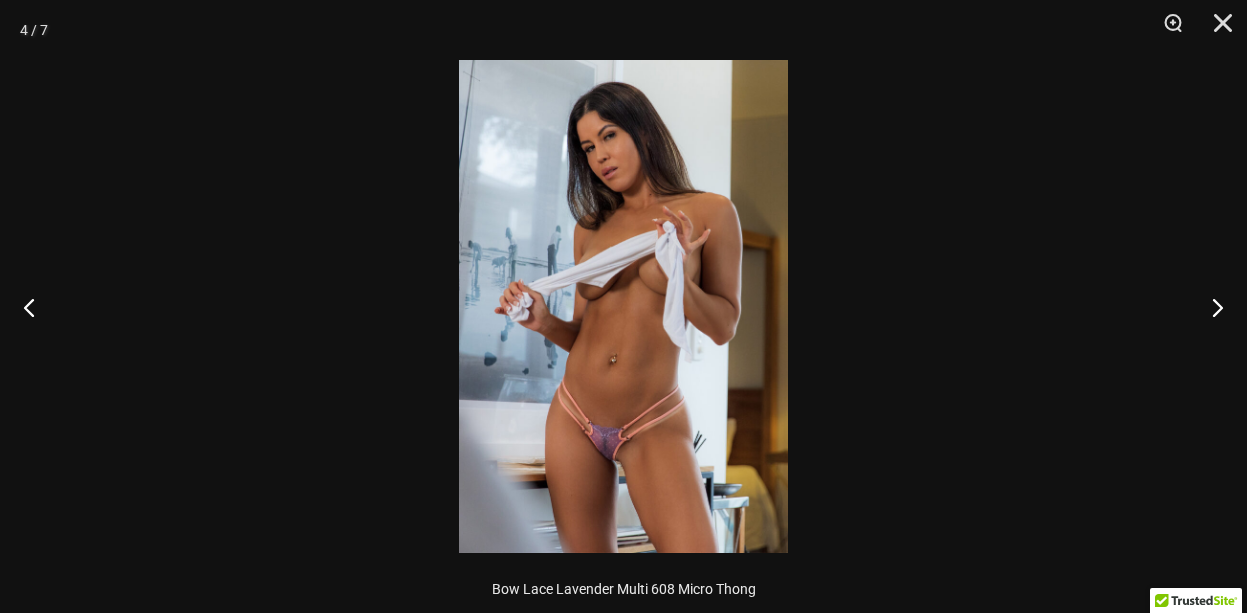 click at bounding box center (623, 306) 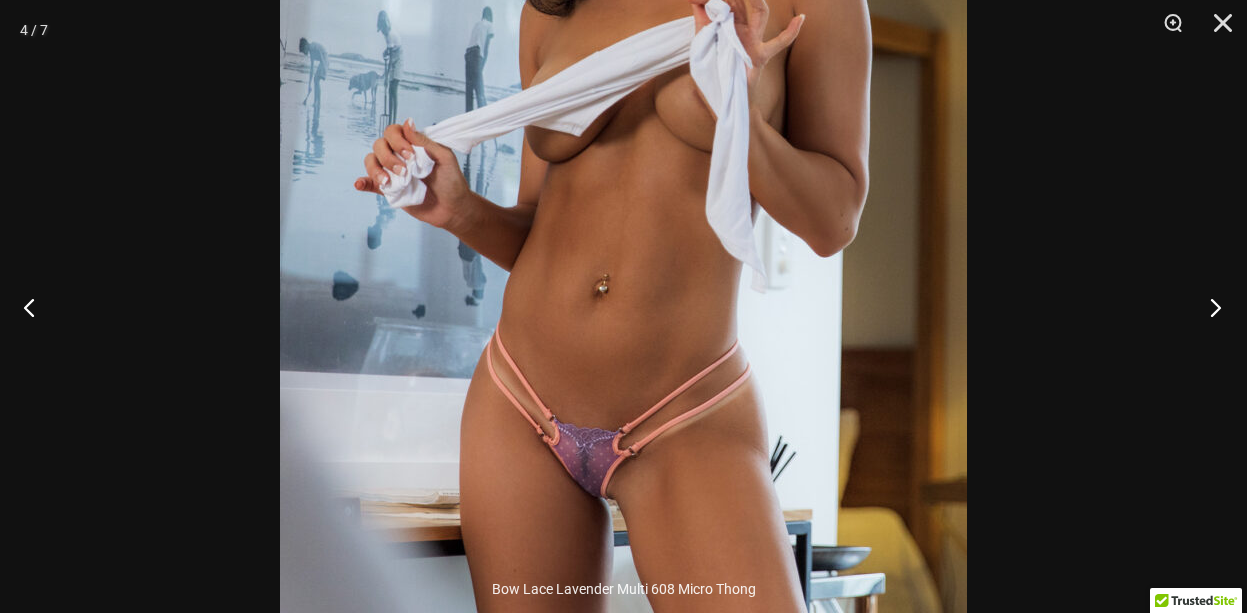 click at bounding box center [1209, 307] 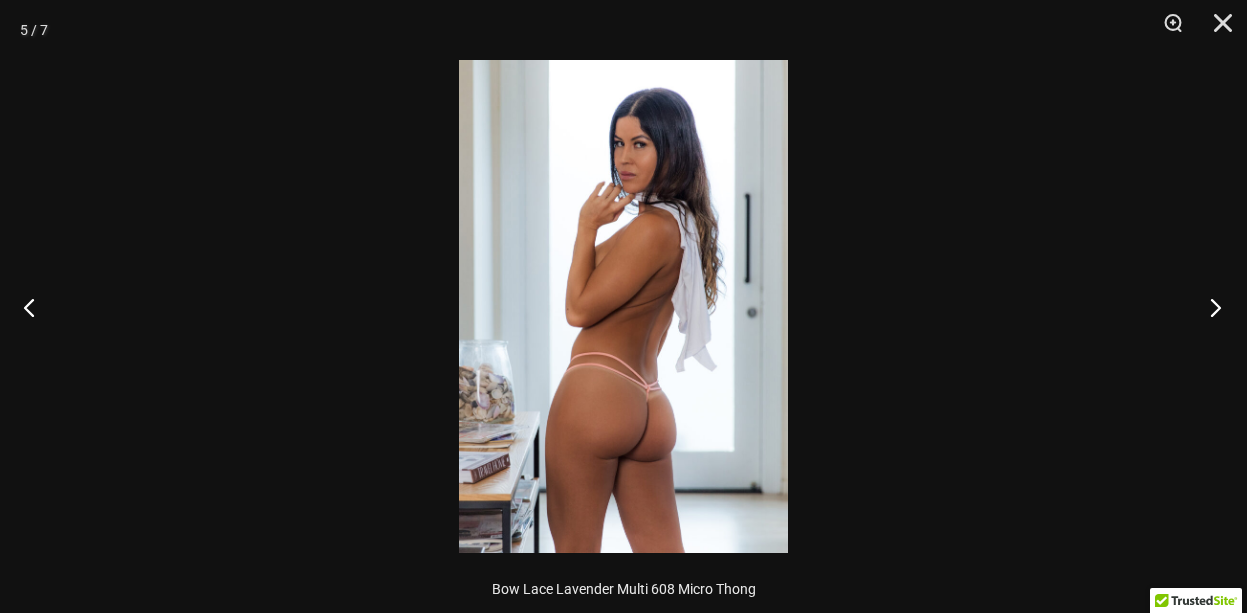 click at bounding box center (1209, 307) 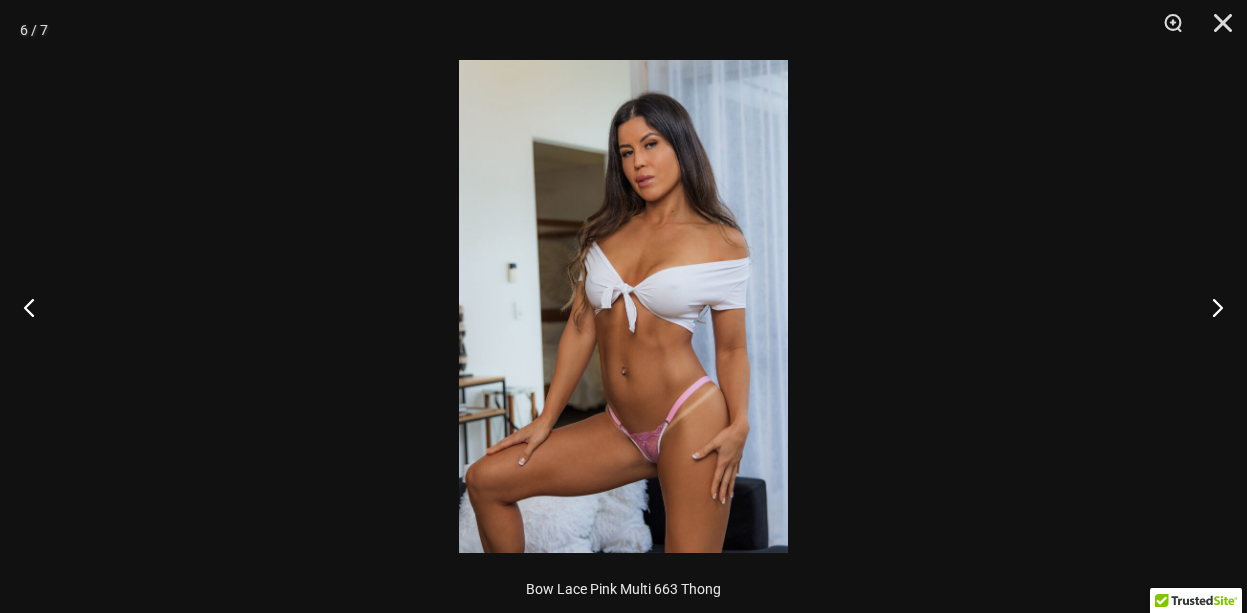 click at bounding box center (623, 306) 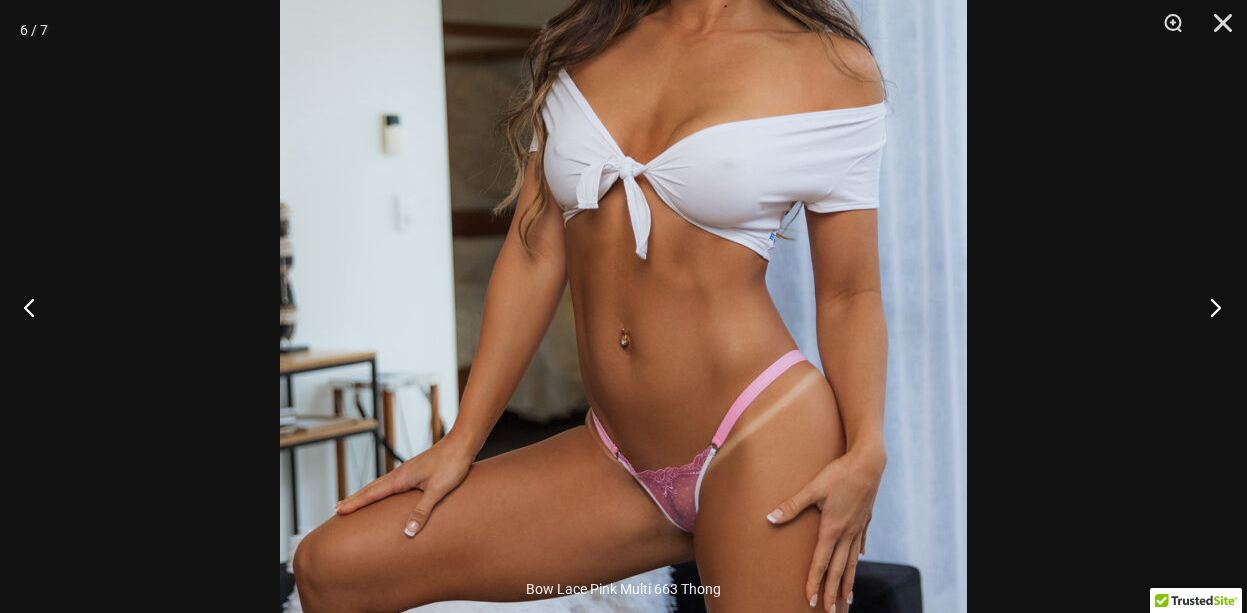click at bounding box center (1209, 307) 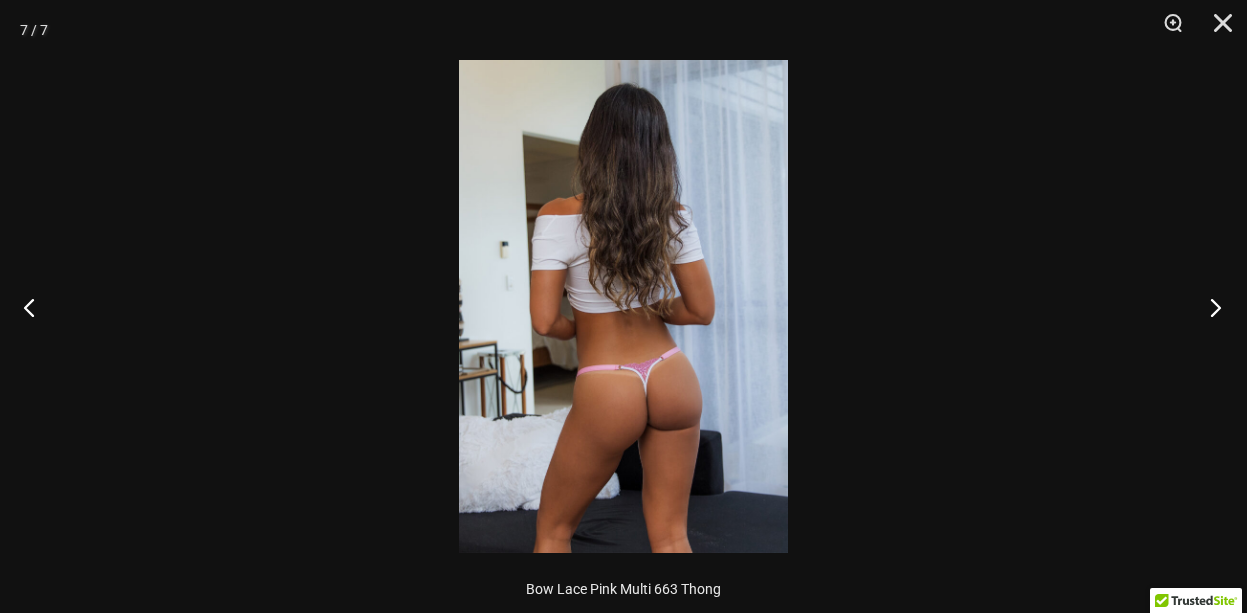 click at bounding box center (1209, 307) 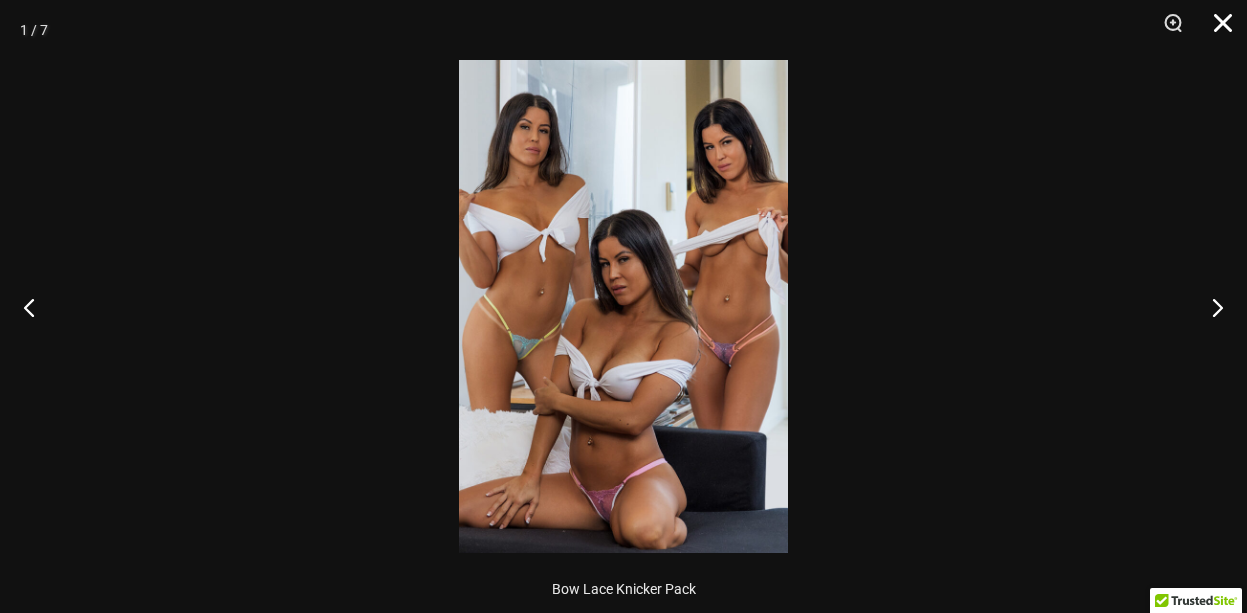 click at bounding box center [1216, 30] 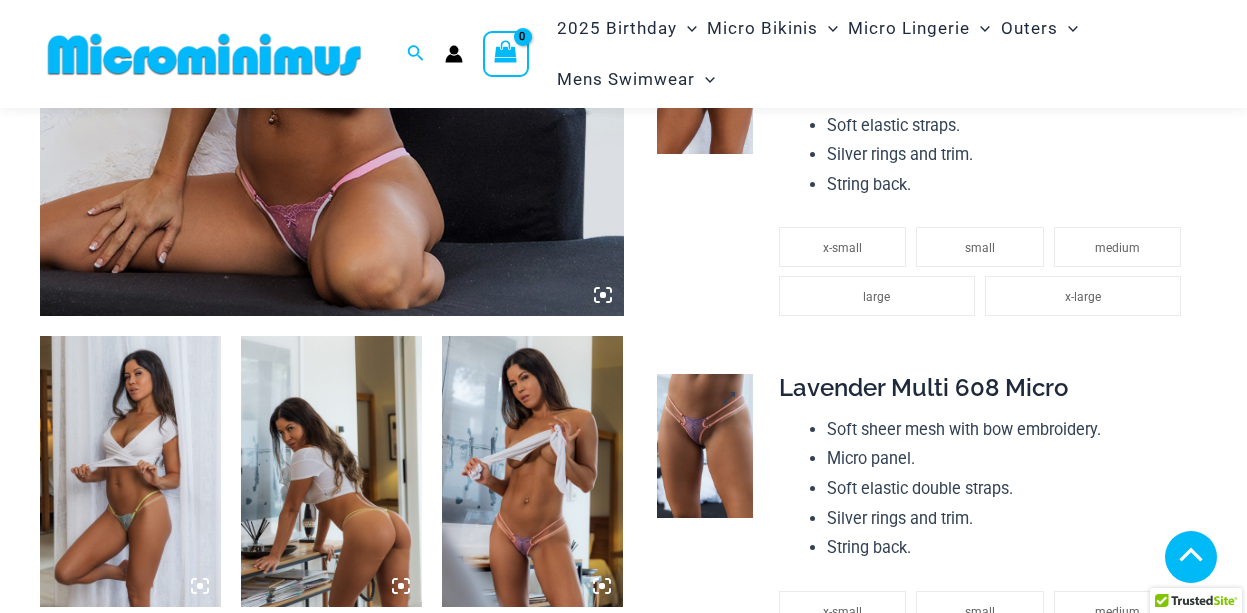 click at bounding box center [705, 446] 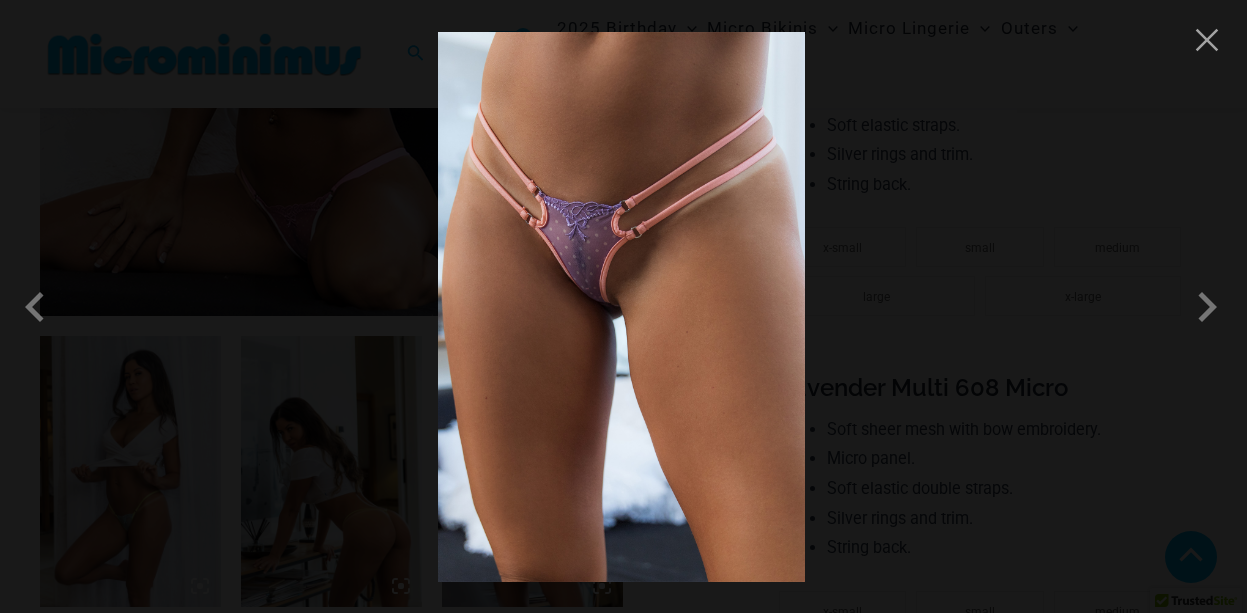click at bounding box center [621, 307] 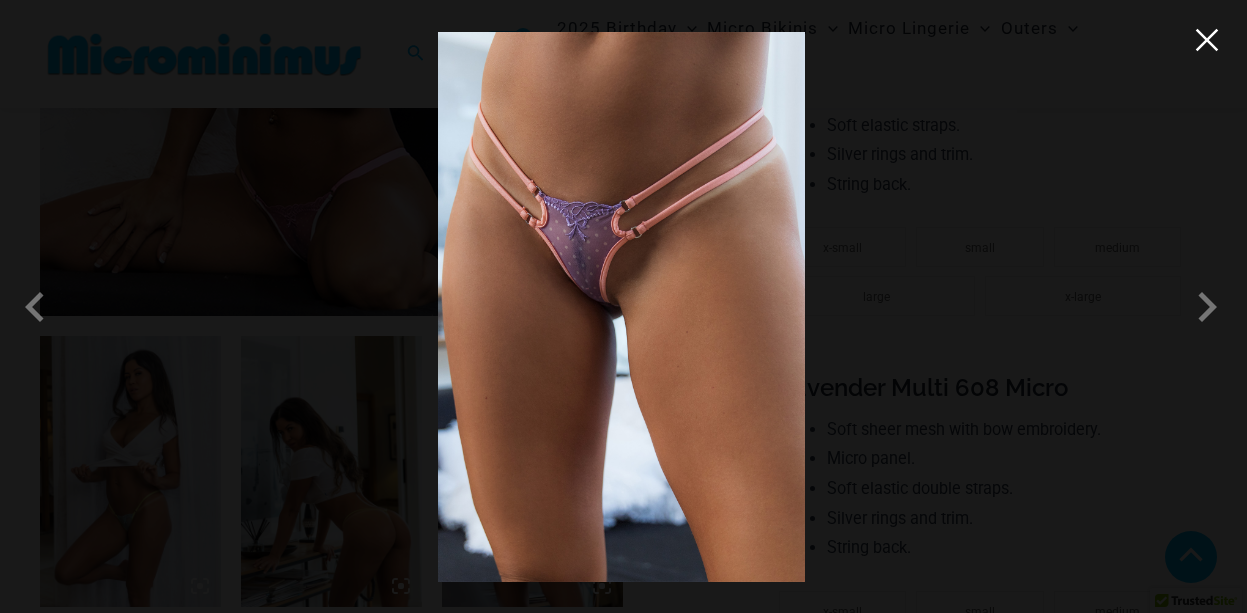 click at bounding box center (1207, 40) 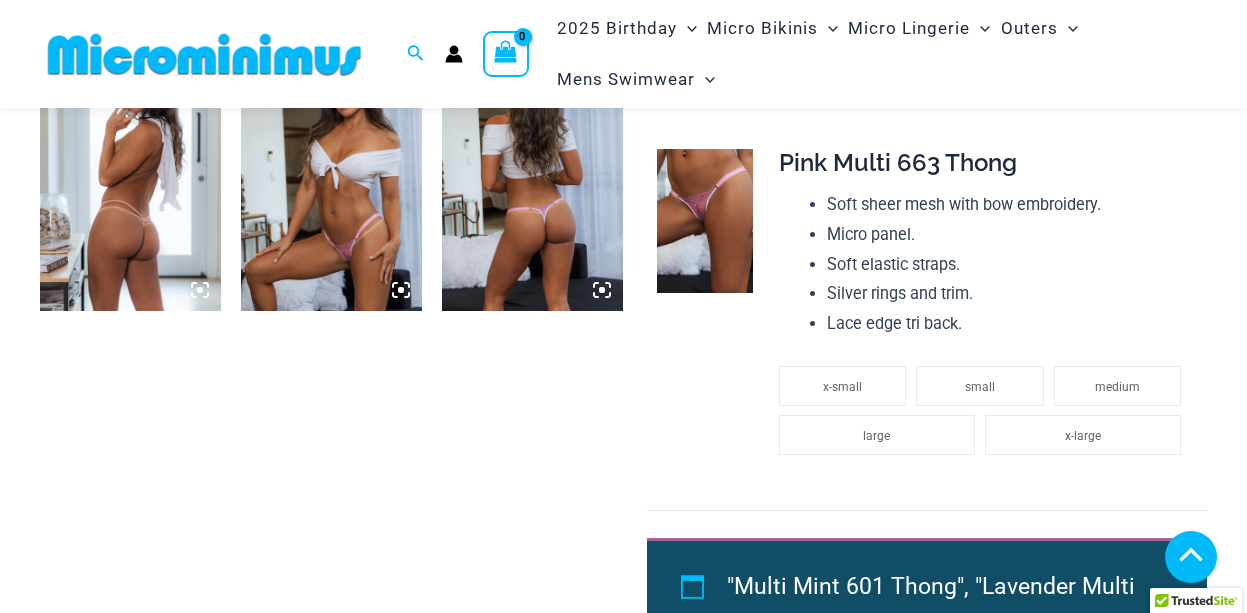 scroll, scrollTop: 1387, scrollLeft: 0, axis: vertical 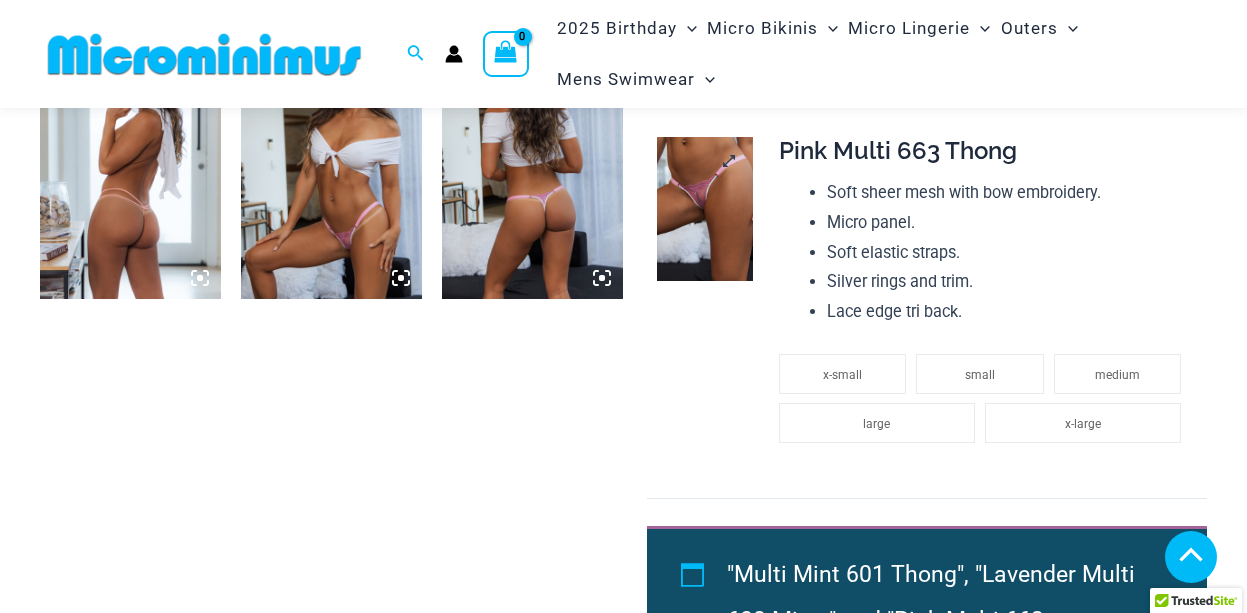 click at bounding box center (705, 209) 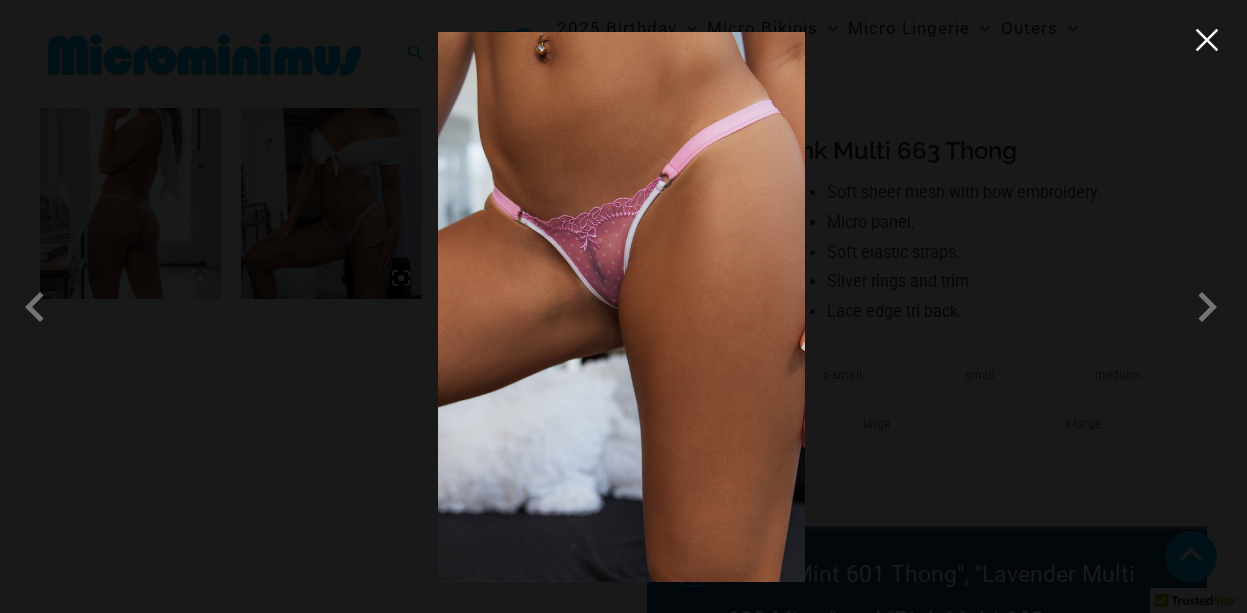 click at bounding box center (1207, 40) 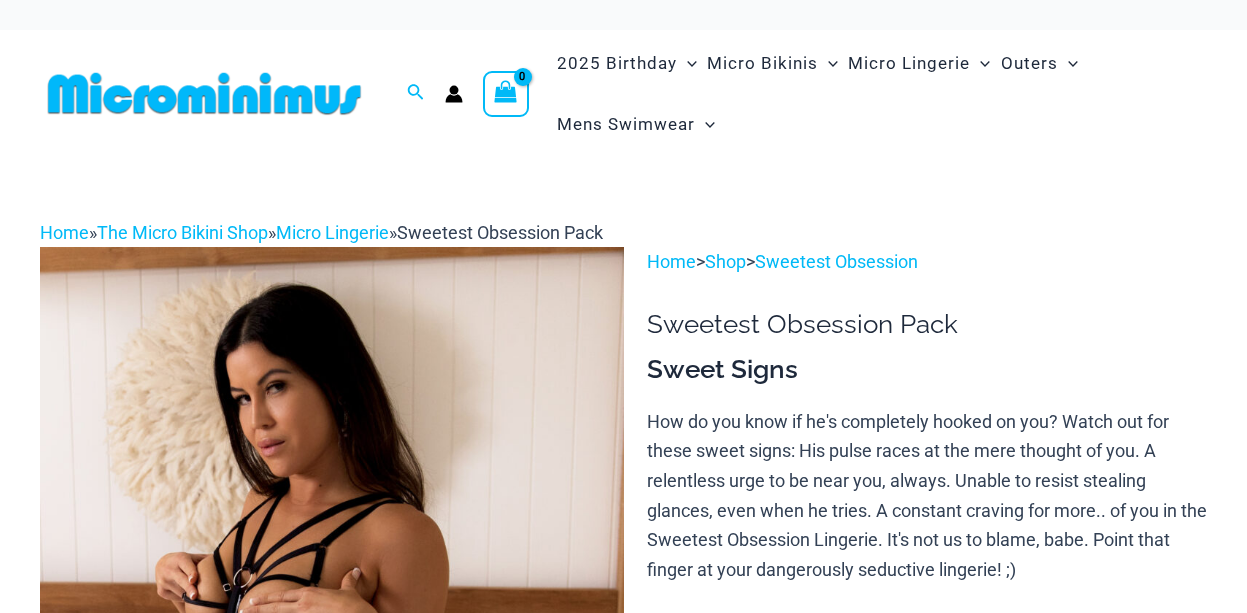 scroll, scrollTop: 400, scrollLeft: 0, axis: vertical 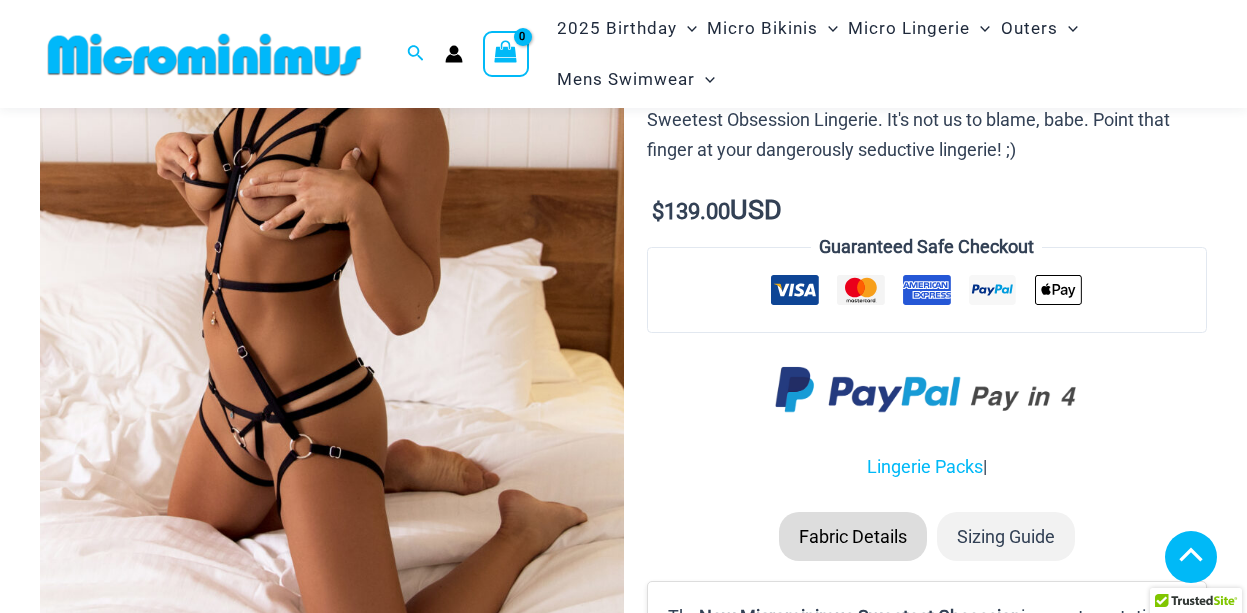 click at bounding box center [532, 859] 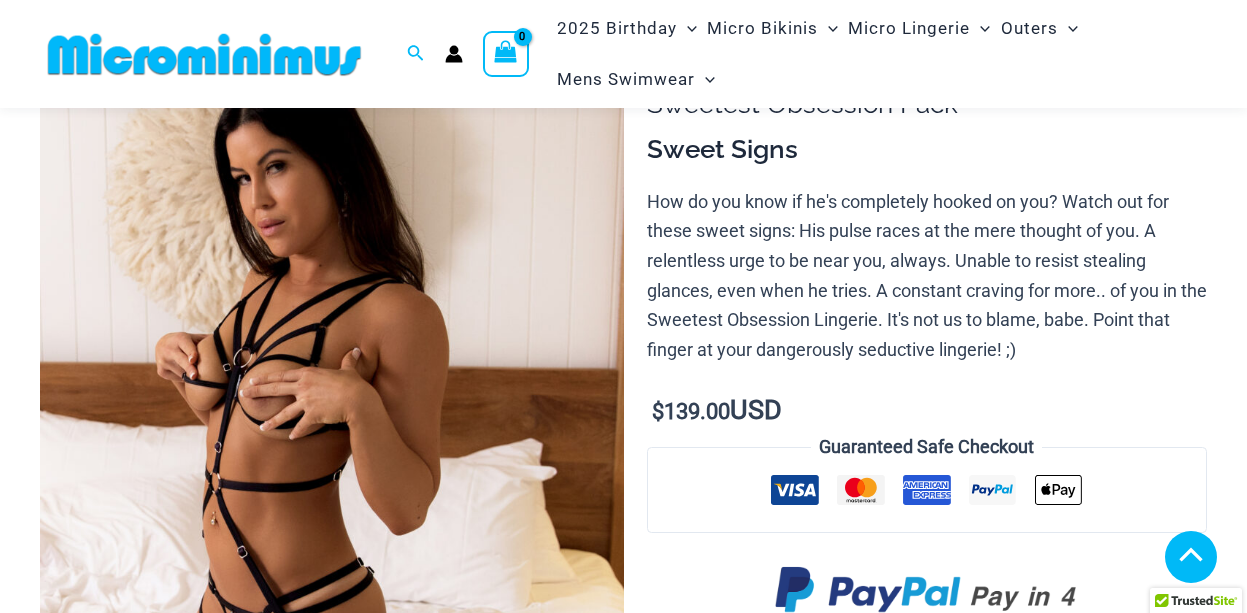 scroll, scrollTop: 600, scrollLeft: 0, axis: vertical 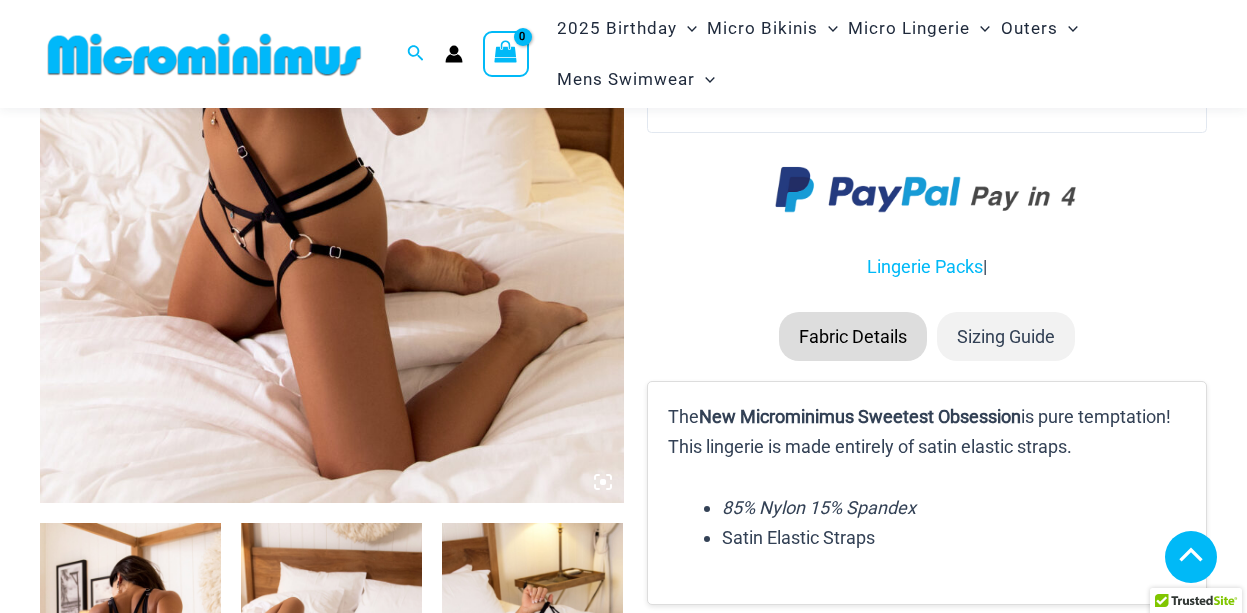 click 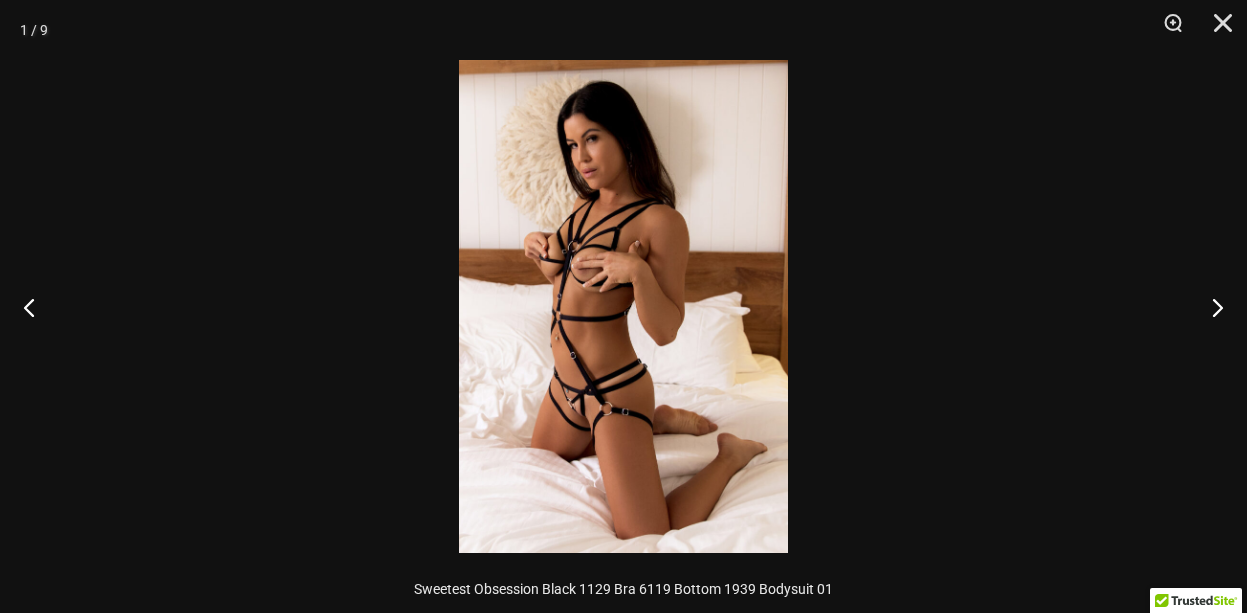 click at bounding box center (623, 306) 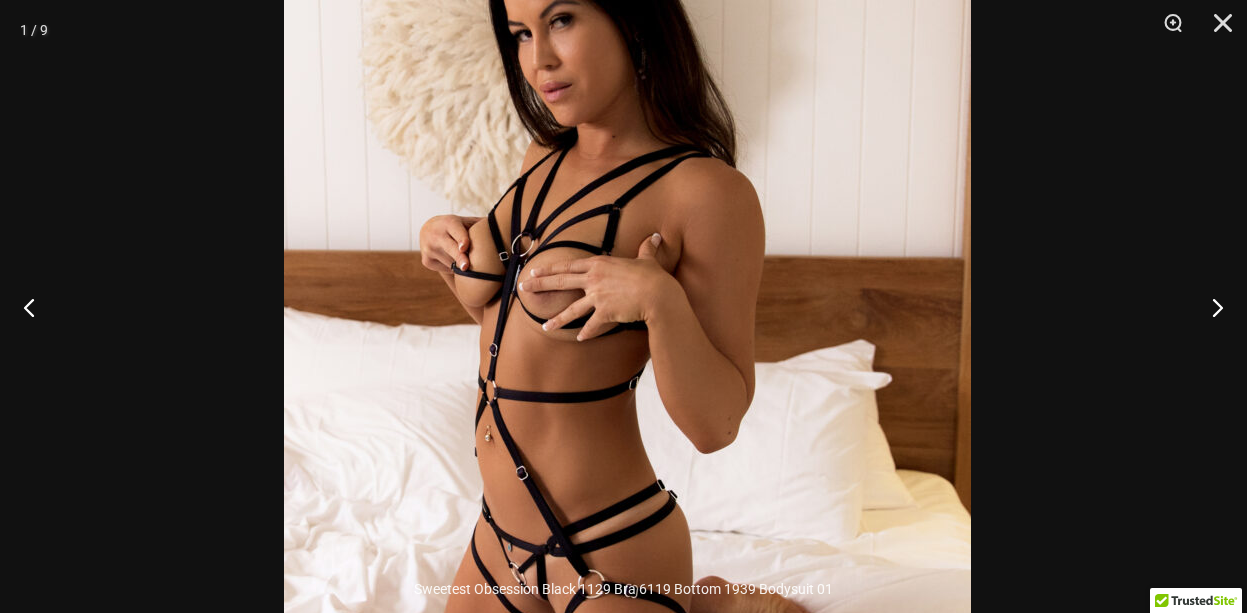 click at bounding box center (627, 371) 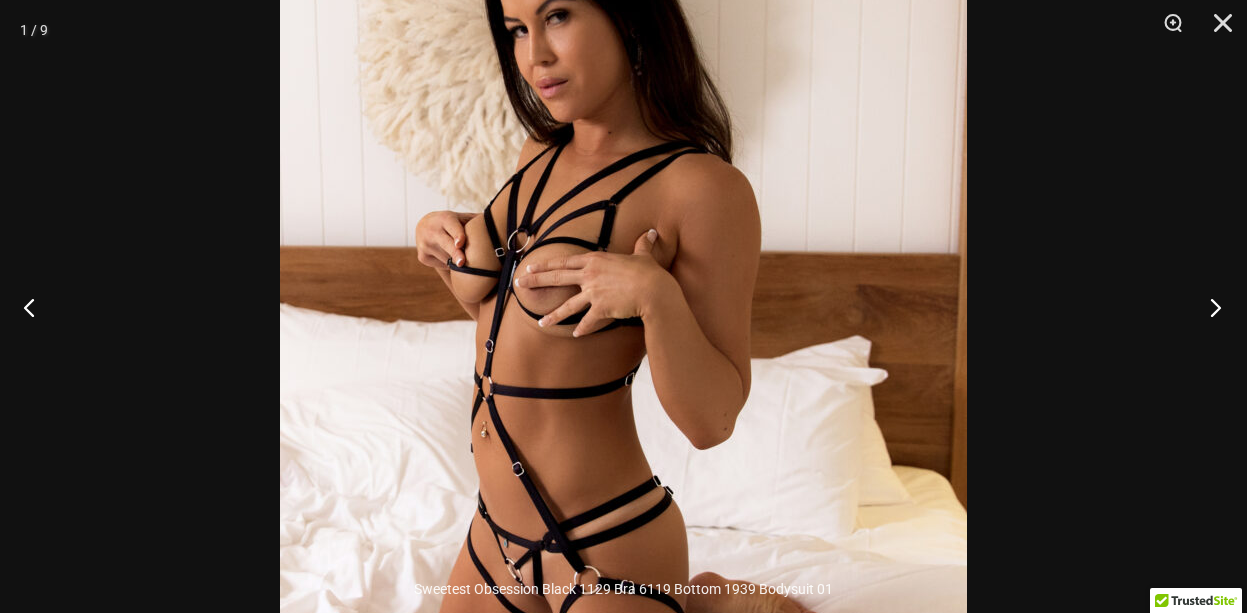 click at bounding box center [1209, 307] 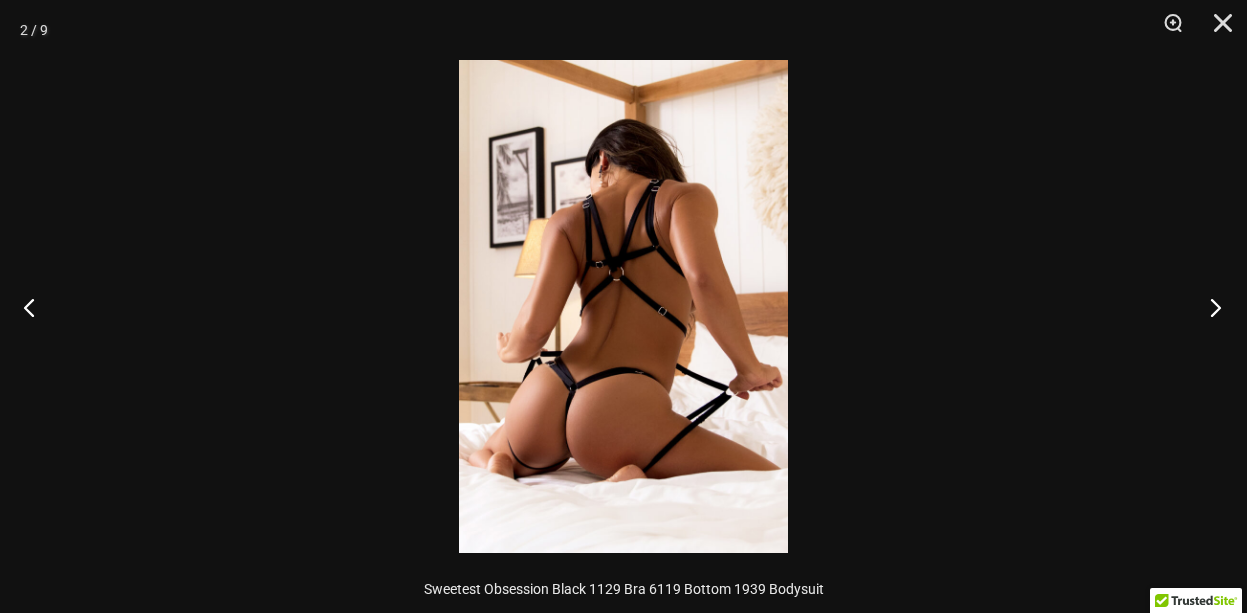 click at bounding box center [1209, 307] 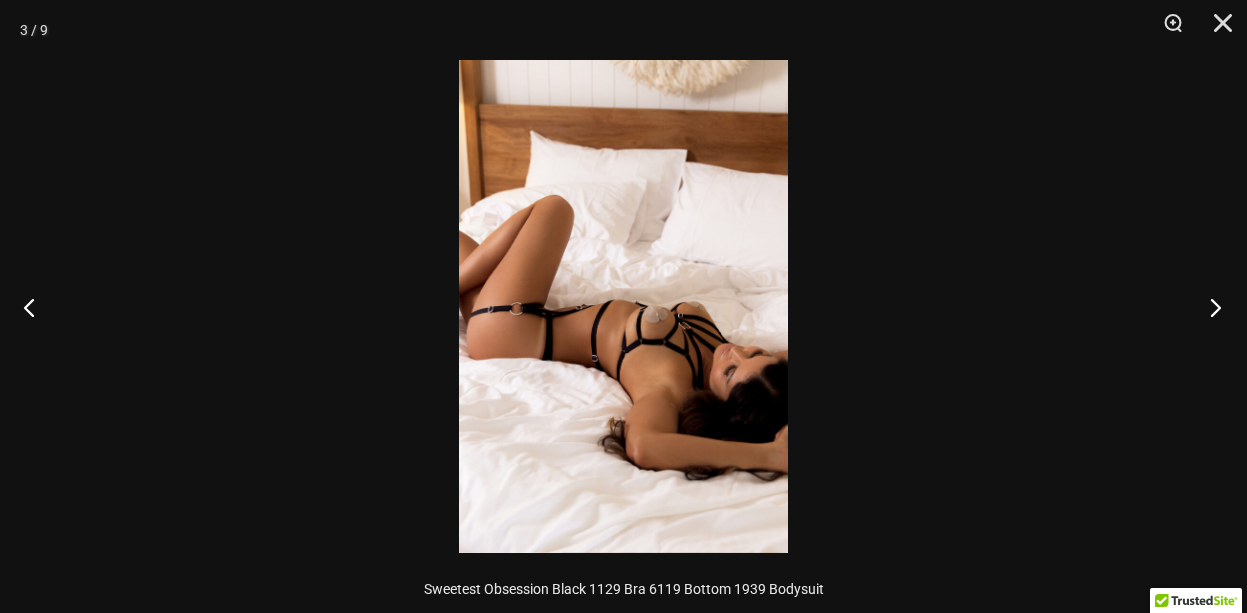 click at bounding box center (1209, 307) 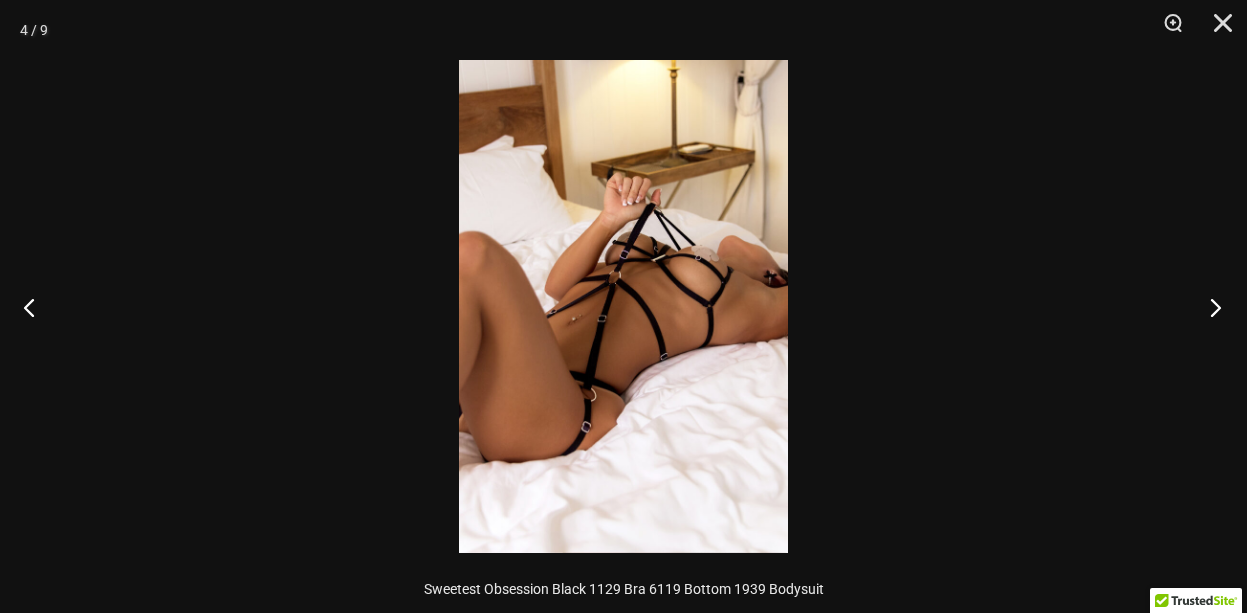 click at bounding box center [1209, 307] 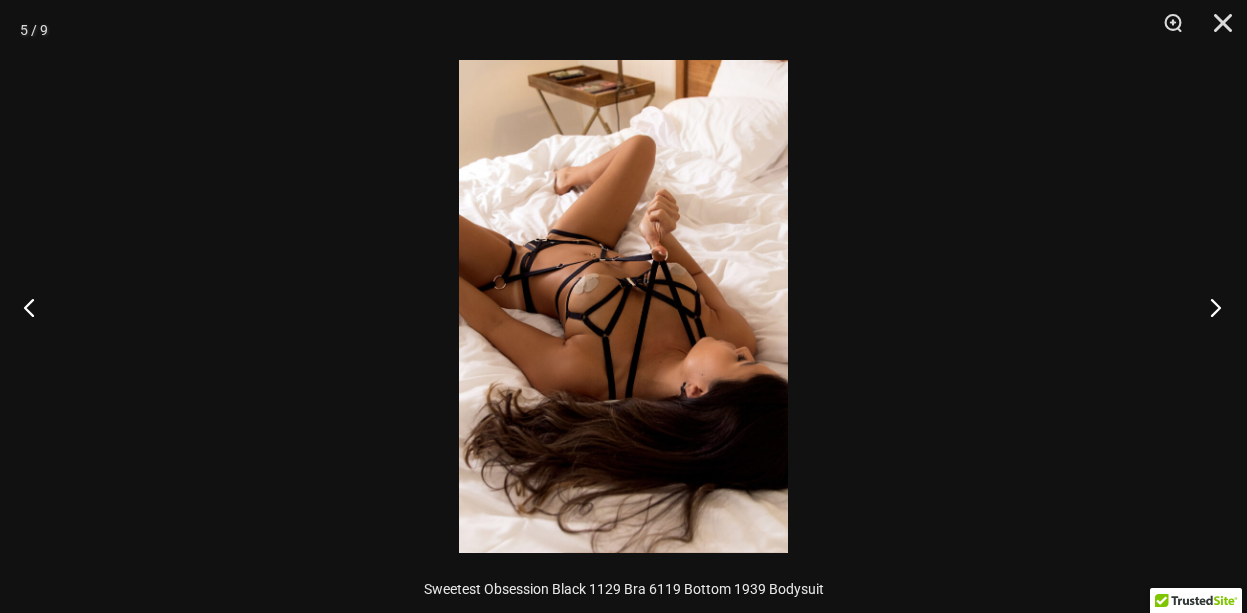 click at bounding box center [1209, 307] 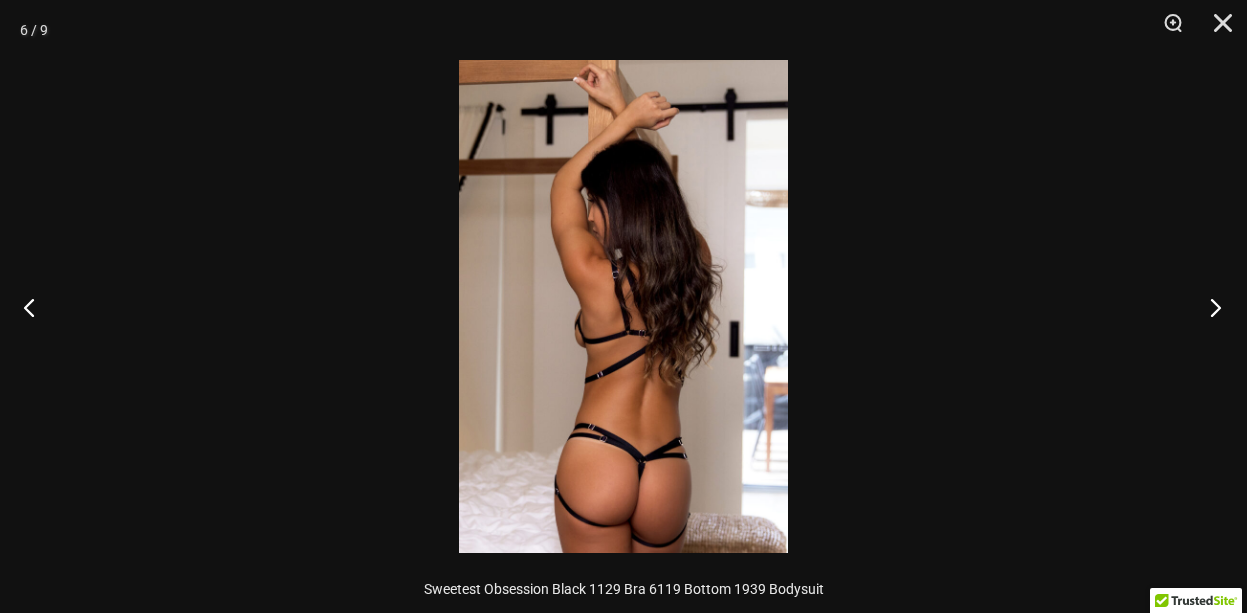 click at bounding box center [1209, 307] 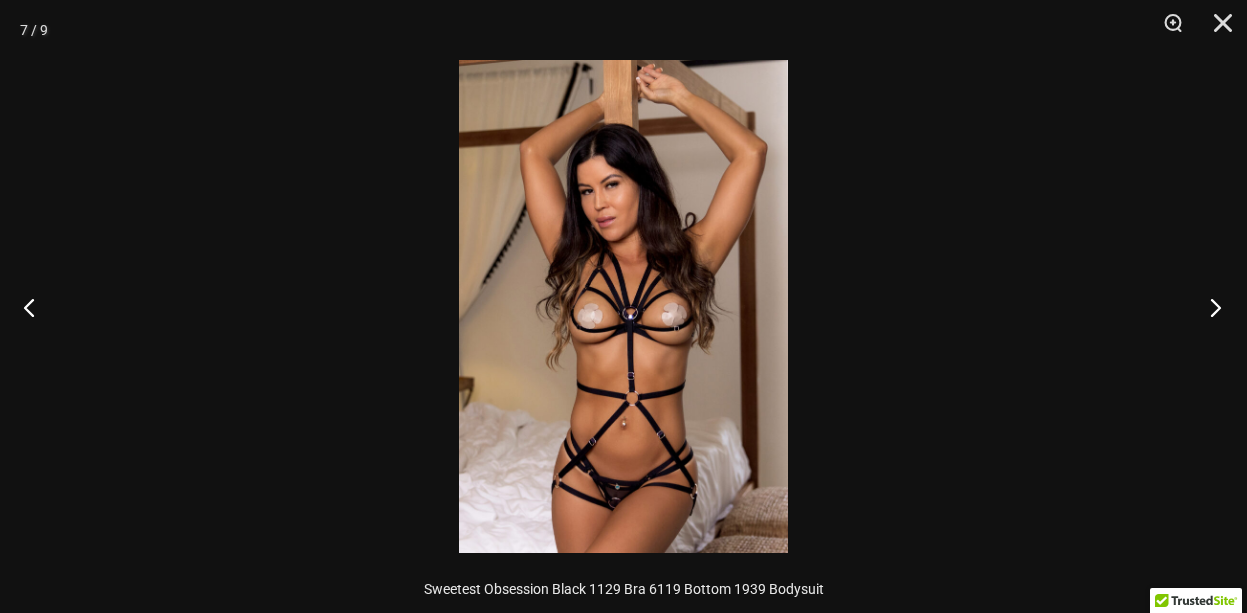 click at bounding box center (1209, 307) 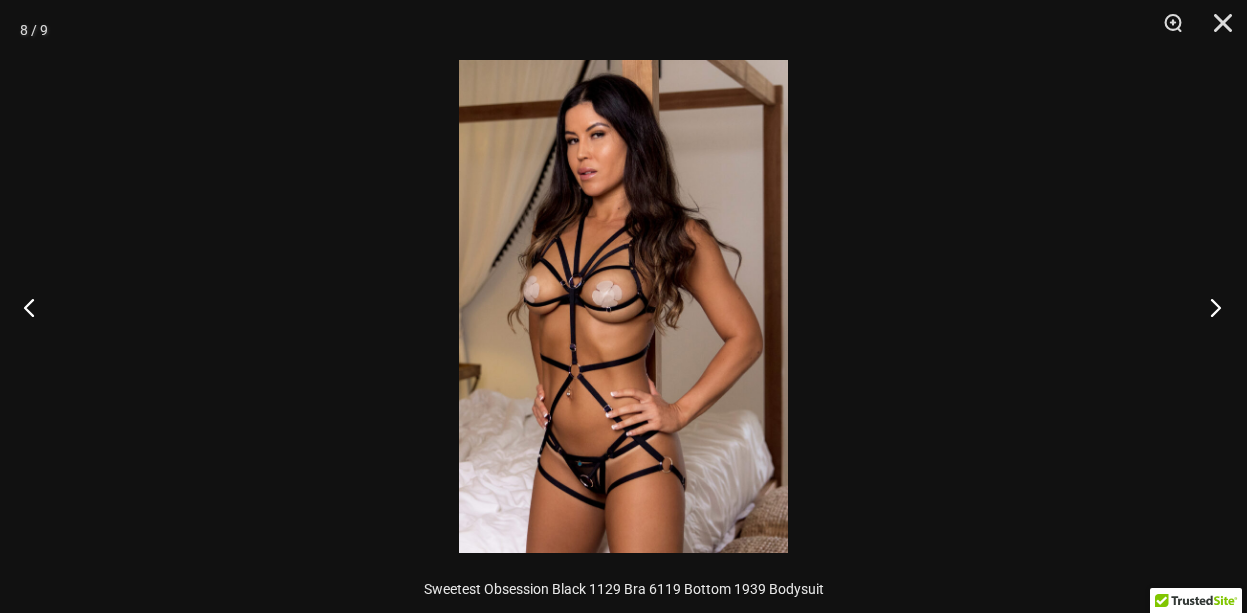 click at bounding box center (1209, 307) 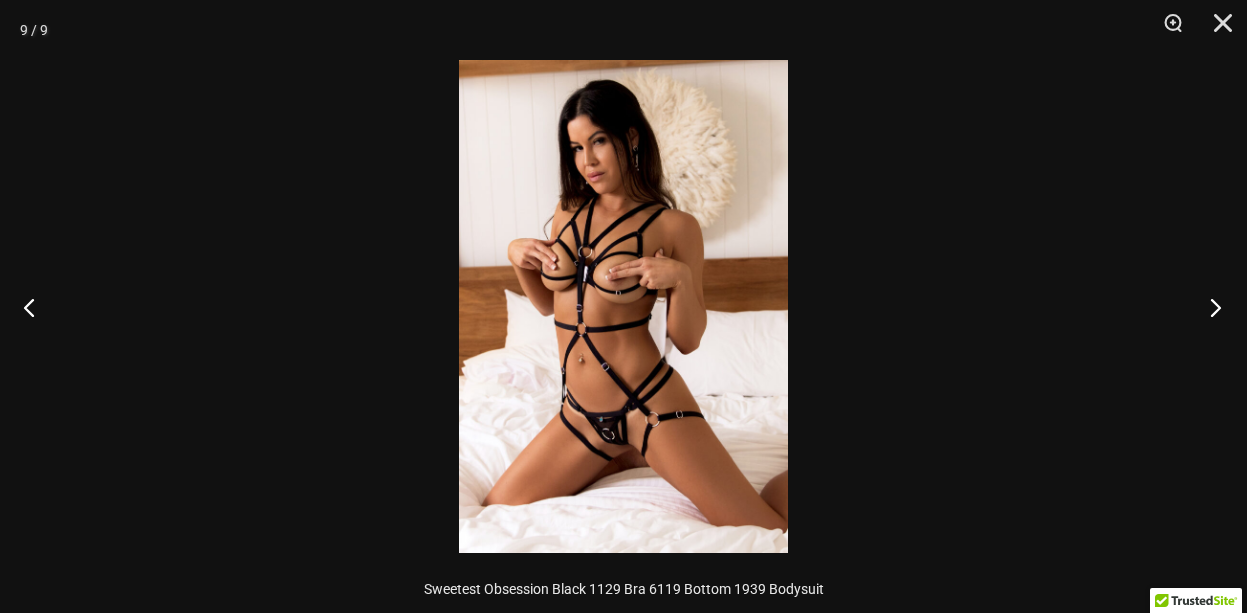 click at bounding box center (1209, 307) 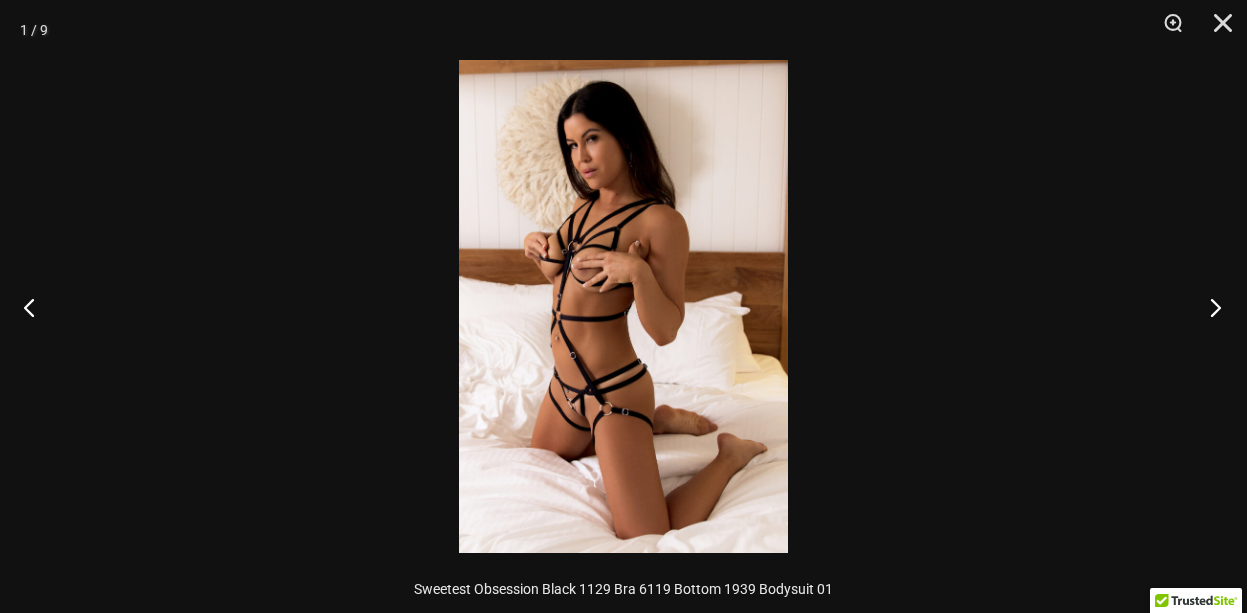click at bounding box center [1209, 307] 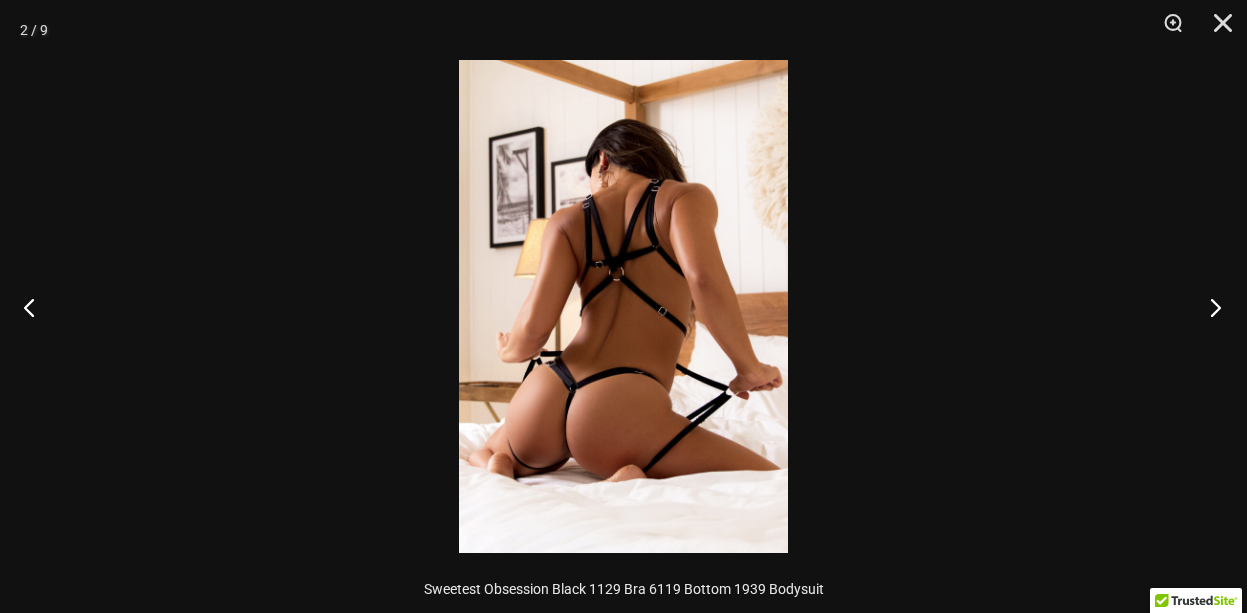 click at bounding box center (1209, 307) 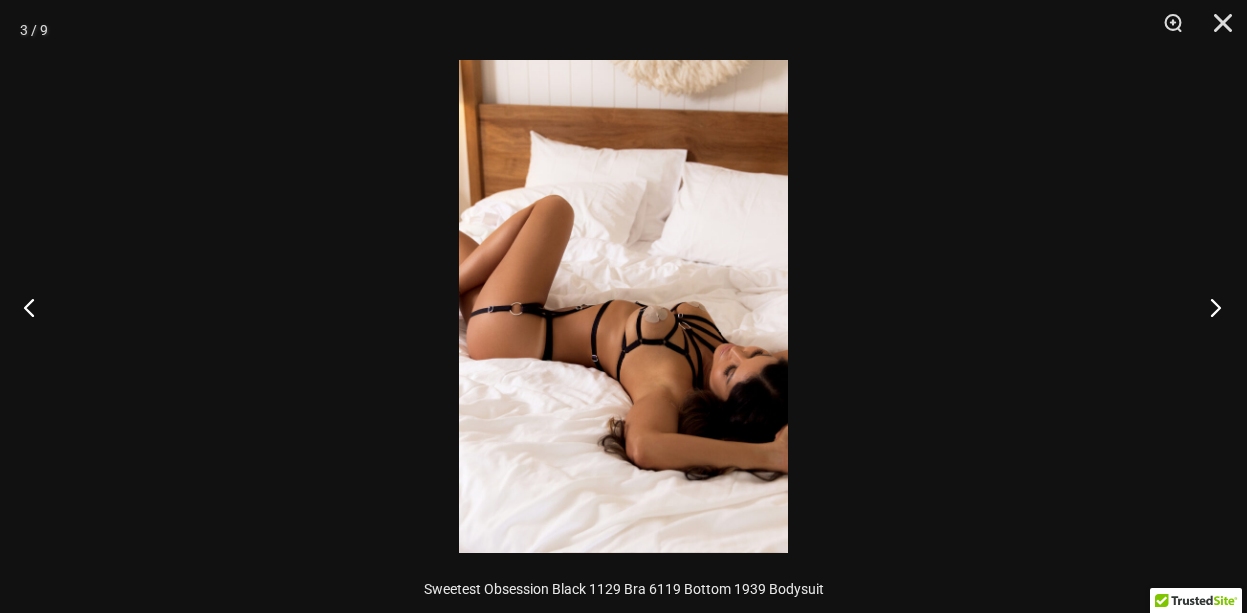 click at bounding box center [1209, 307] 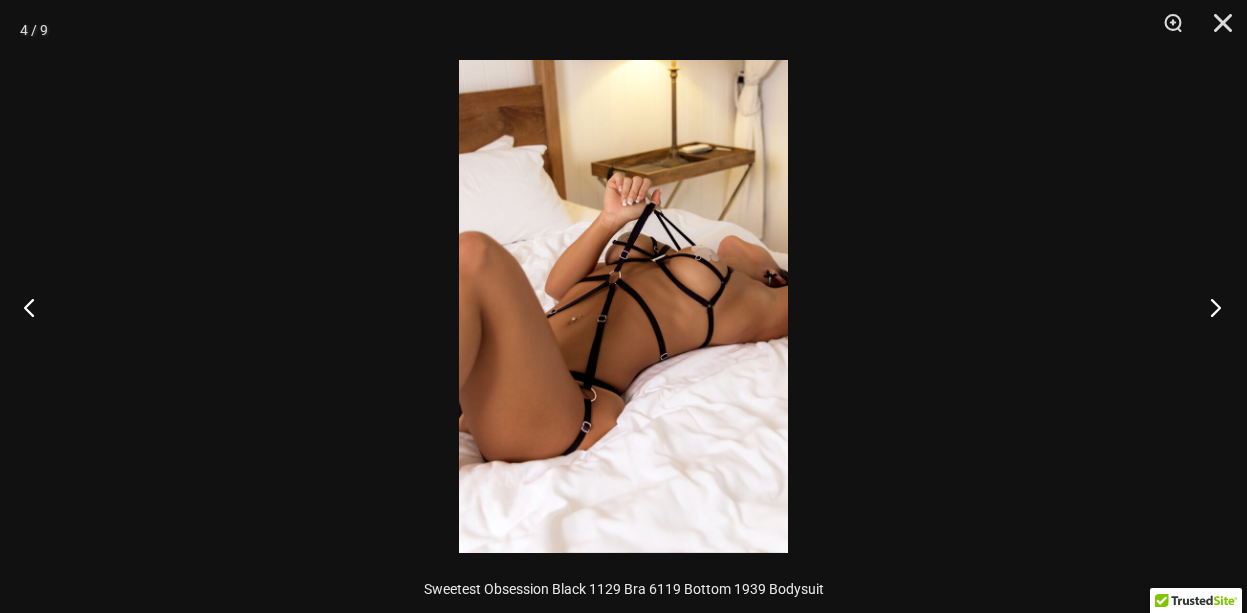 click at bounding box center [1209, 307] 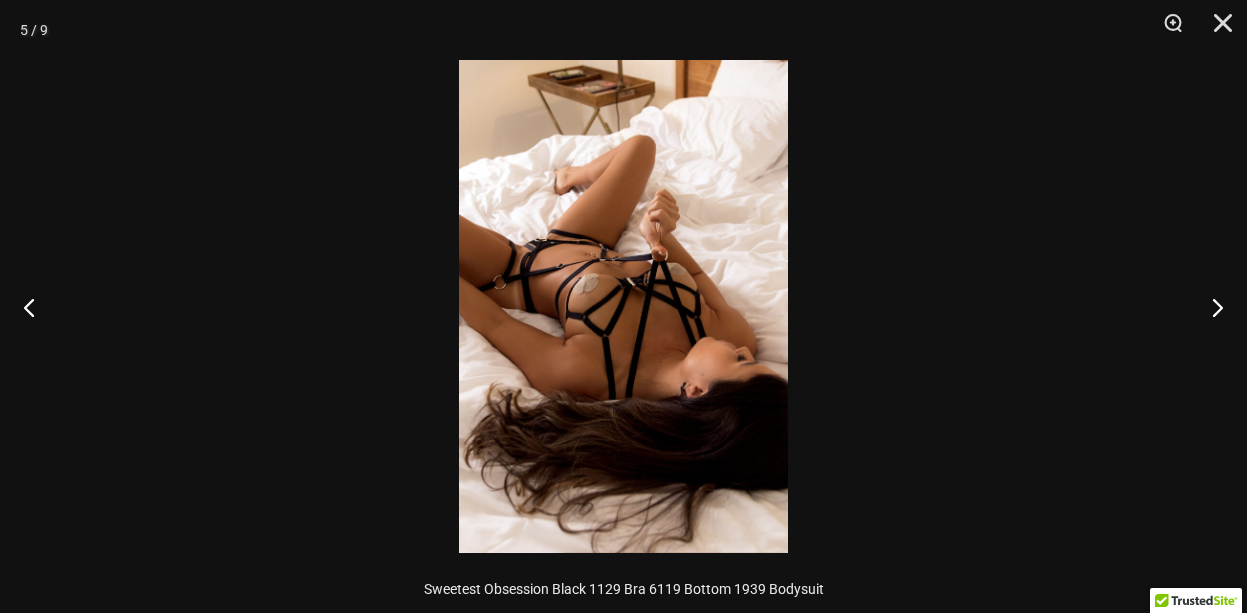 click at bounding box center [623, 306] 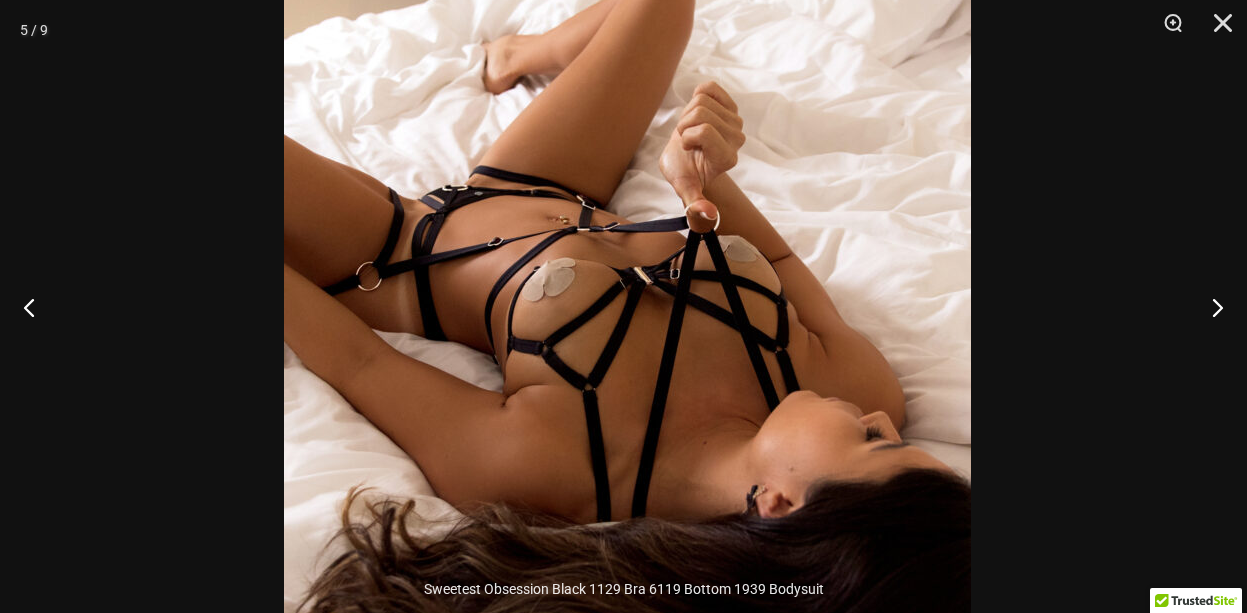 click at bounding box center (627, 327) 